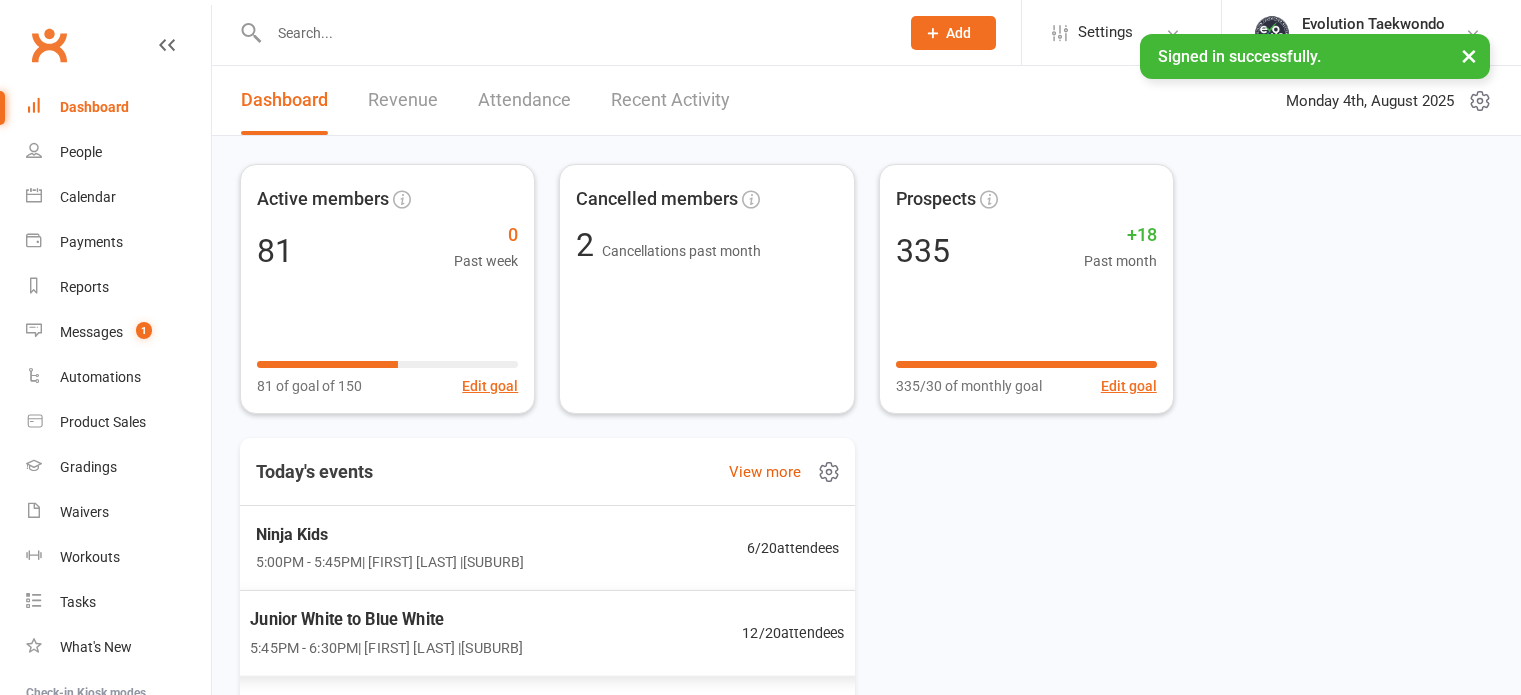 scroll, scrollTop: 0, scrollLeft: 0, axis: both 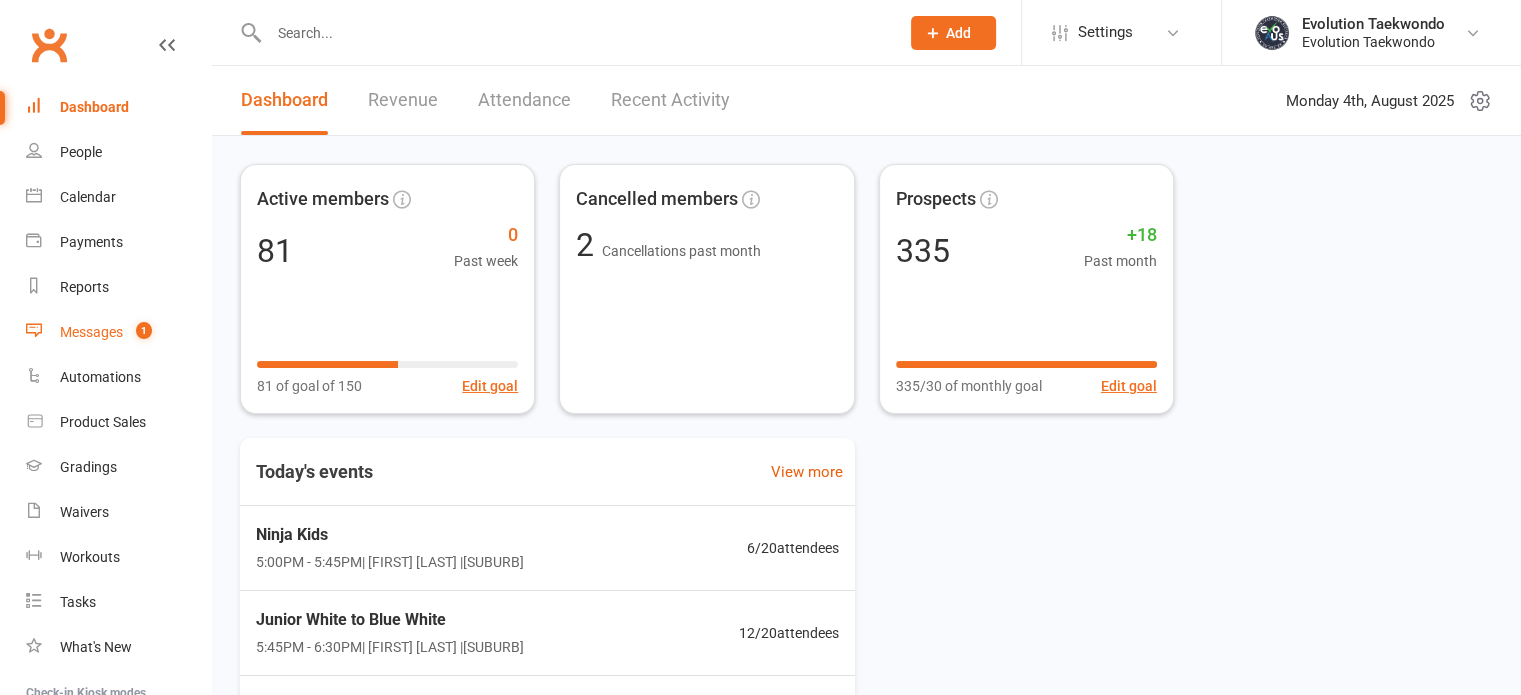 click on "Messages" at bounding box center [91, 332] 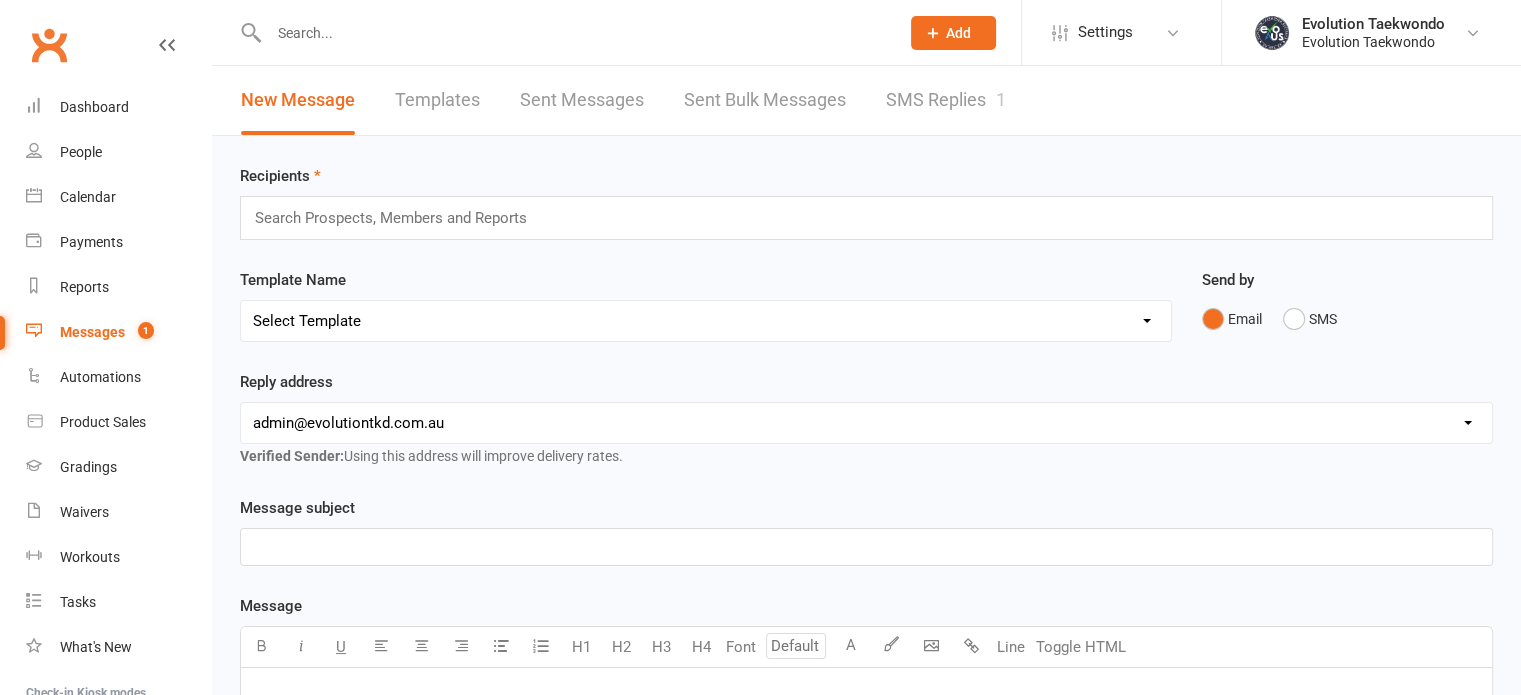 click on "SMS Replies  1" at bounding box center (946, 100) 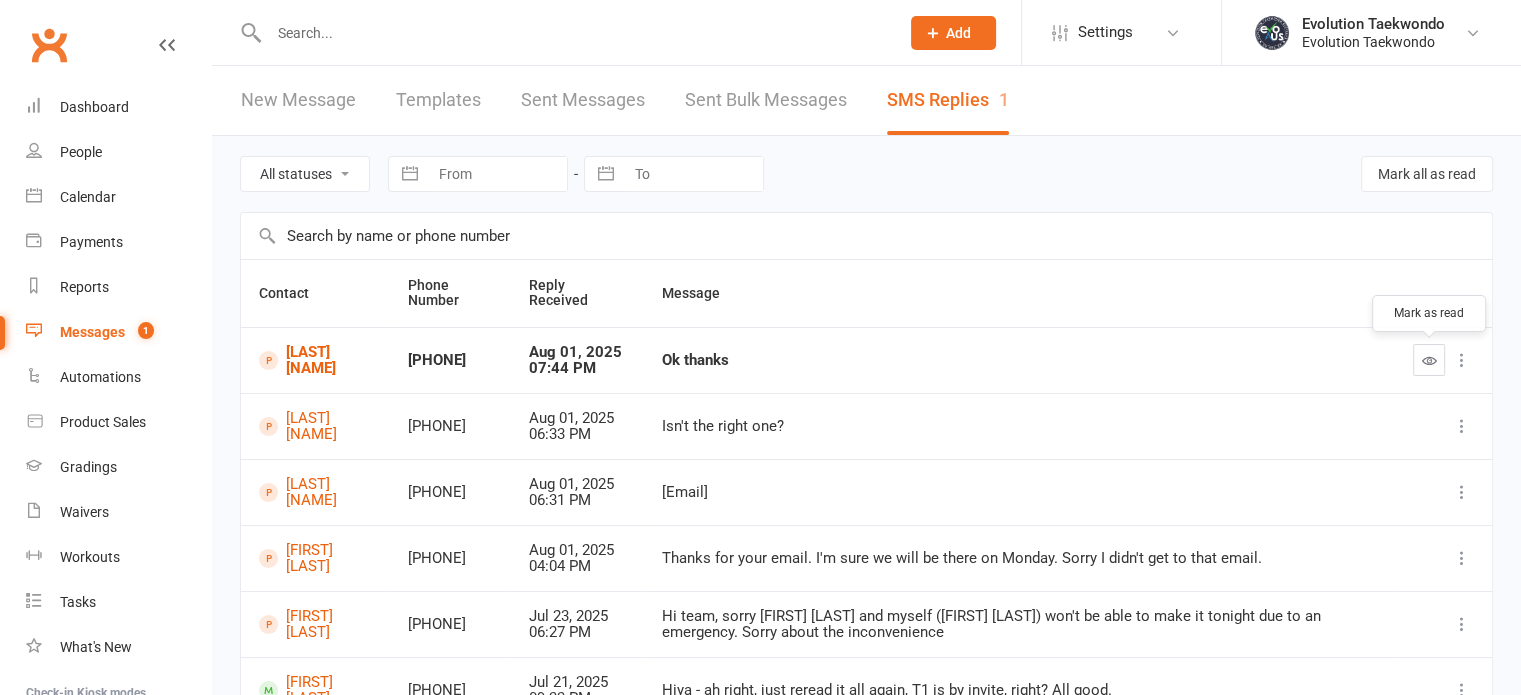 click at bounding box center [1429, 360] 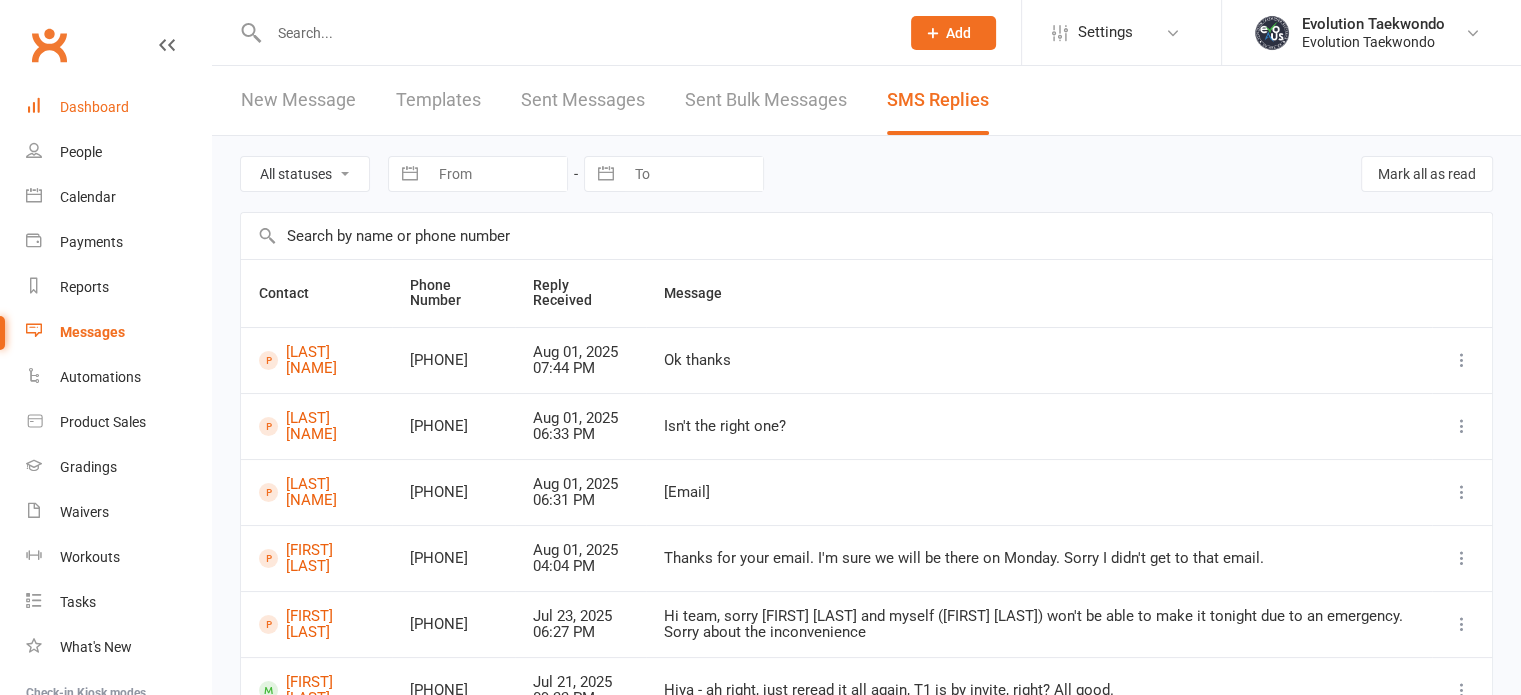 click on "Dashboard" at bounding box center [94, 107] 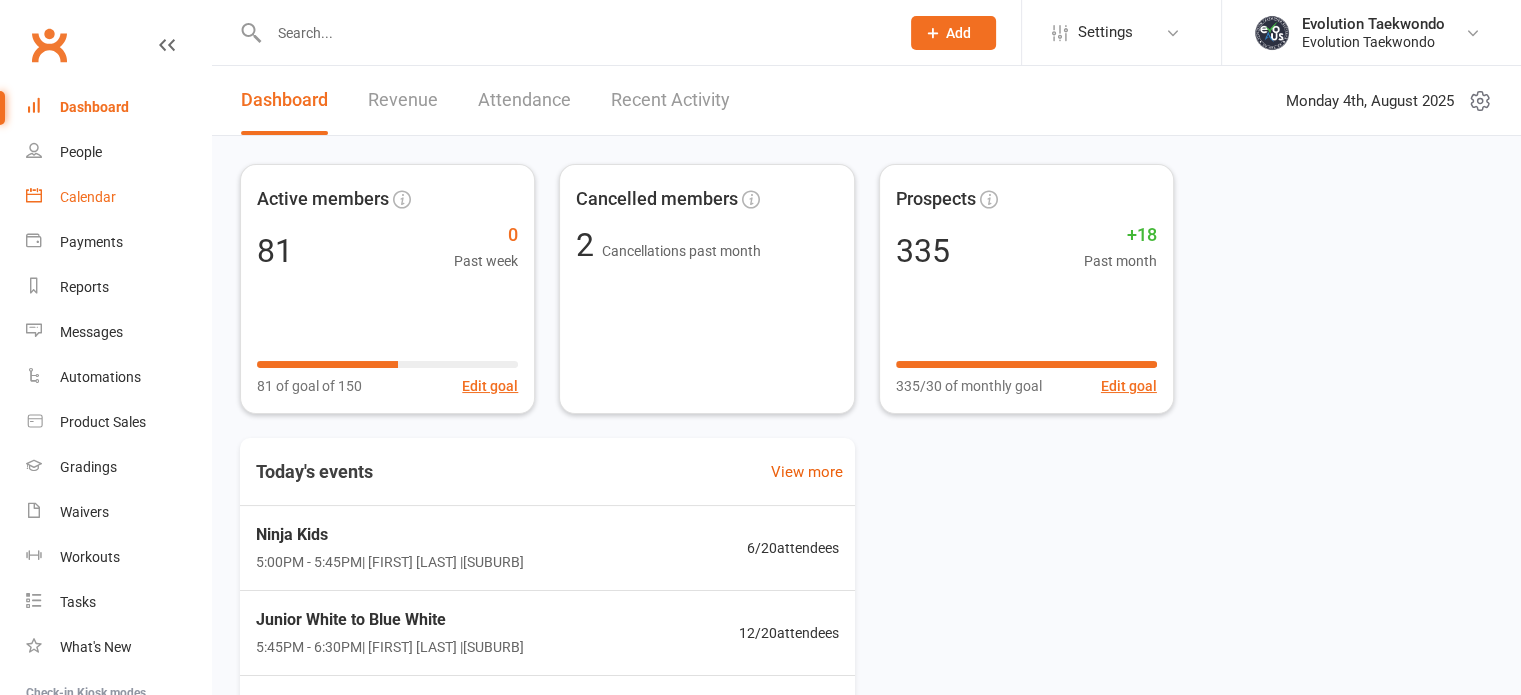 click on "Calendar" at bounding box center [88, 197] 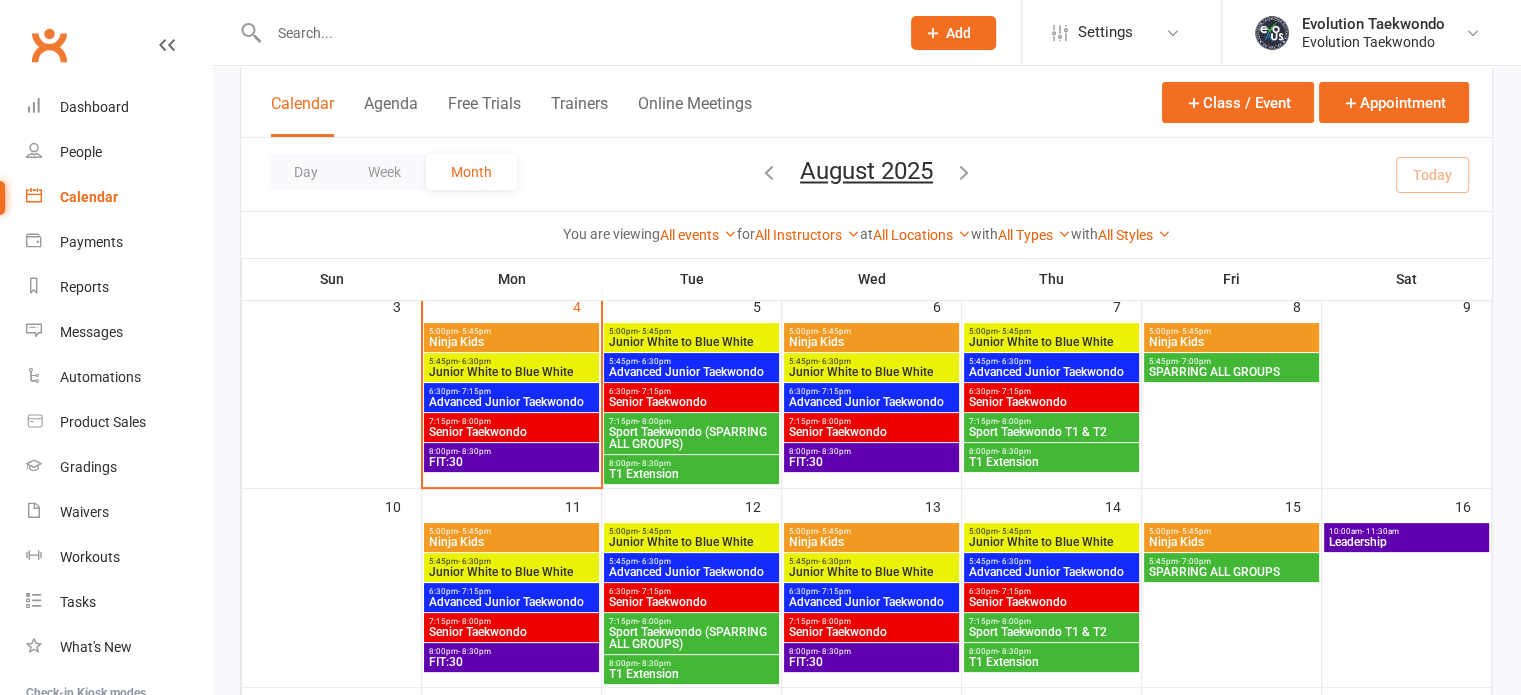 scroll, scrollTop: 436, scrollLeft: 0, axis: vertical 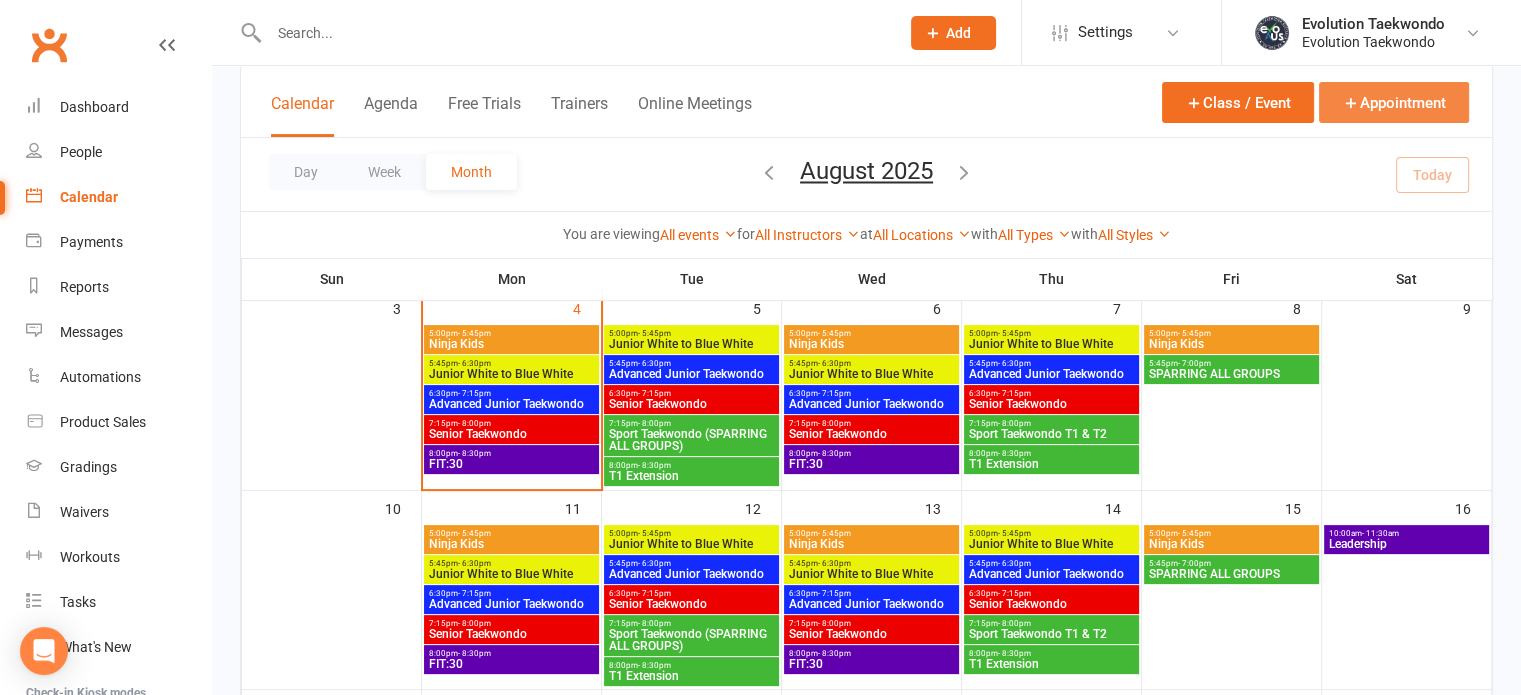 click on "Appointment" at bounding box center [1394, 102] 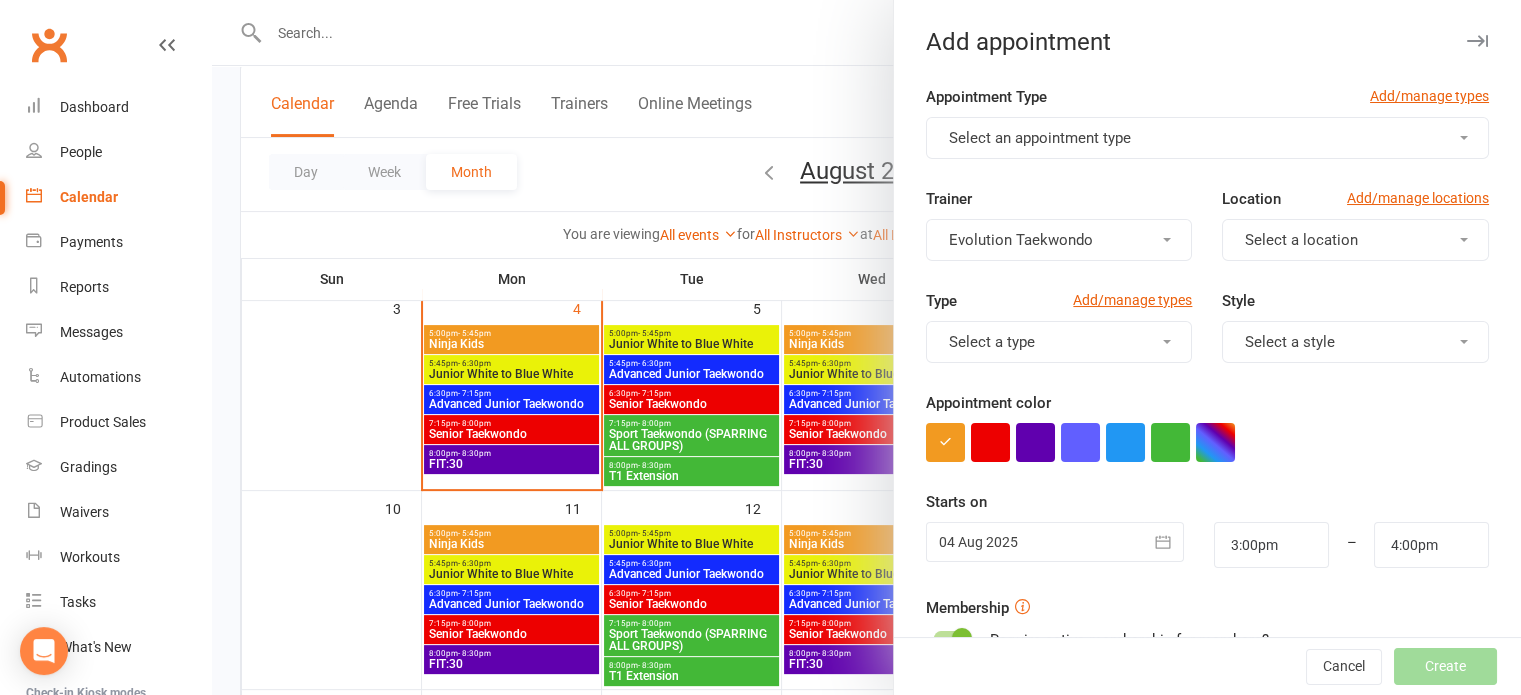 click on "Select an appointment type" at bounding box center (1207, 138) 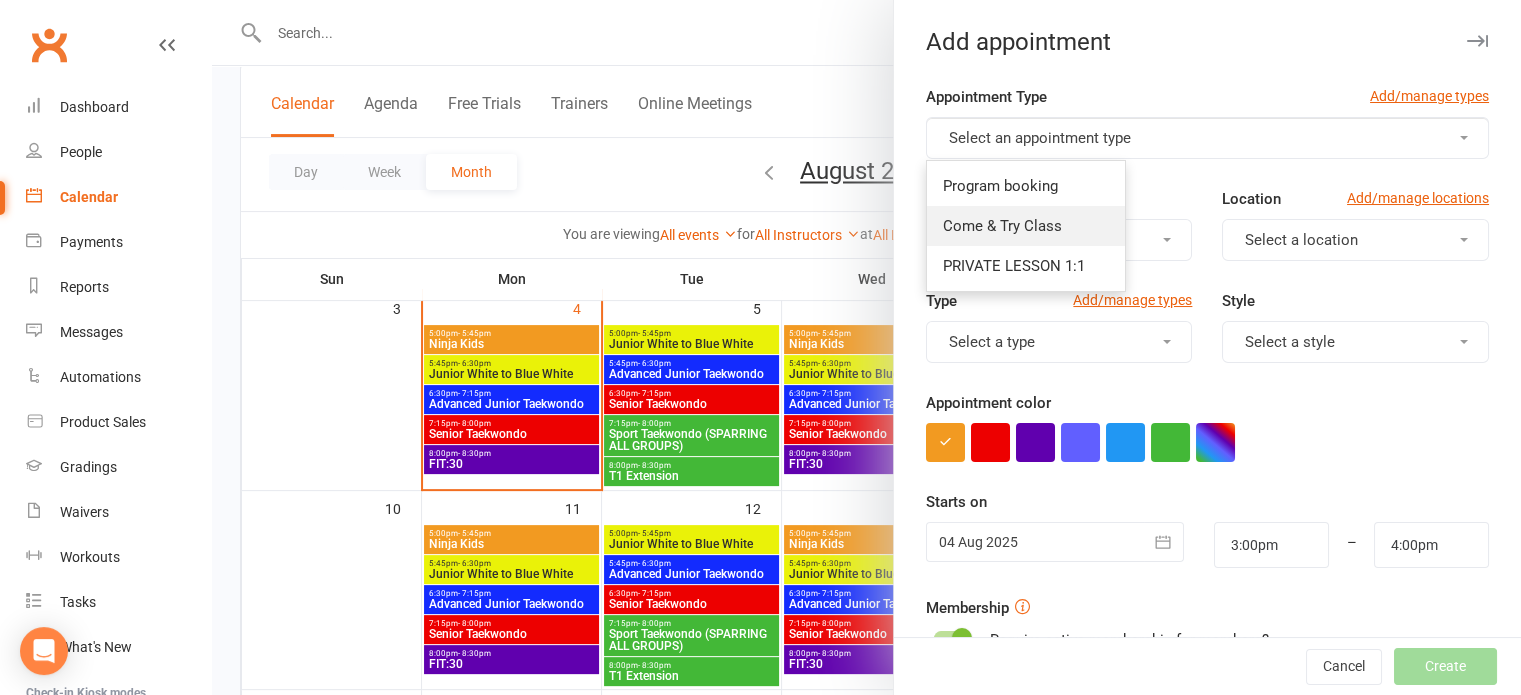 click on "Come & Try Class" at bounding box center (1002, 226) 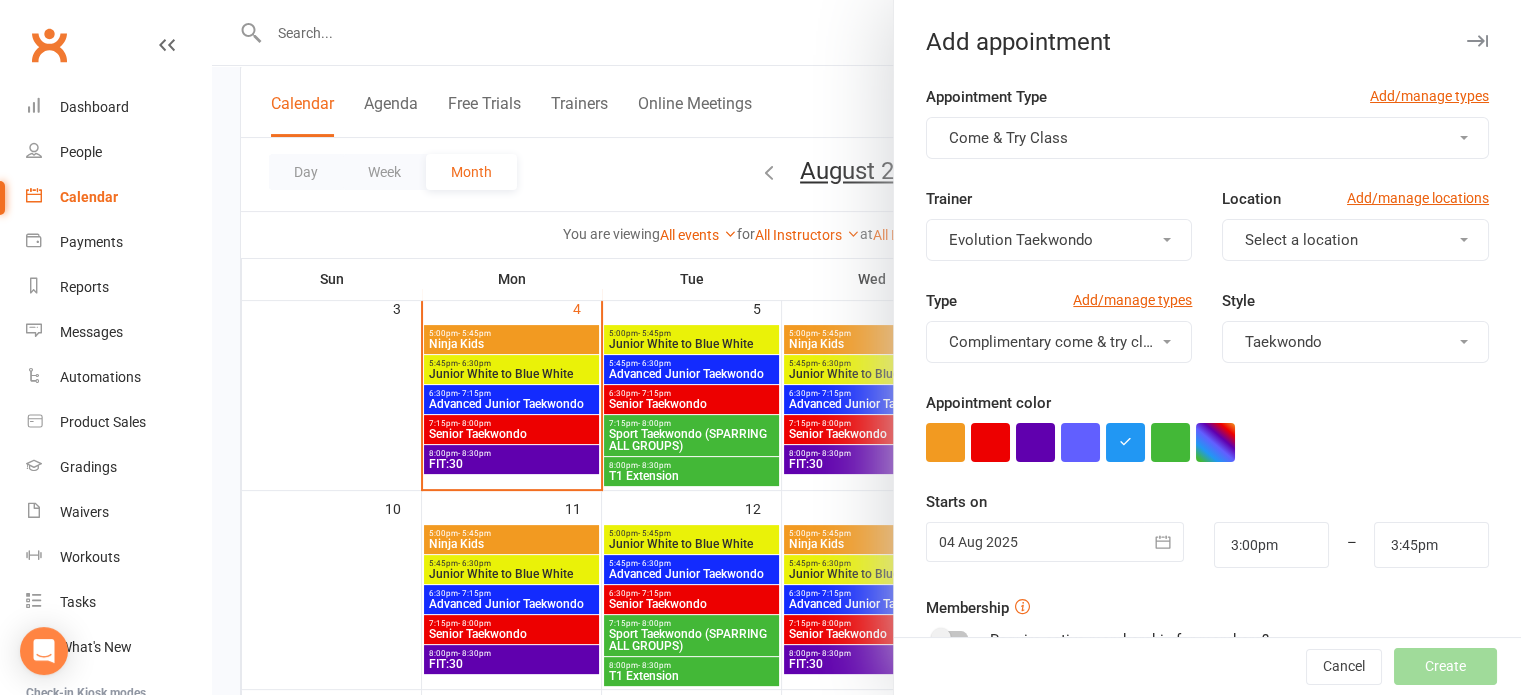 click on "Select a location" at bounding box center [1355, 240] 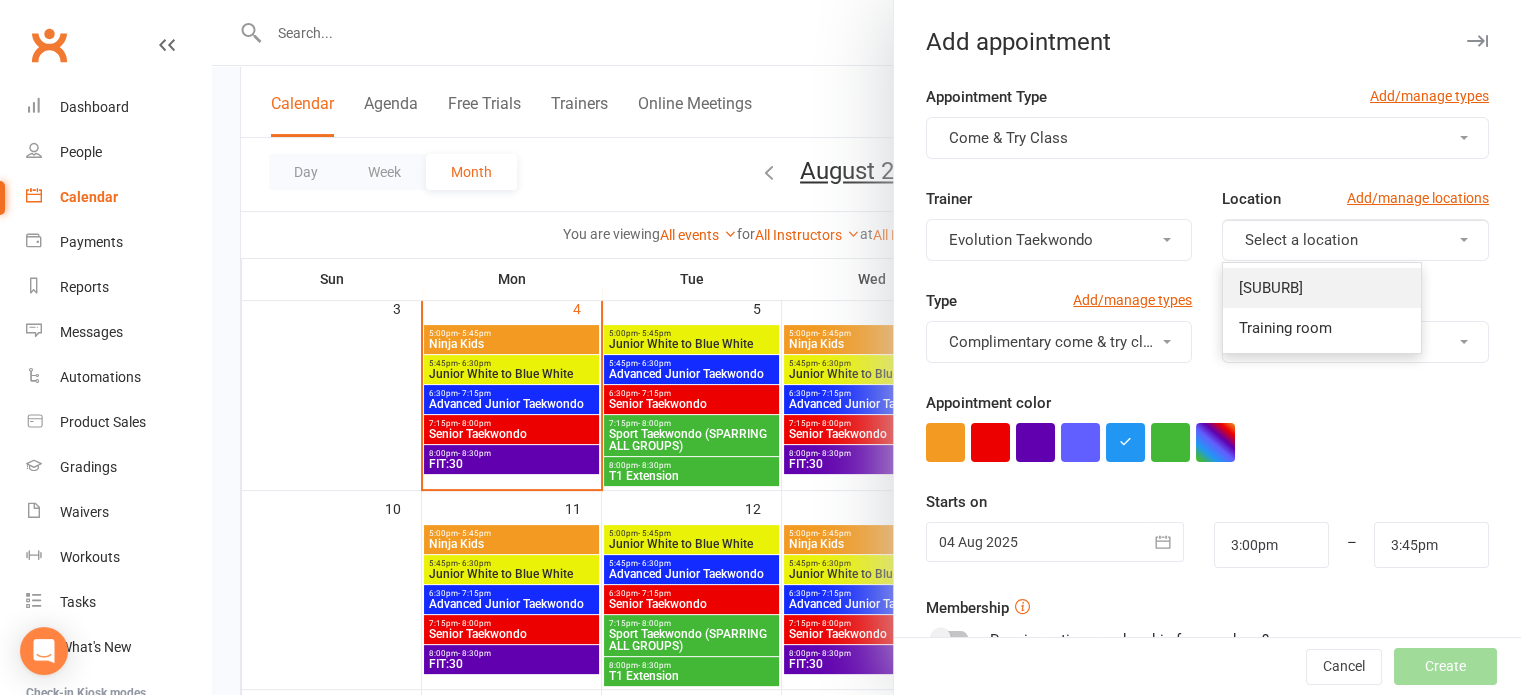 click on "[SUBURB]" at bounding box center [1271, 288] 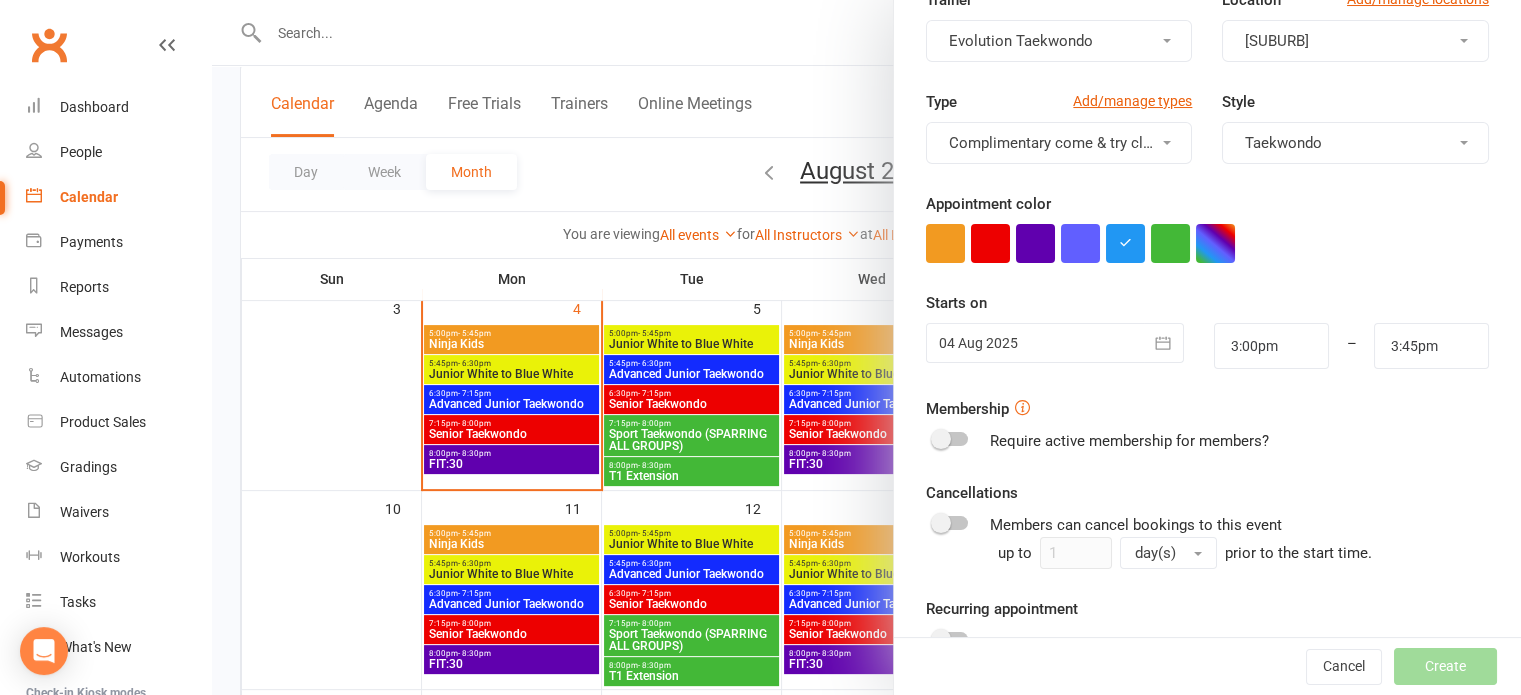 scroll, scrollTop: 223, scrollLeft: 0, axis: vertical 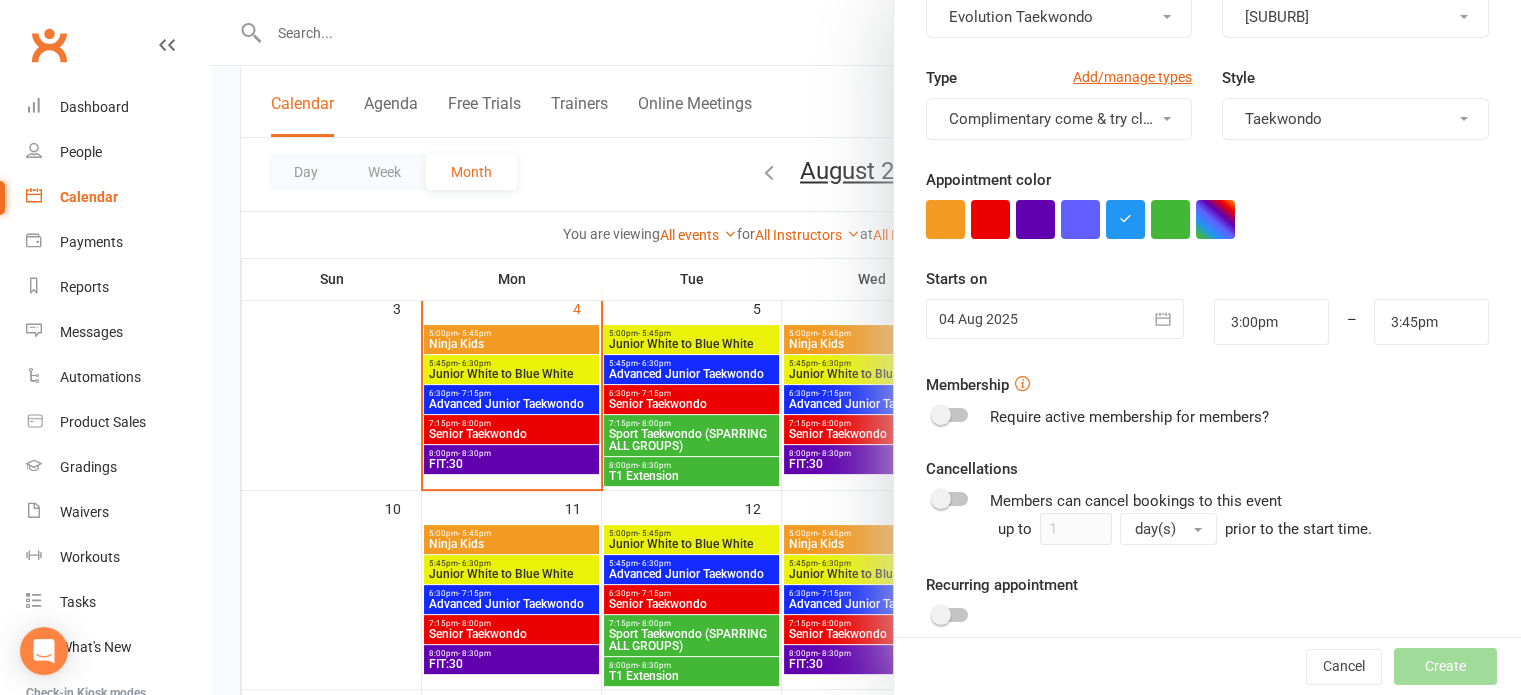 click 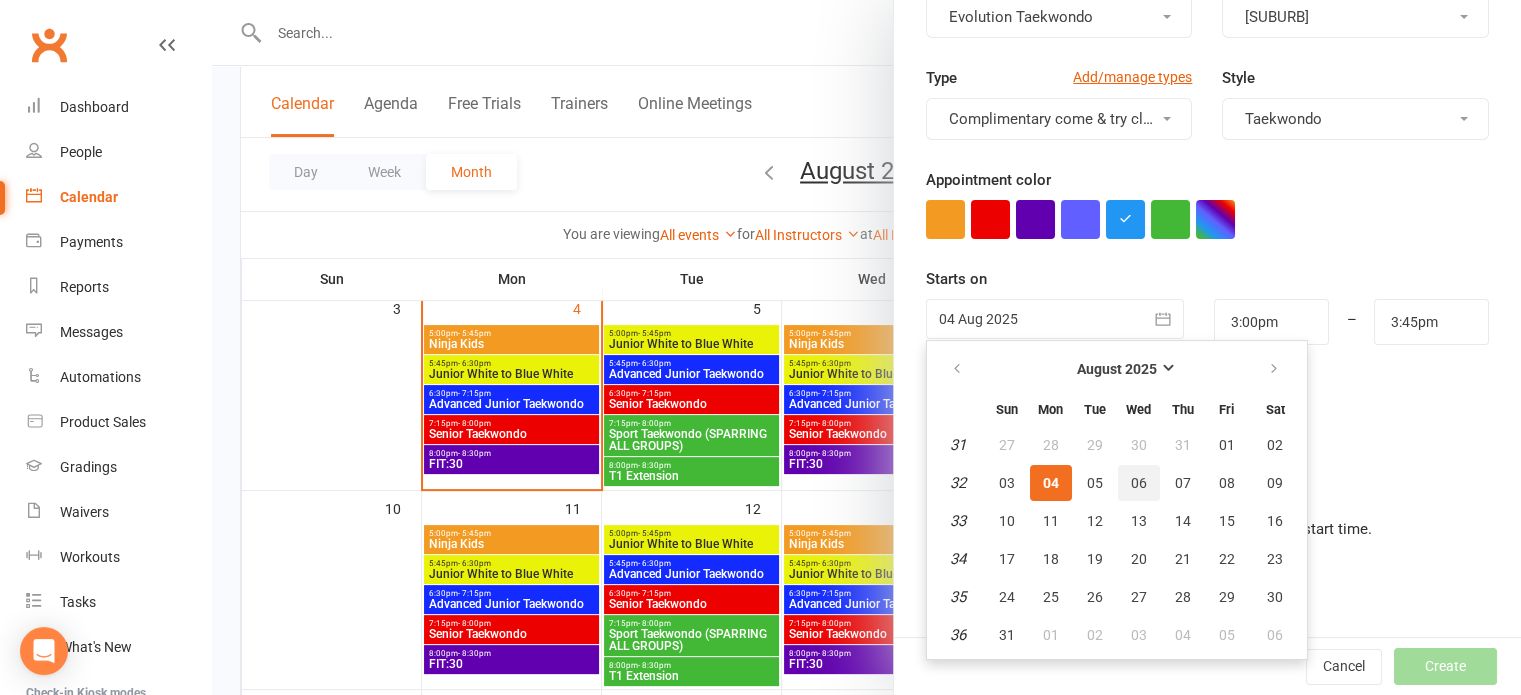 click on "06" at bounding box center [1139, 483] 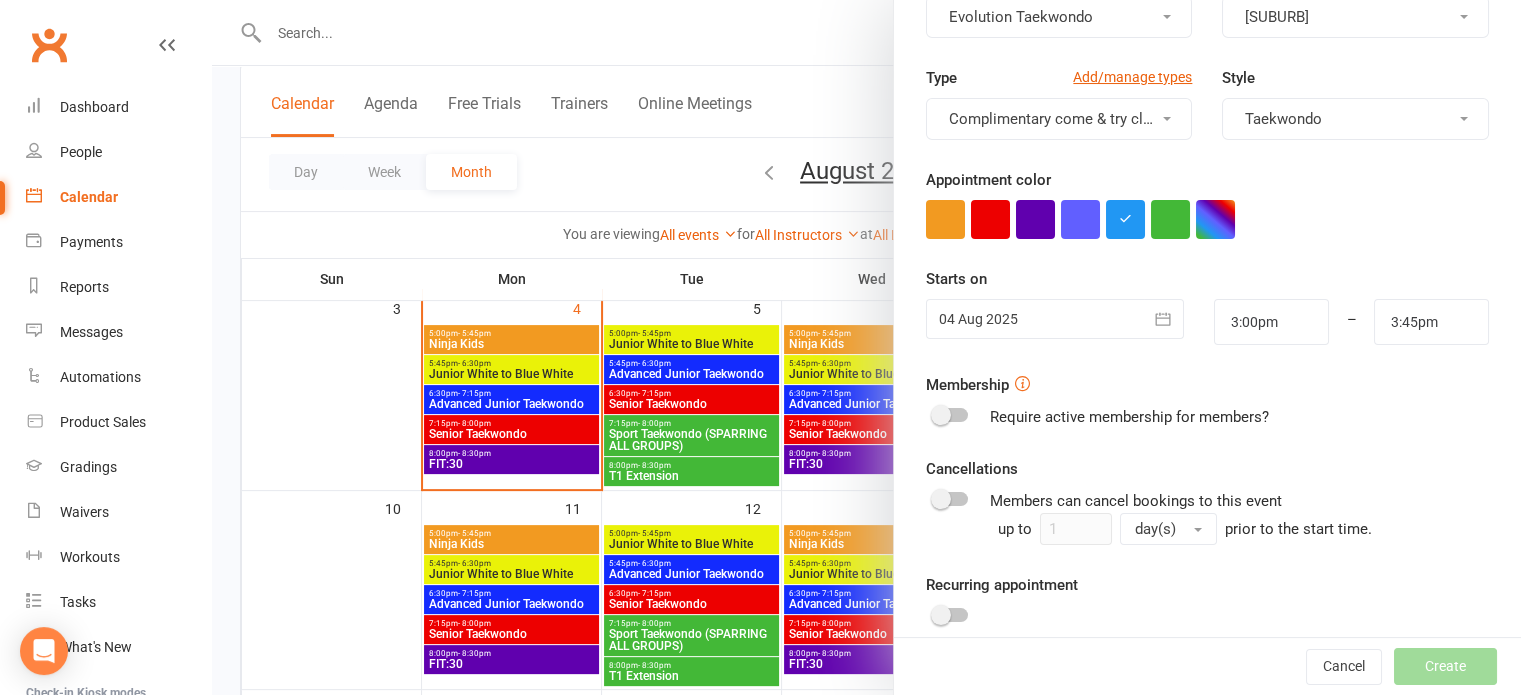 type on "06 Aug 2025" 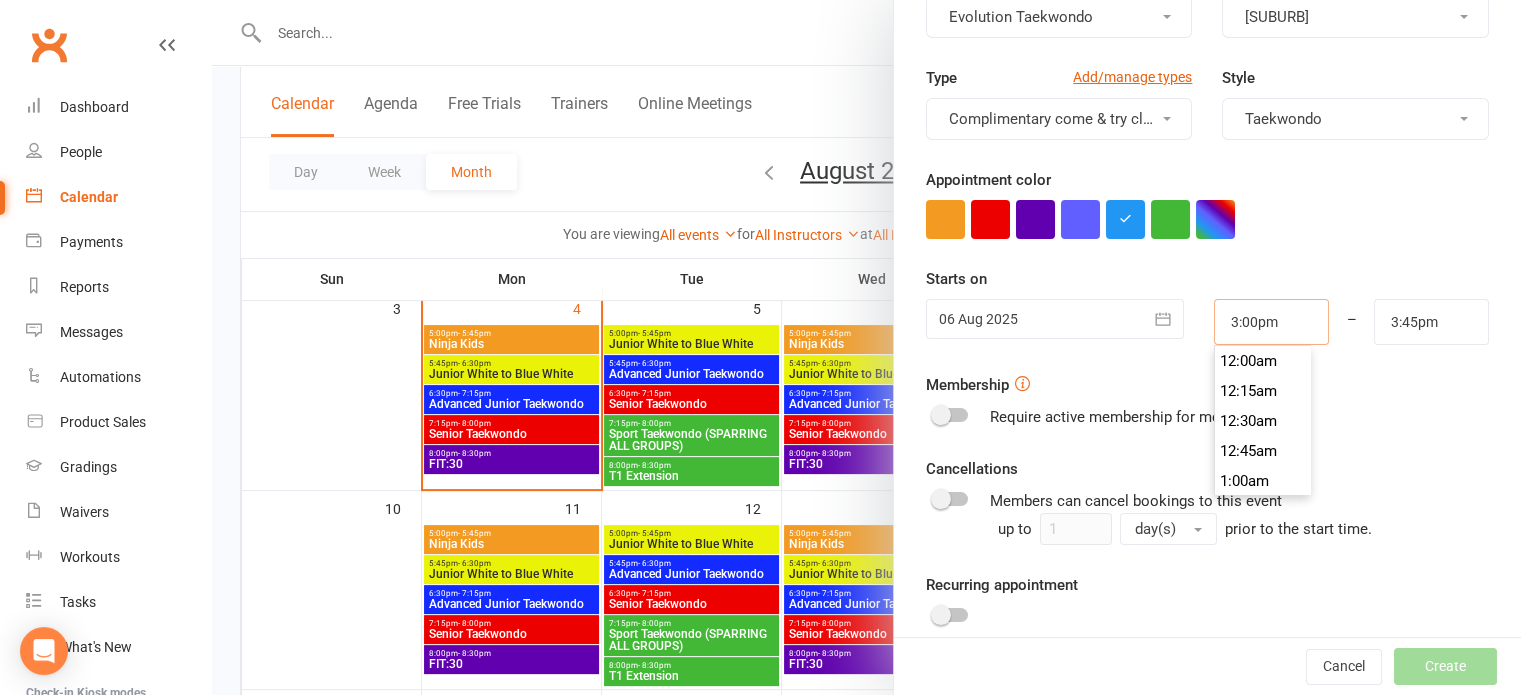 scroll, scrollTop: 1770, scrollLeft: 0, axis: vertical 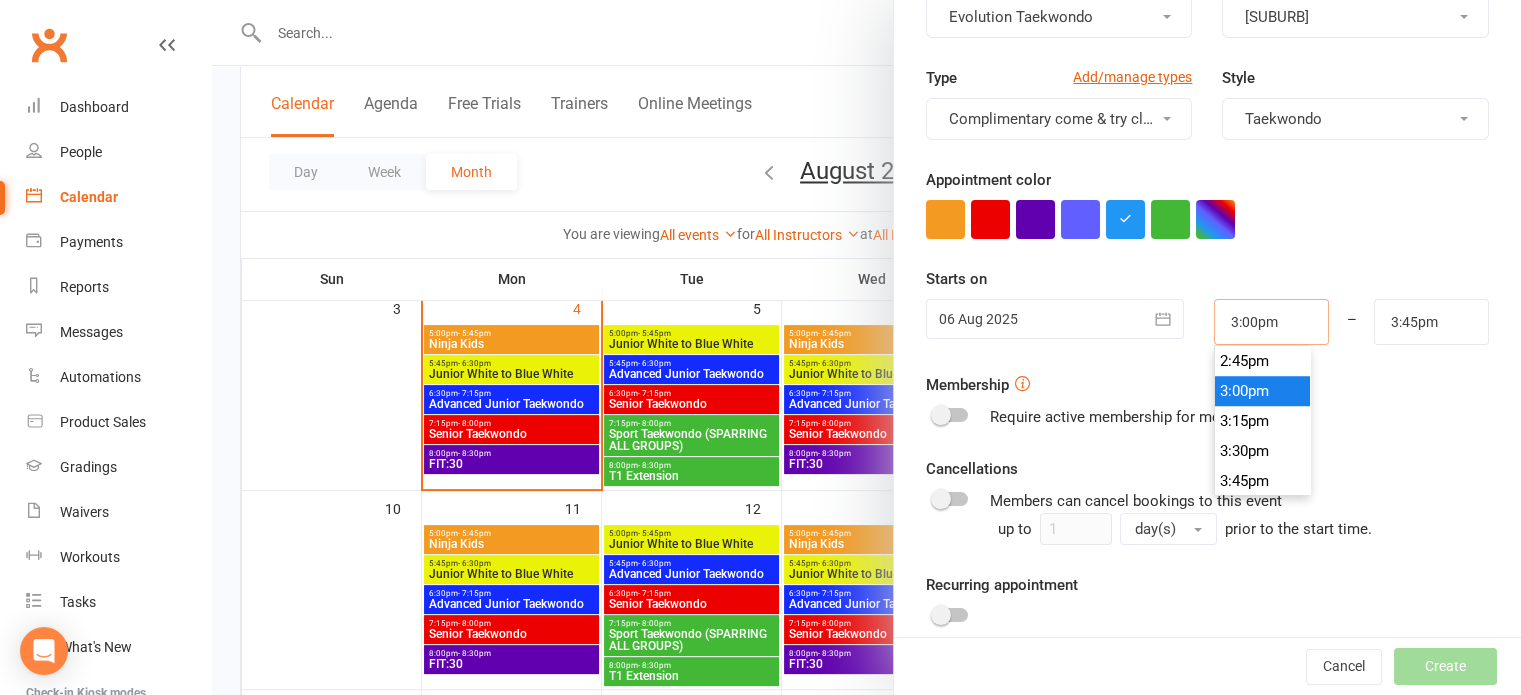 click on "3:00pm" at bounding box center [1271, 322] 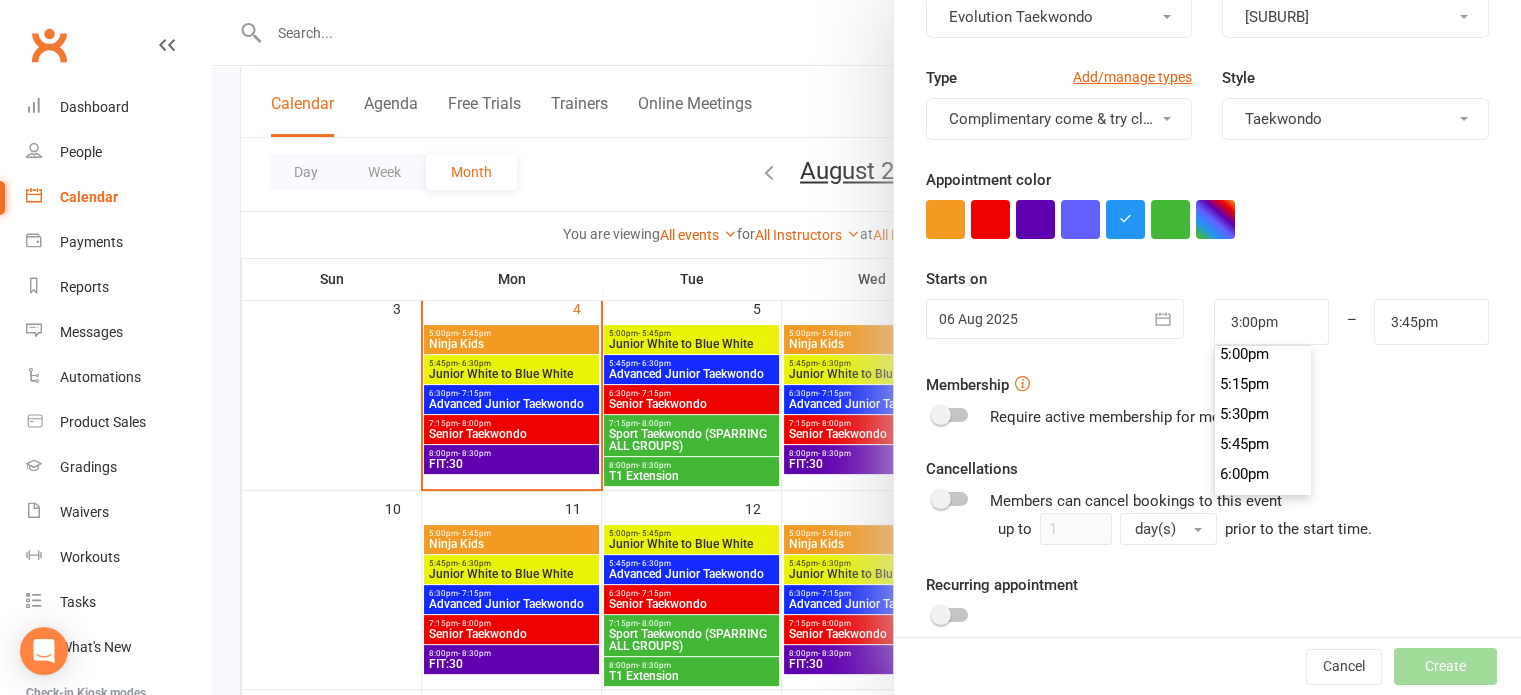 scroll, scrollTop: 2050, scrollLeft: 0, axis: vertical 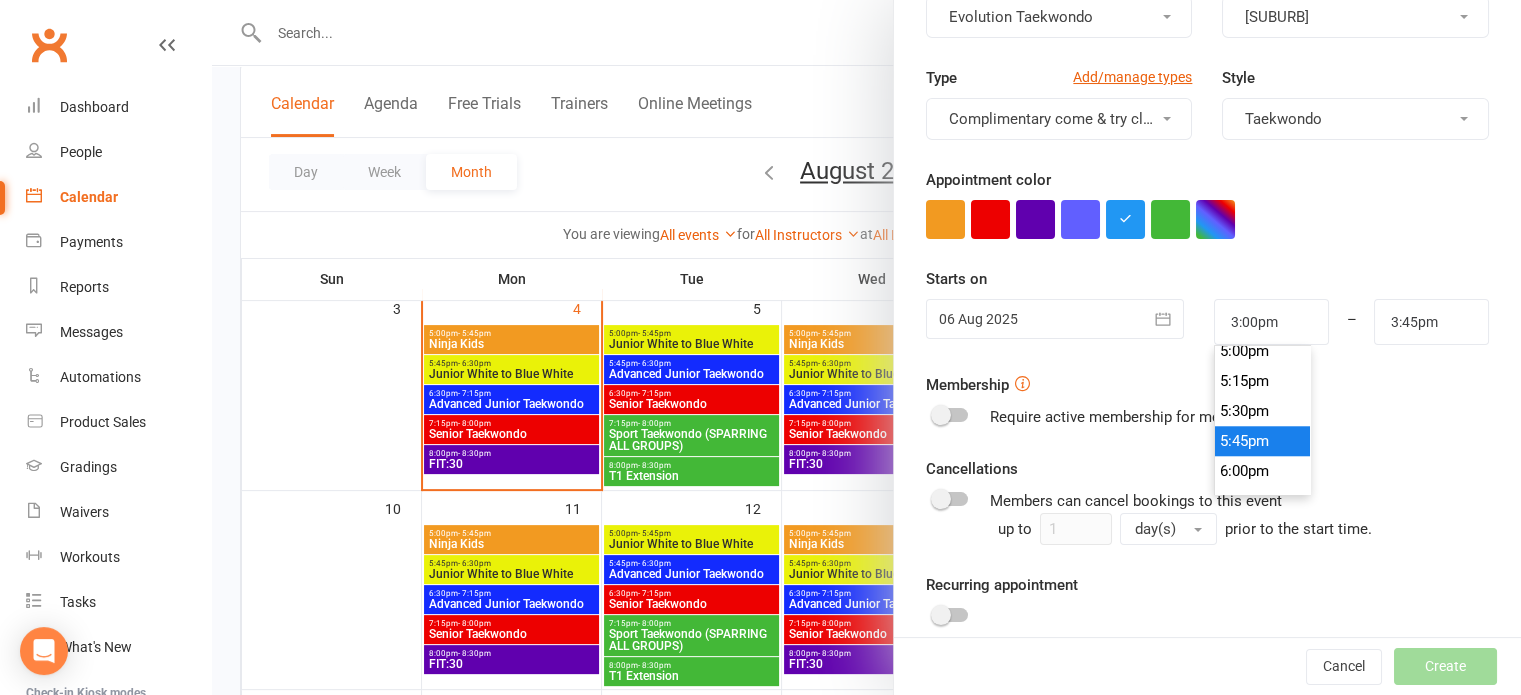type on "5:45pm" 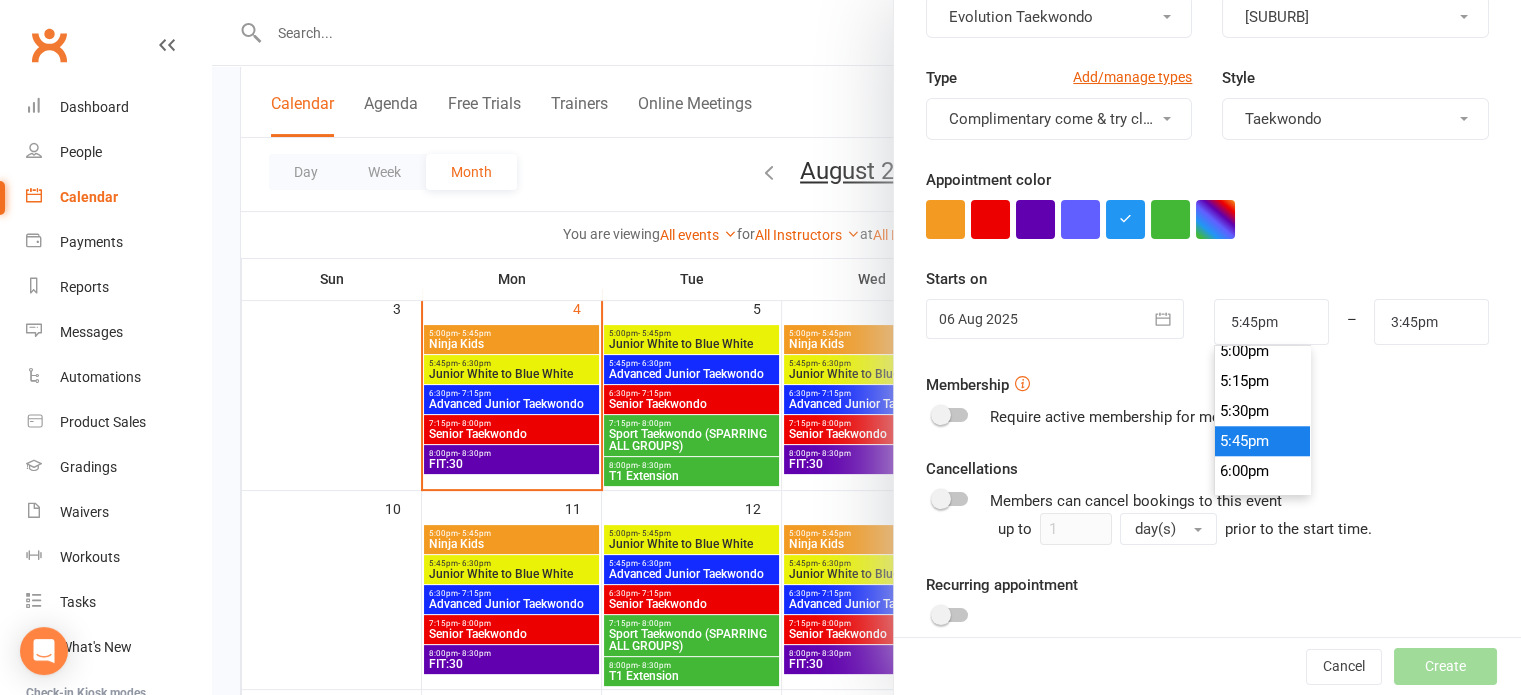 click on "5:45pm" at bounding box center [1263, 441] 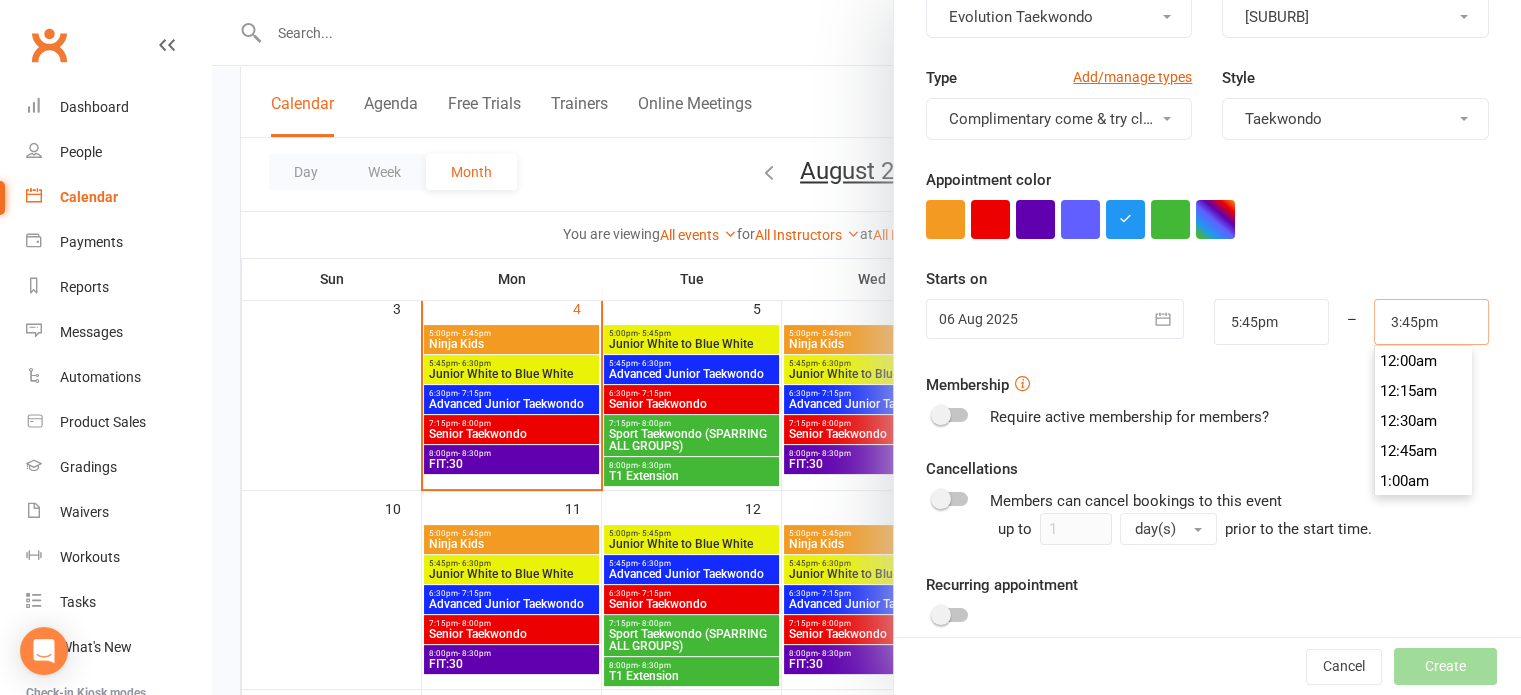 scroll, scrollTop: 1860, scrollLeft: 0, axis: vertical 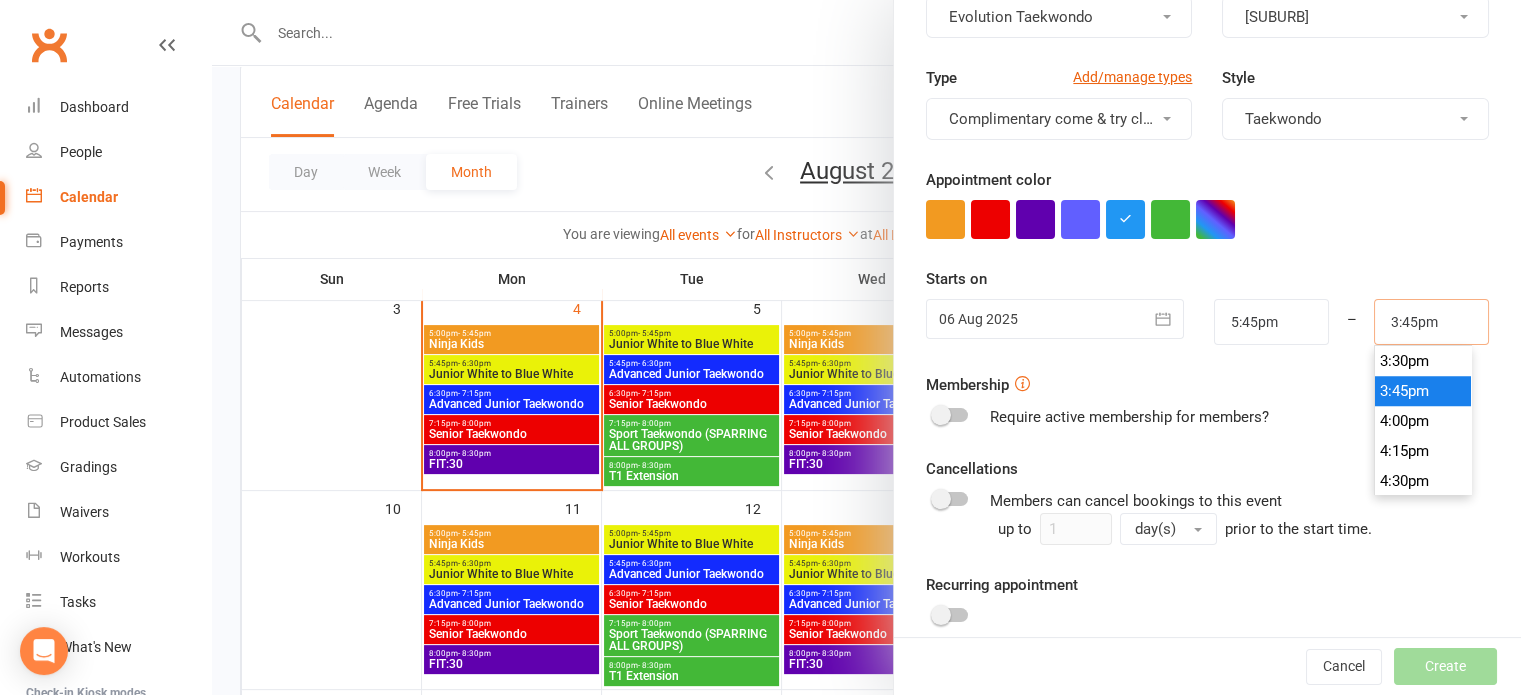 click on "3:45pm" at bounding box center [1431, 322] 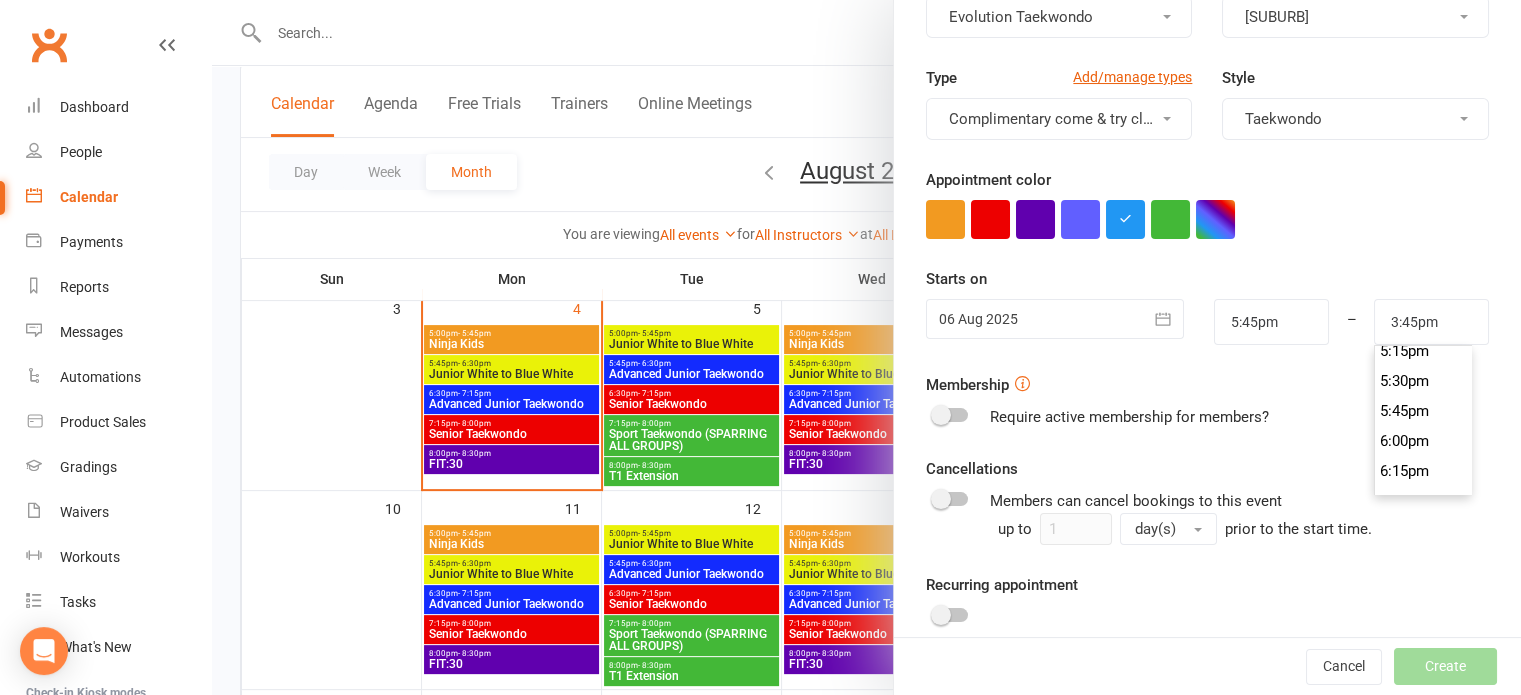scroll, scrollTop: 2100, scrollLeft: 0, axis: vertical 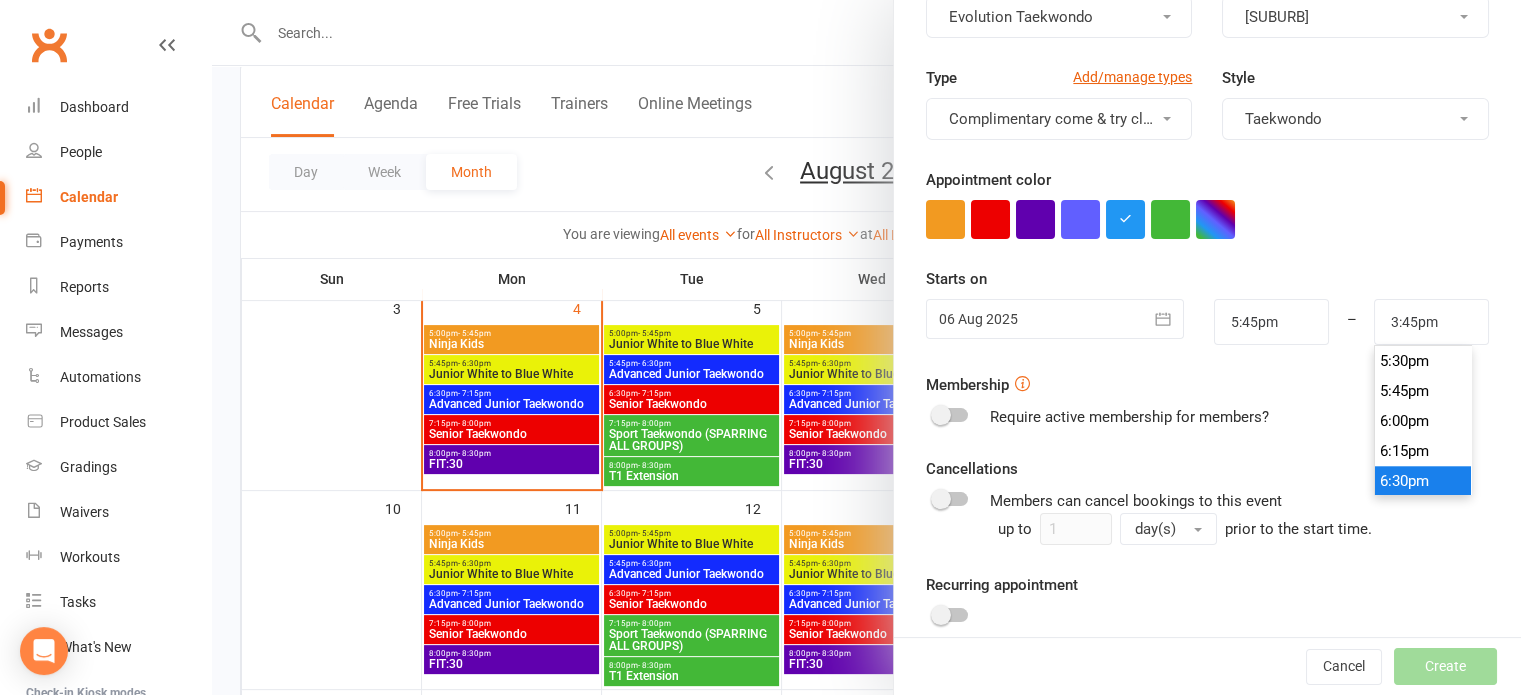 type on "6:30pm" 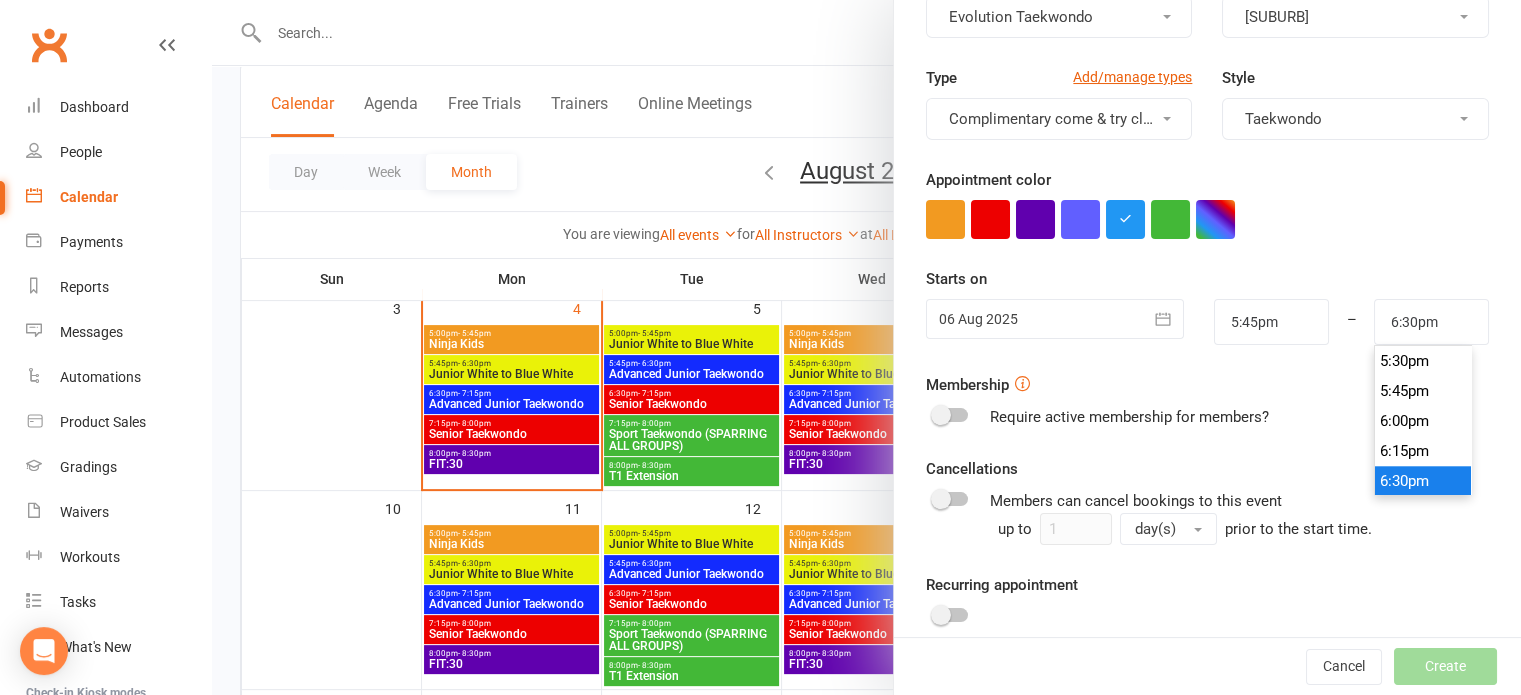 click on "6:30pm" at bounding box center (1423, 481) 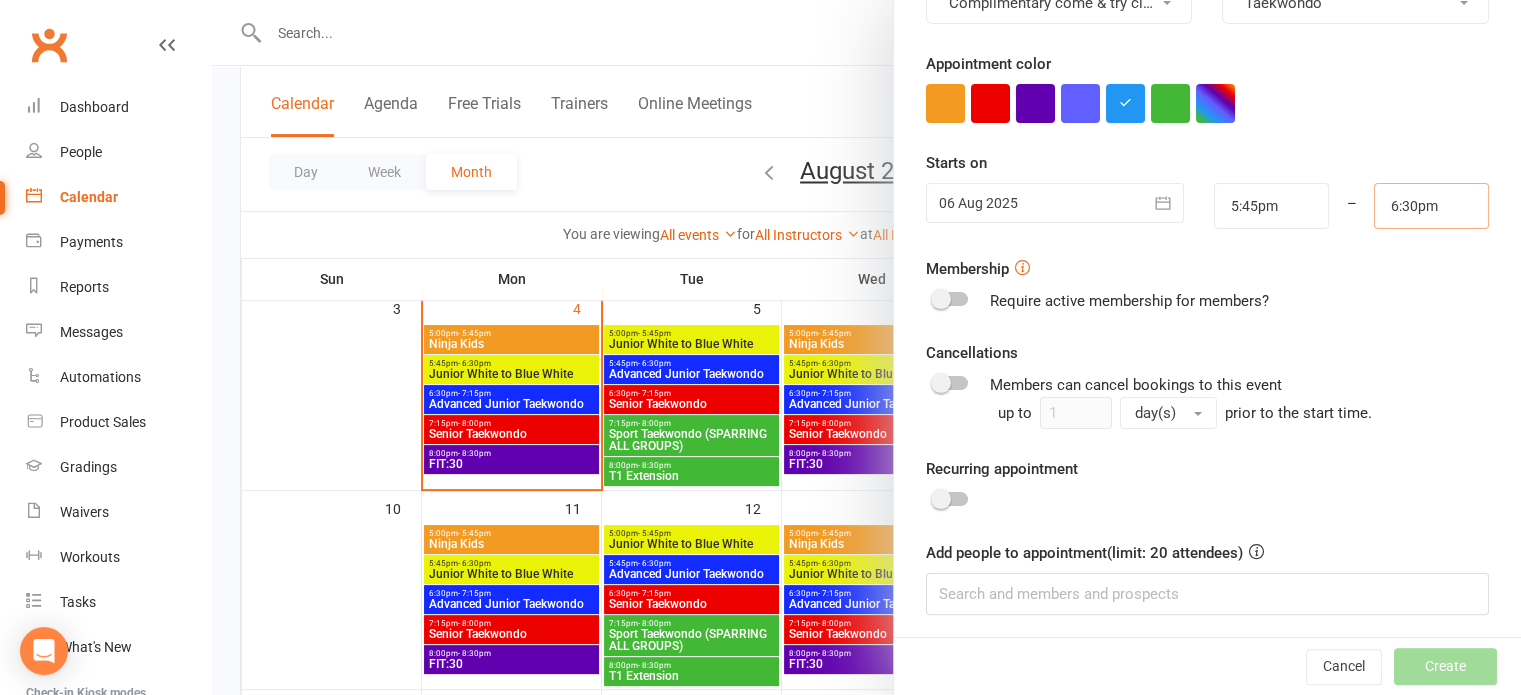 scroll, scrollTop: 342, scrollLeft: 0, axis: vertical 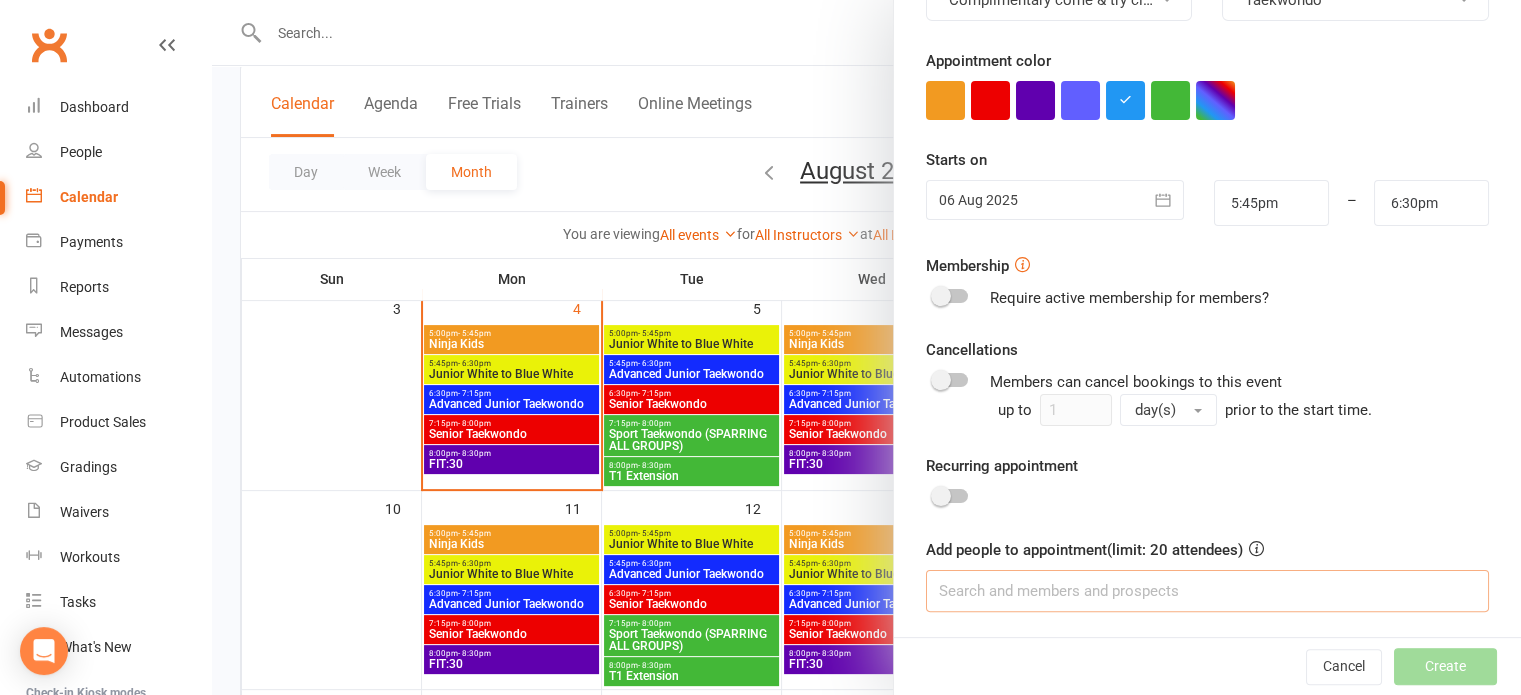 click at bounding box center (1207, 591) 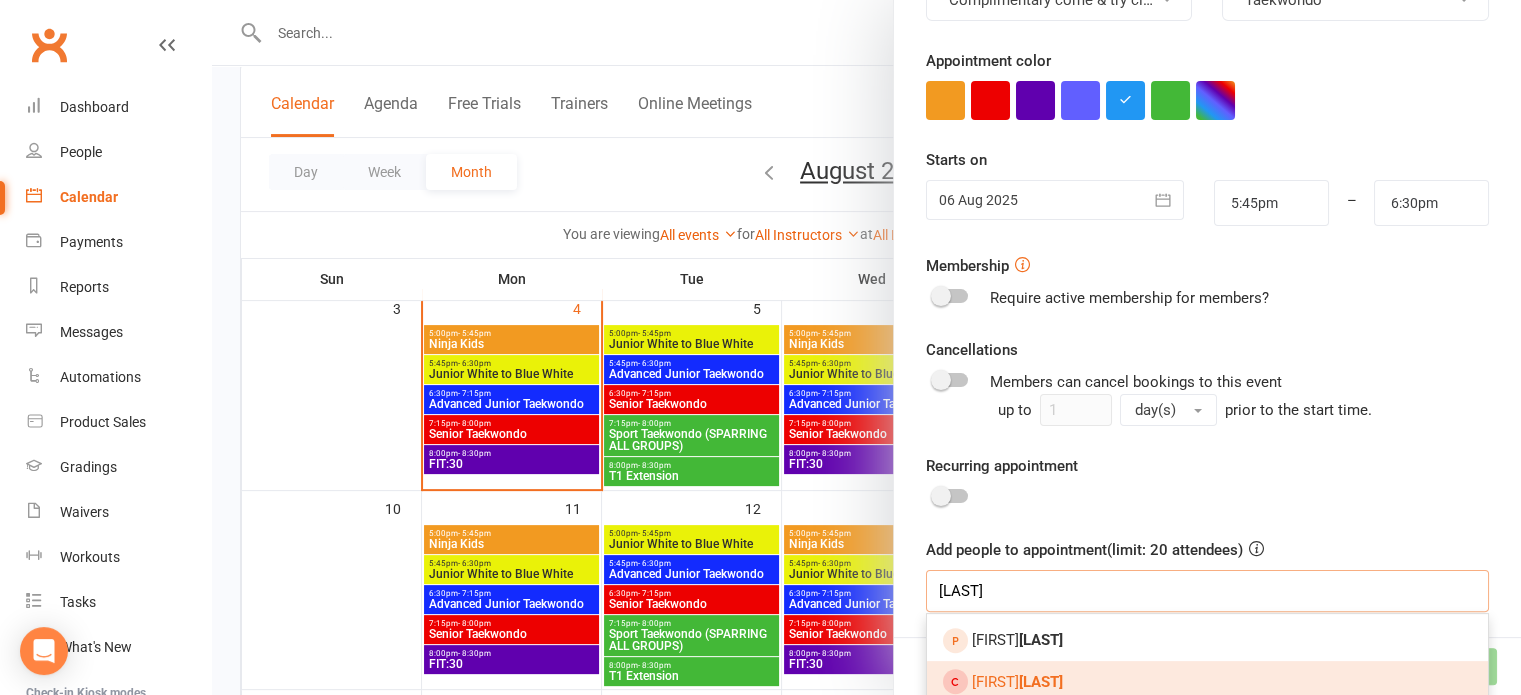 type on "[LAST]" 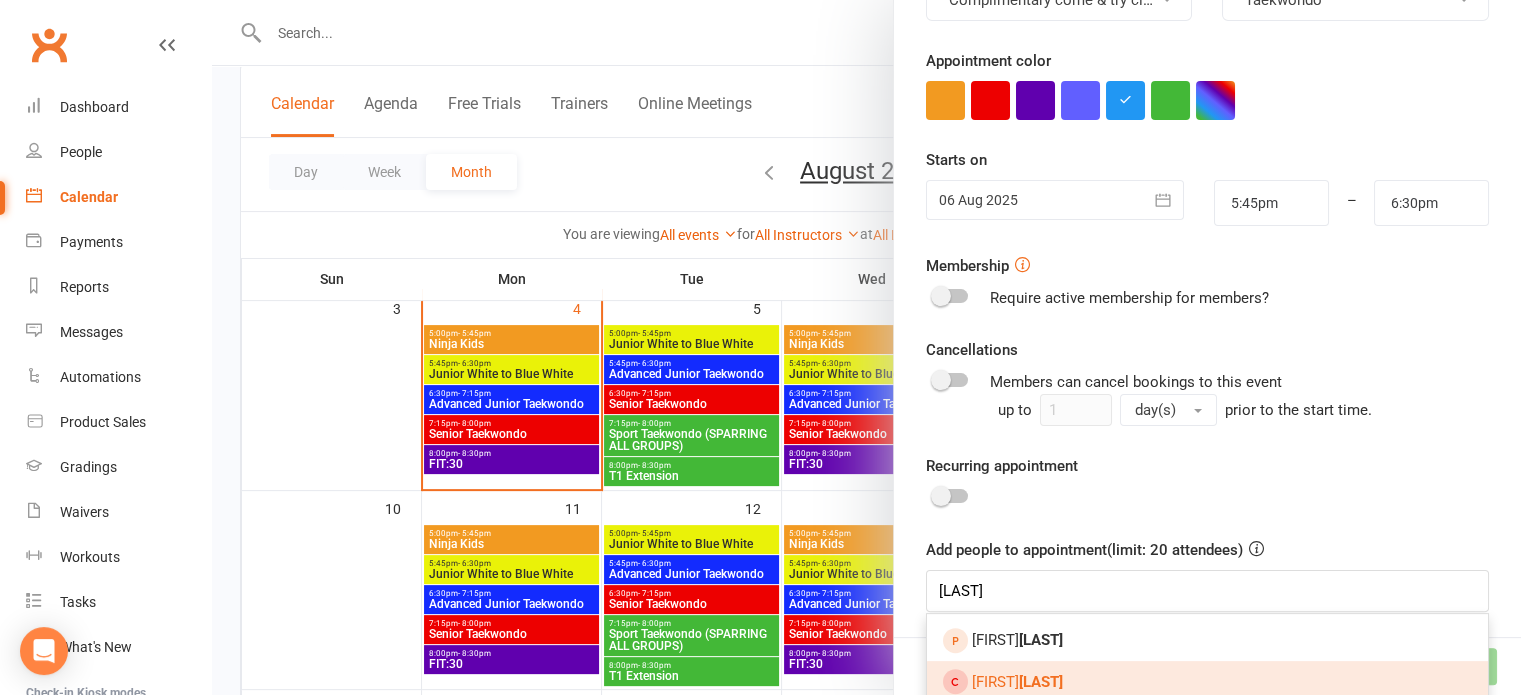 click on "[FIRST] [LAST]" at bounding box center [1207, 682] 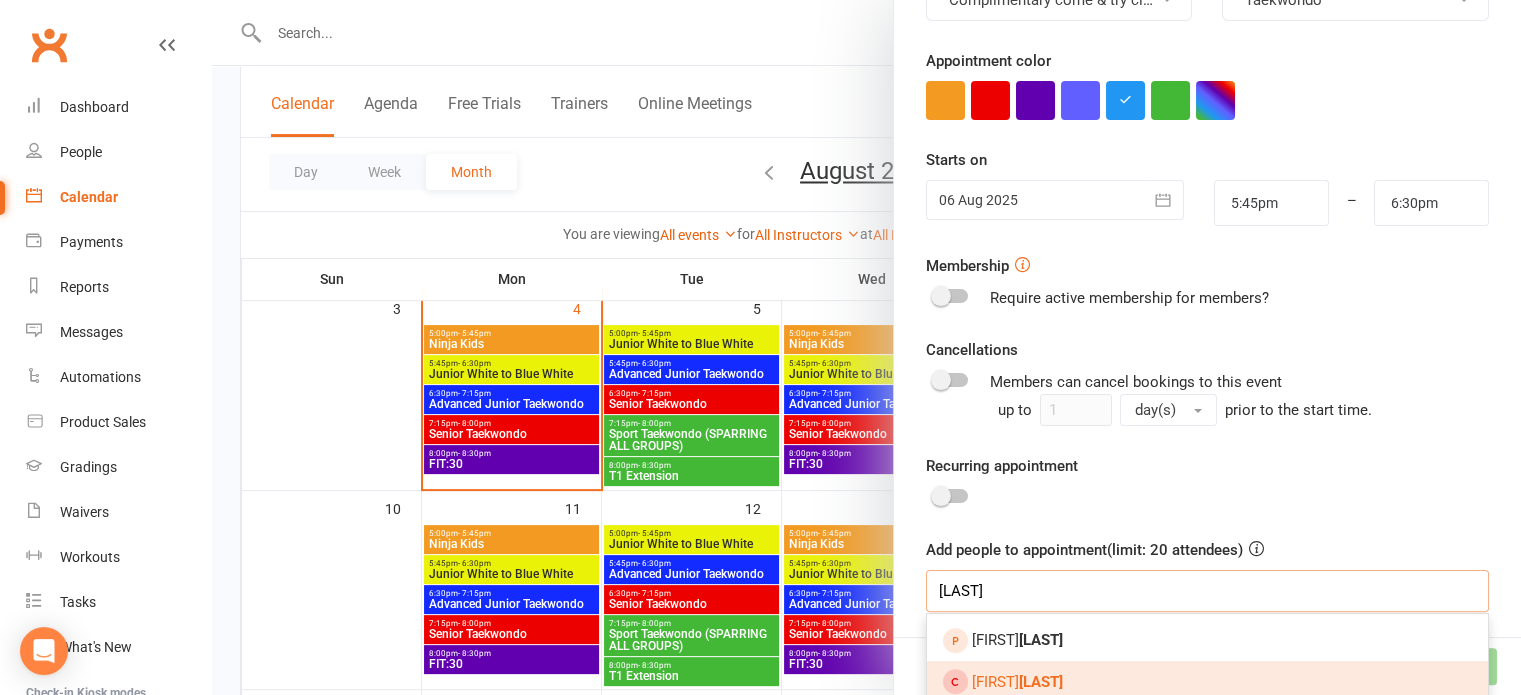 type 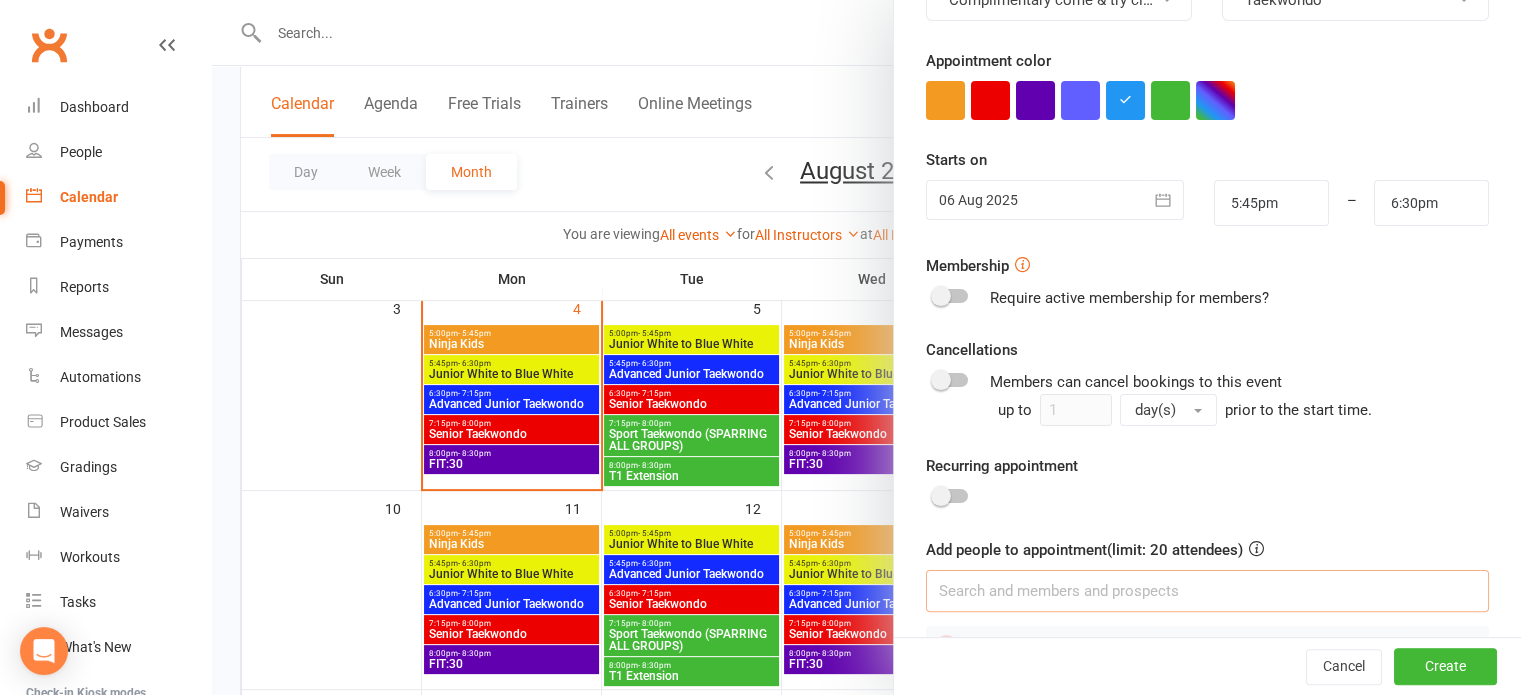 scroll, scrollTop: 398, scrollLeft: 0, axis: vertical 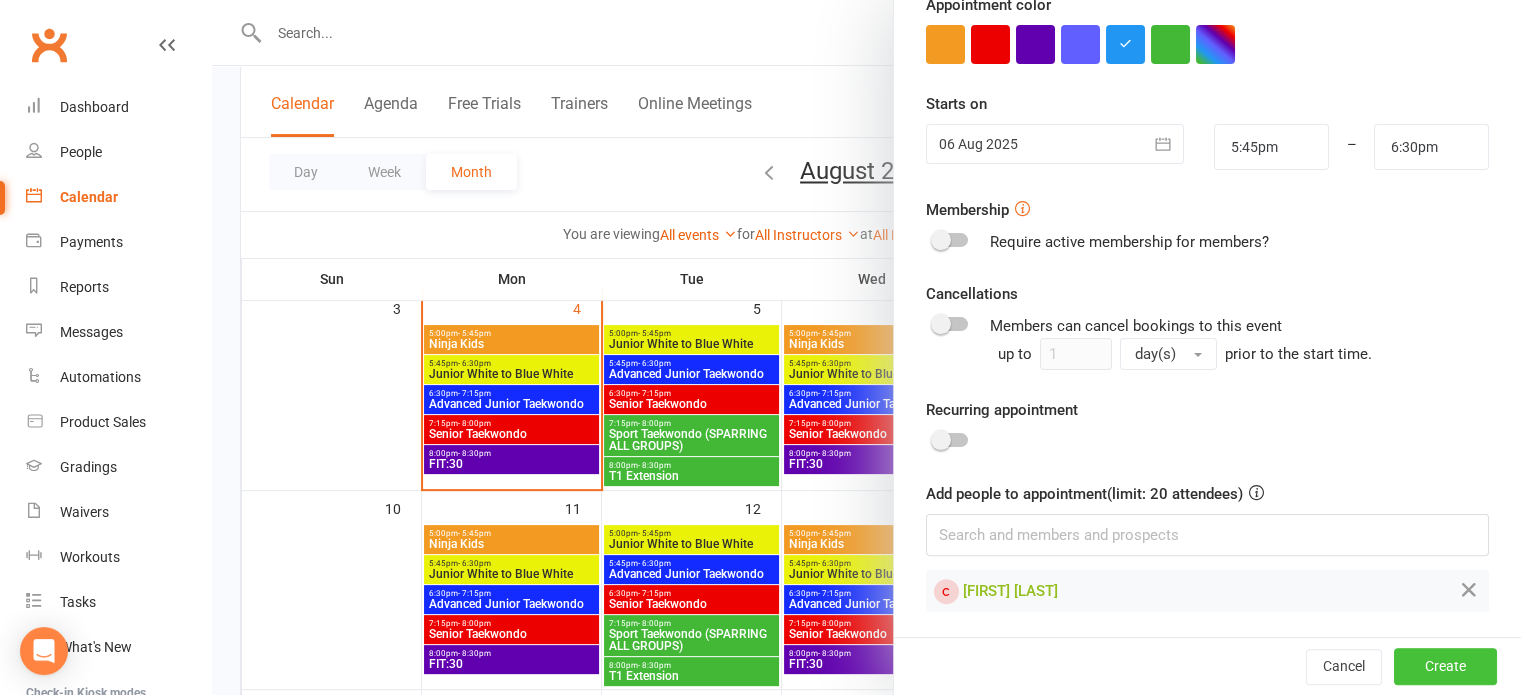 click on "Create" at bounding box center (1445, 667) 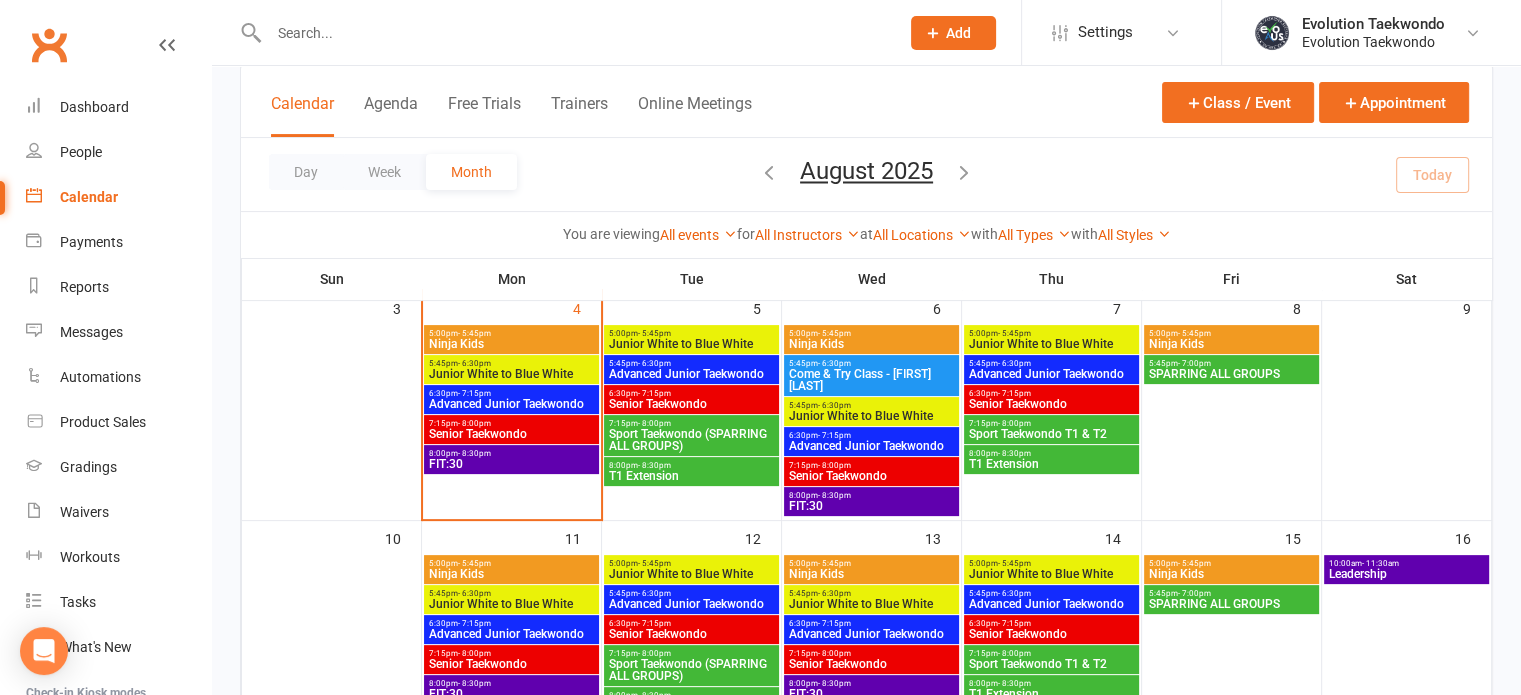 click on "Come & Try Class - [FIRST] [LAST]" at bounding box center [871, 380] 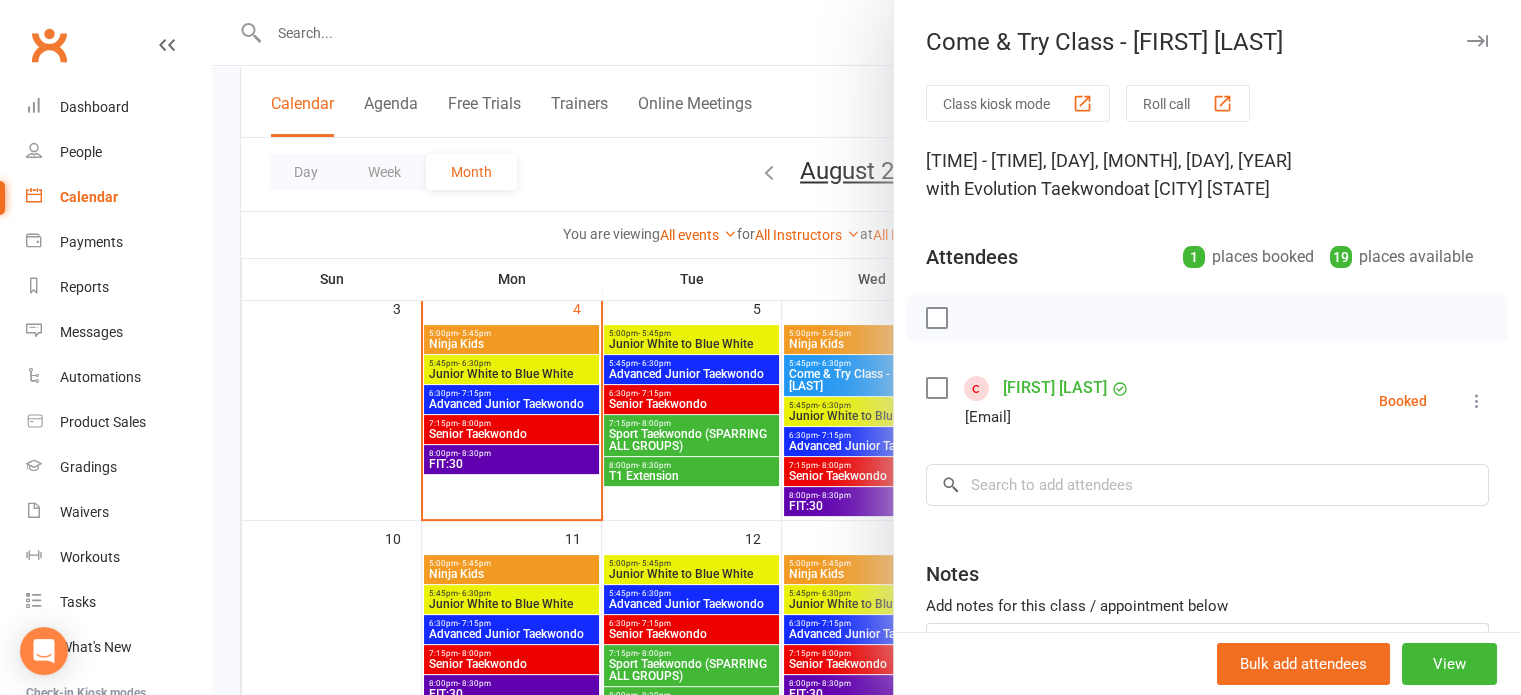 click on "[FIRST] [LAST]" at bounding box center [1055, 388] 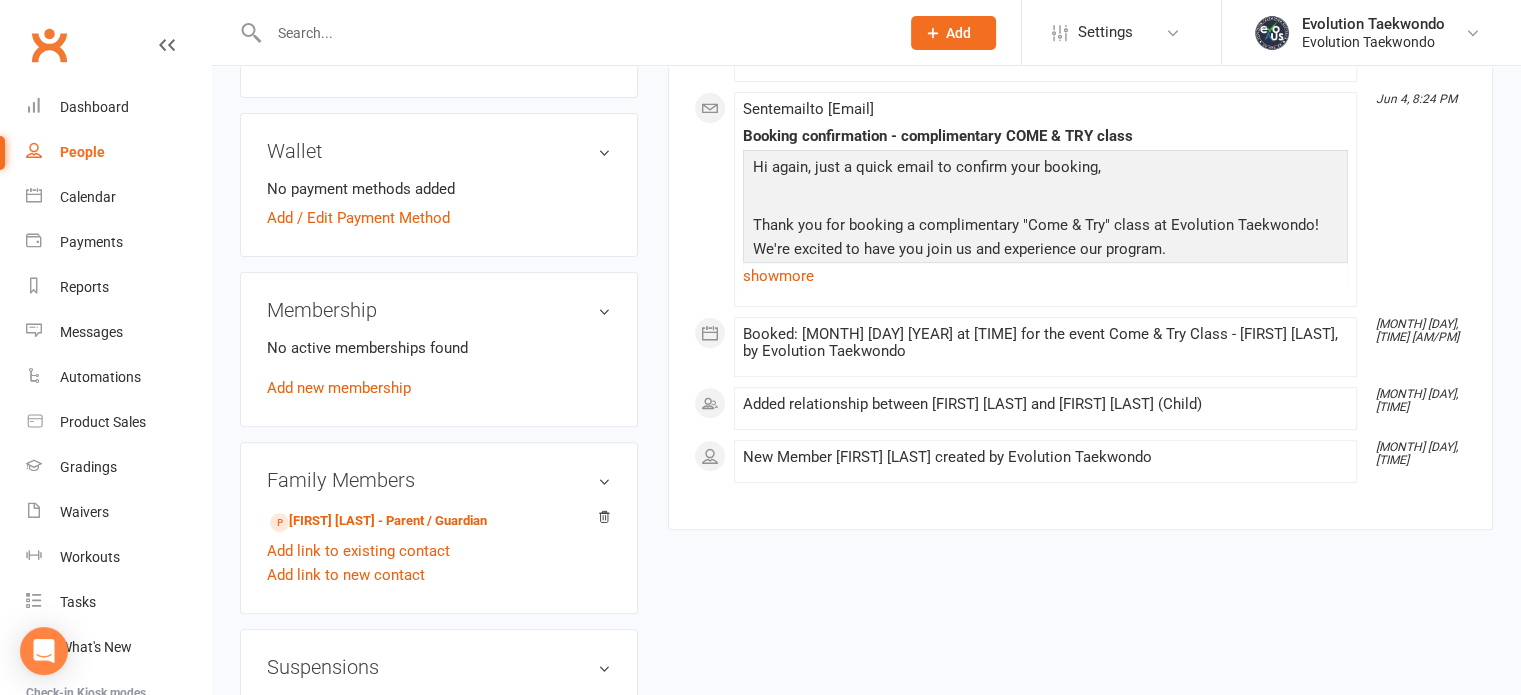scroll, scrollTop: 615, scrollLeft: 0, axis: vertical 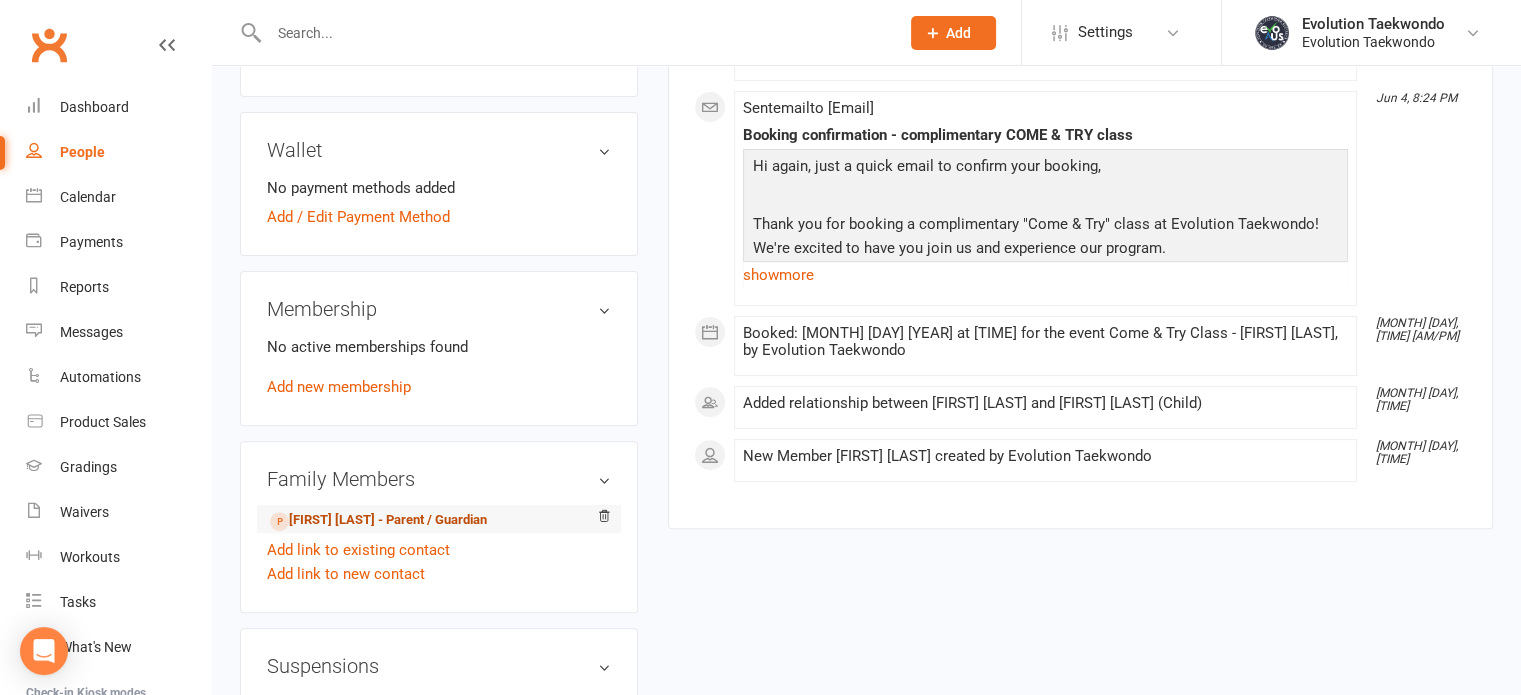 click on "[FIRST] [LAST] - Parent / Guardian" at bounding box center (378, 520) 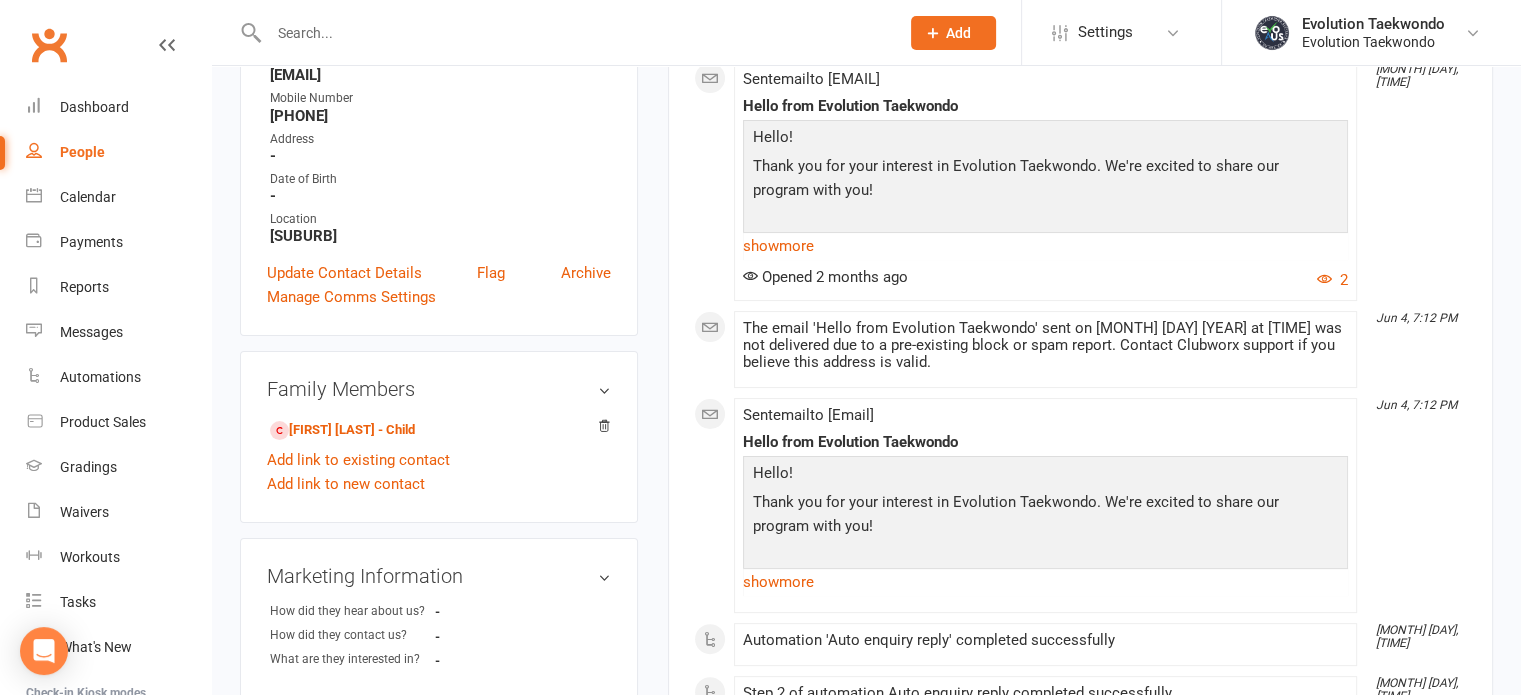 scroll, scrollTop: 364, scrollLeft: 0, axis: vertical 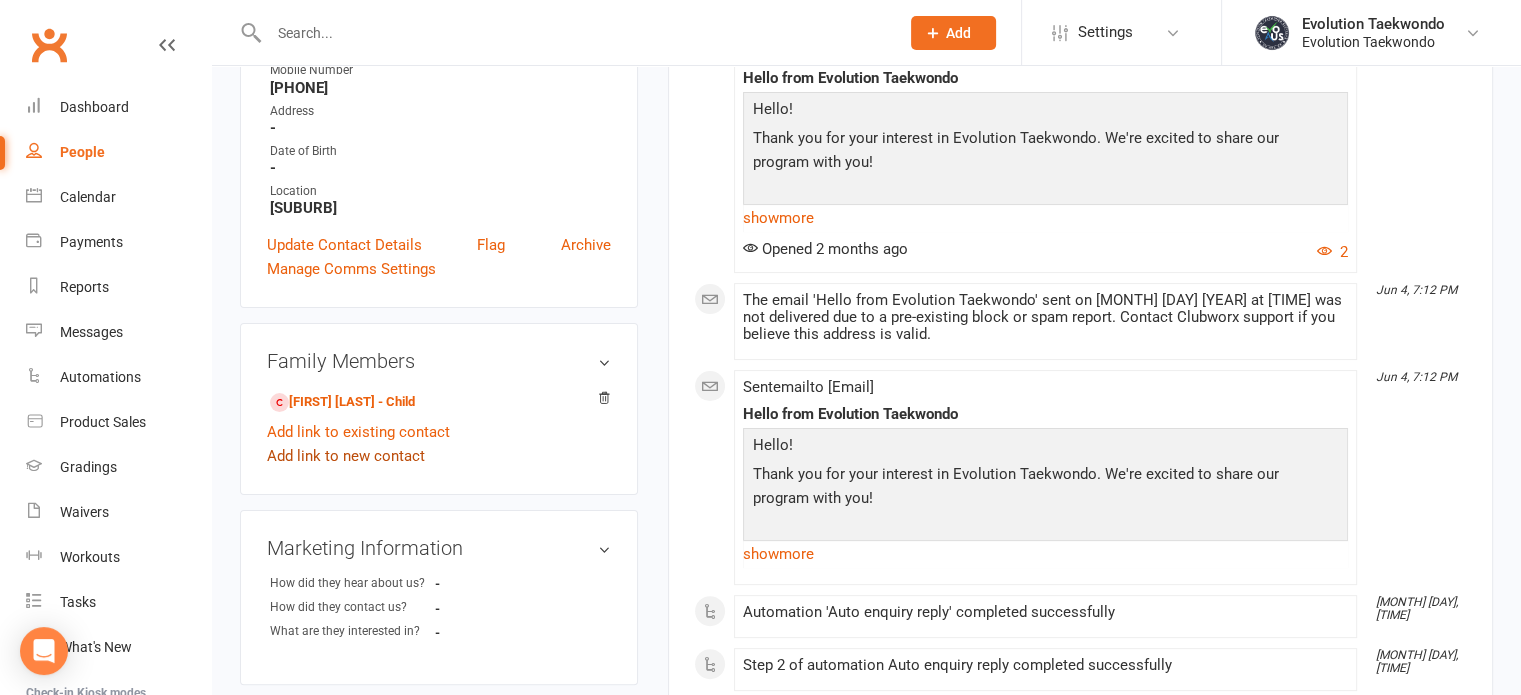 click on "Add link to new contact" at bounding box center [346, 456] 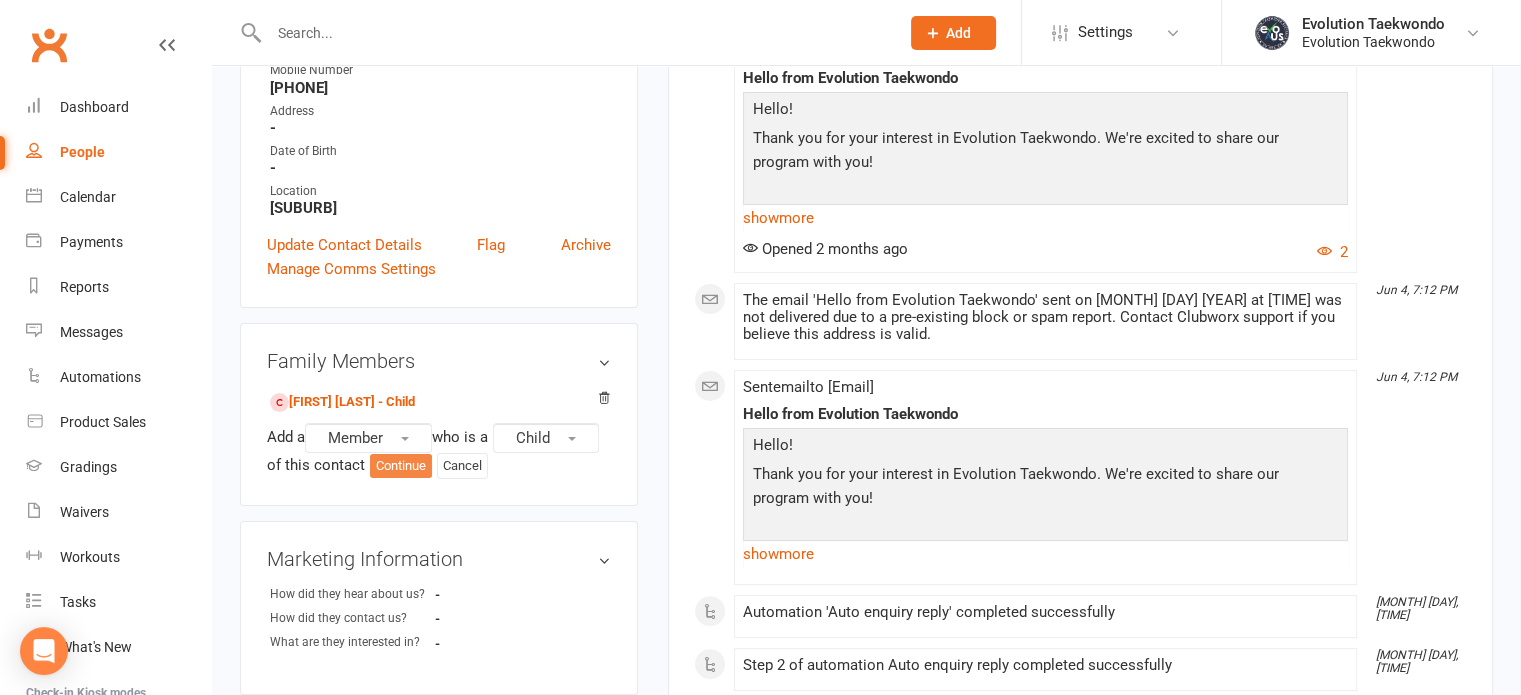 click on "Continue" at bounding box center (401, 466) 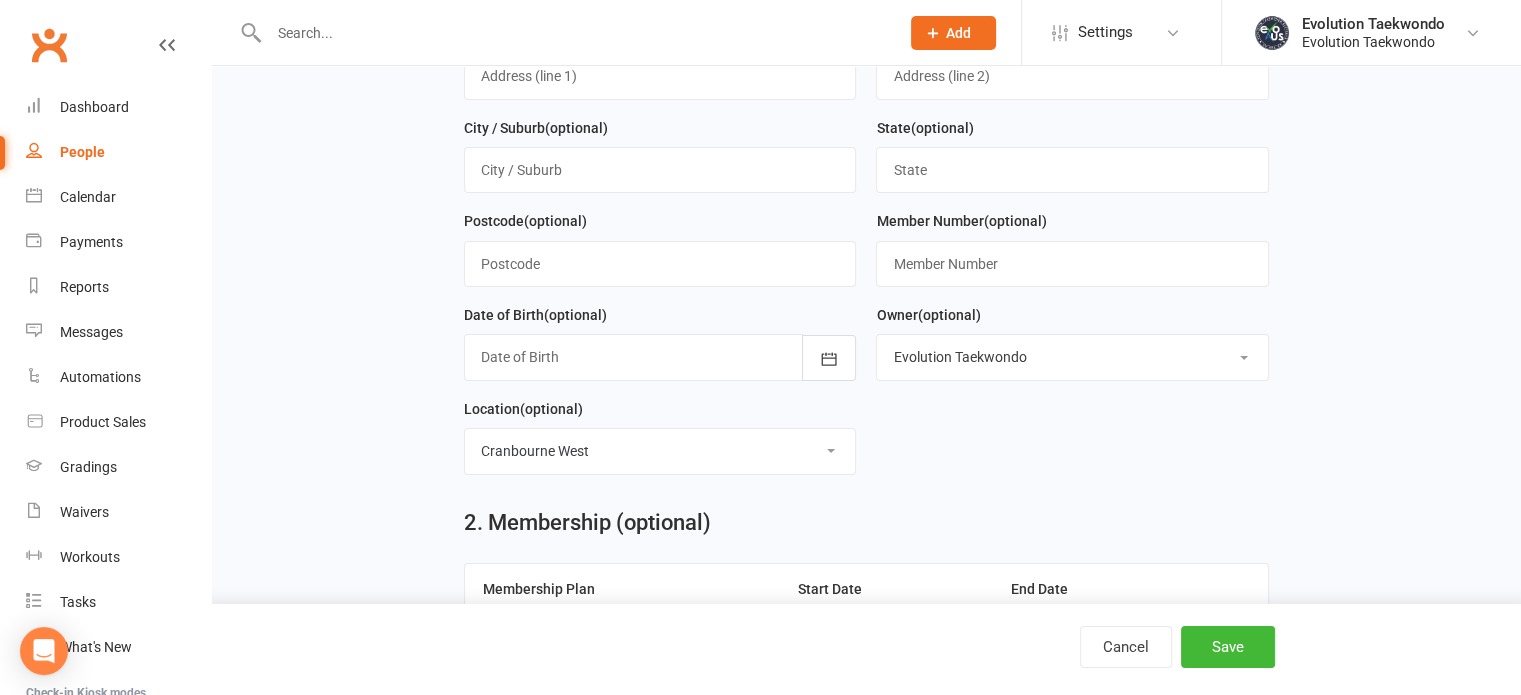 scroll, scrollTop: 0, scrollLeft: 0, axis: both 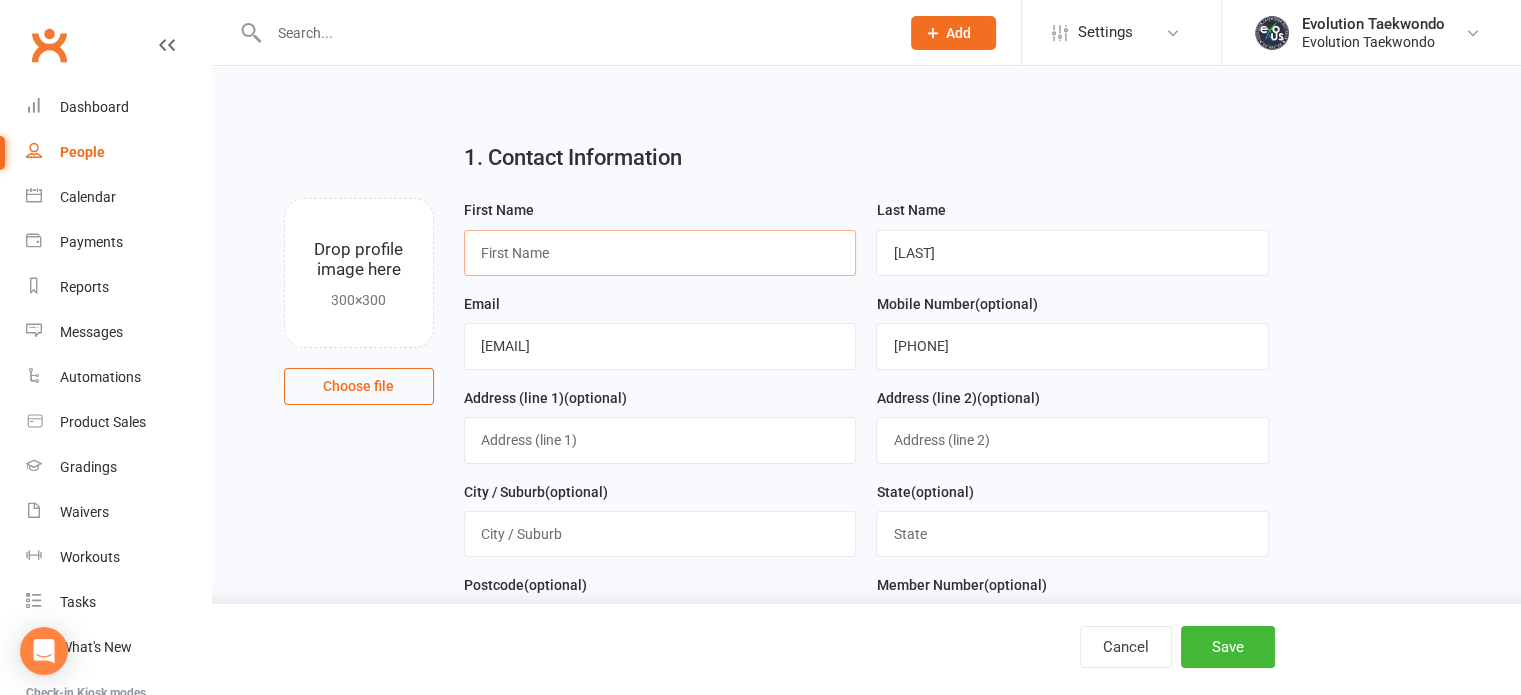 click at bounding box center (660, 253) 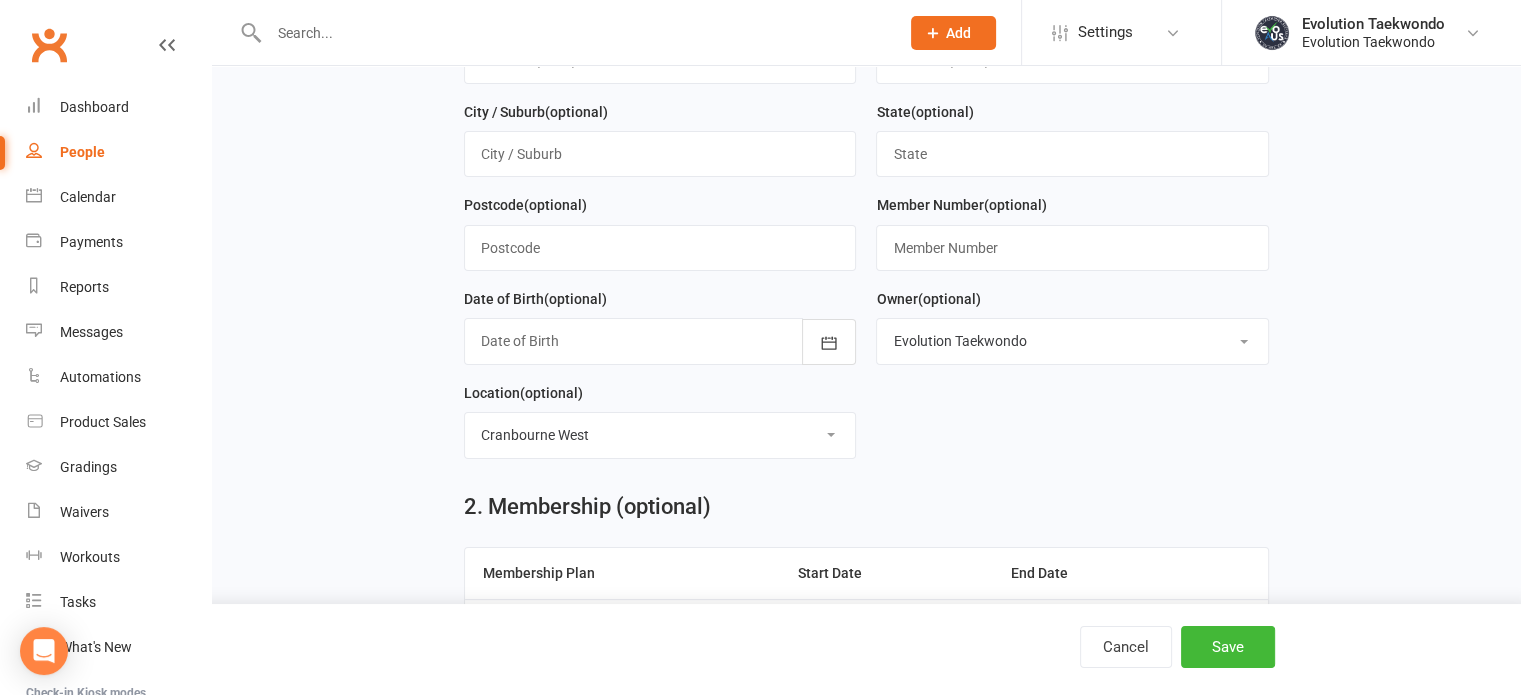 scroll, scrollTop: 384, scrollLeft: 0, axis: vertical 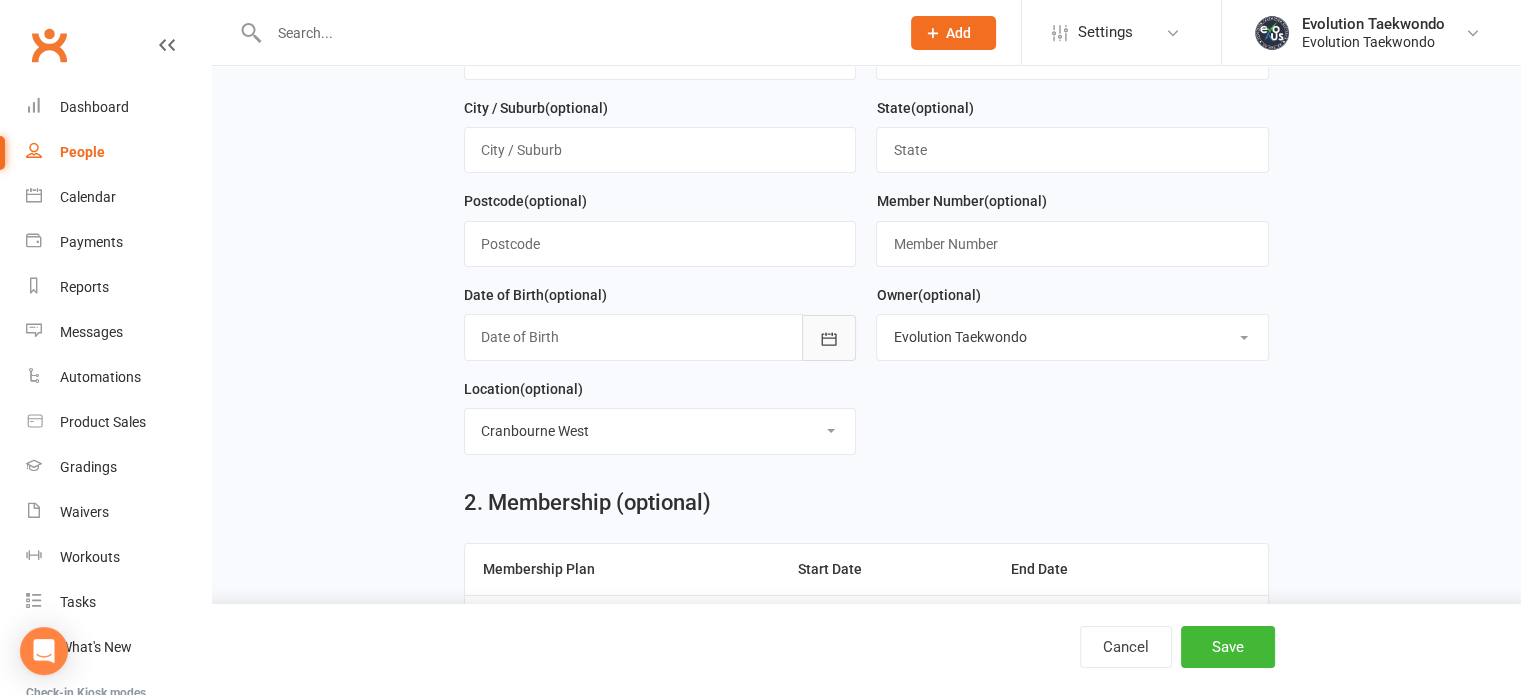 type on "[FIRST]" 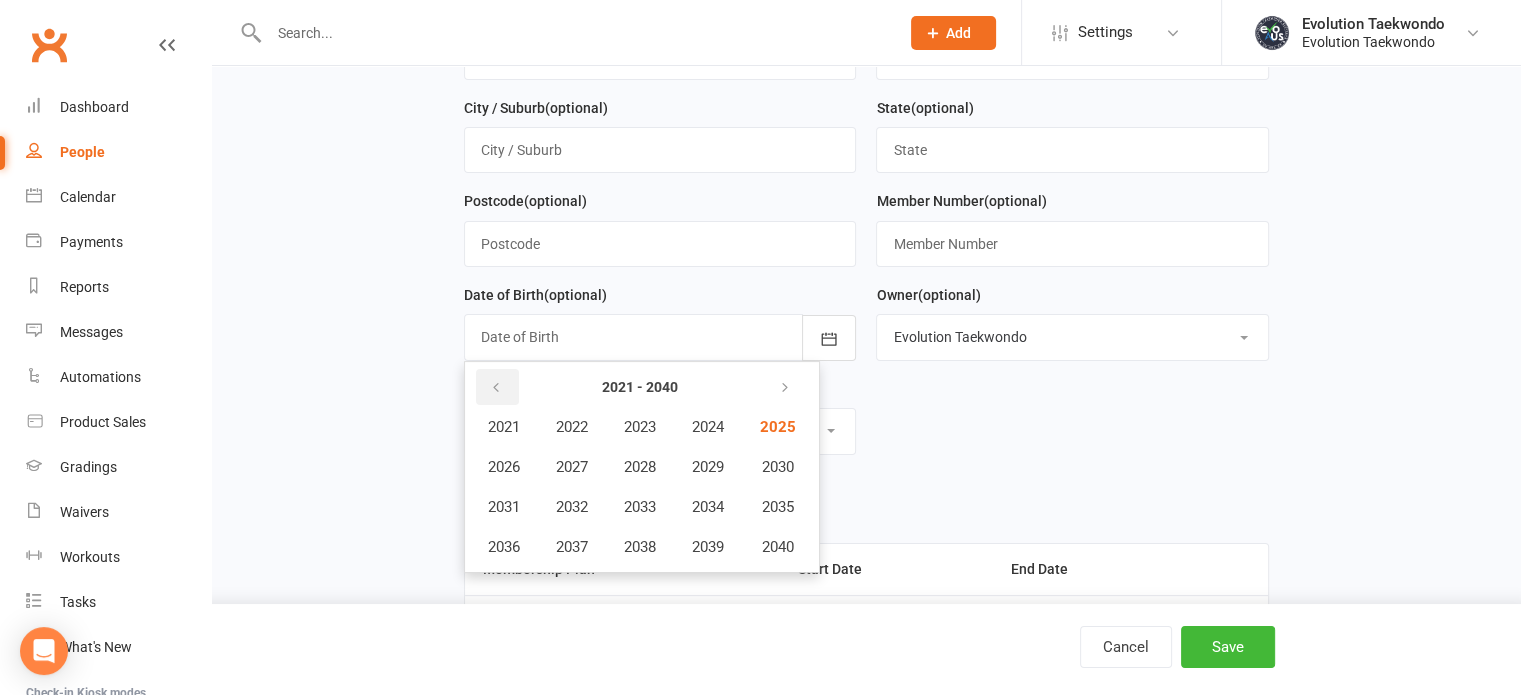 click at bounding box center [497, 387] 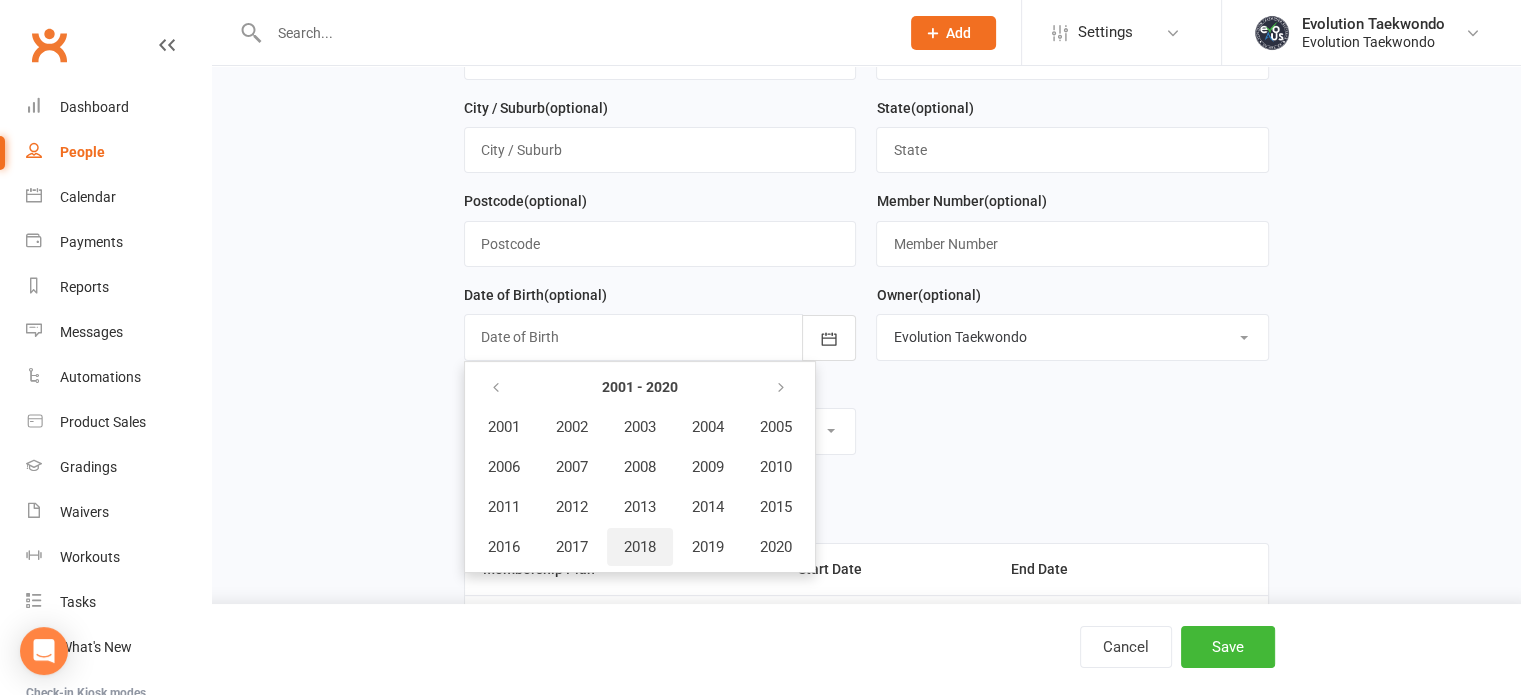 click on "2018" at bounding box center [640, 547] 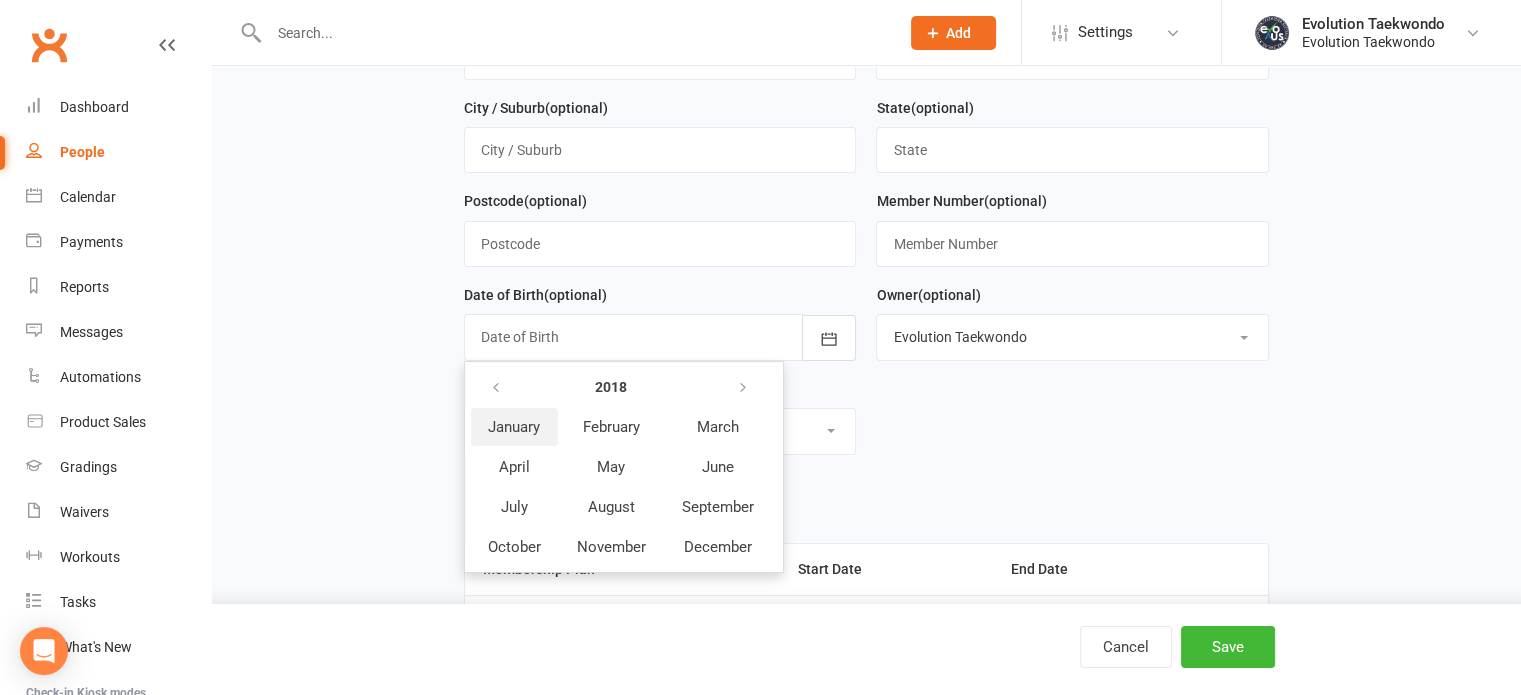click on "January" at bounding box center (514, 427) 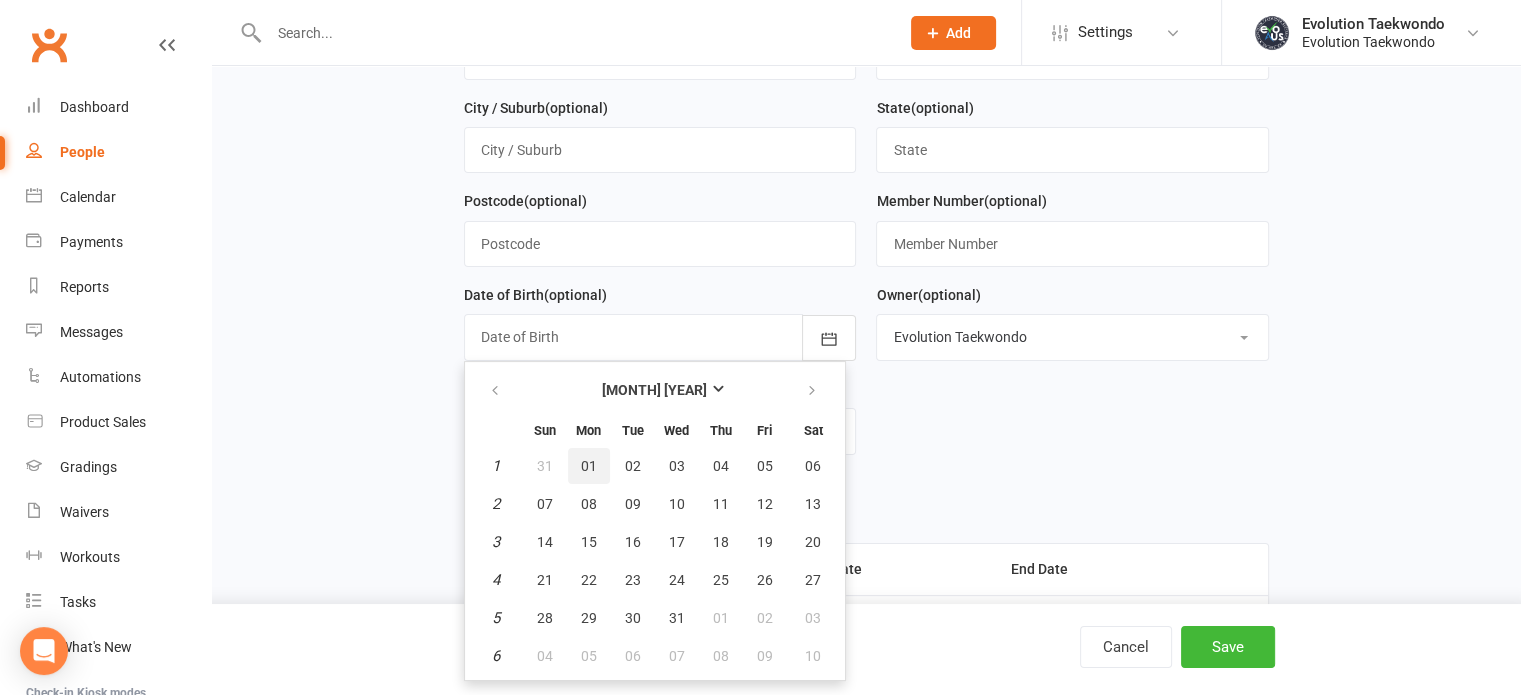 click on "01" at bounding box center [589, 466] 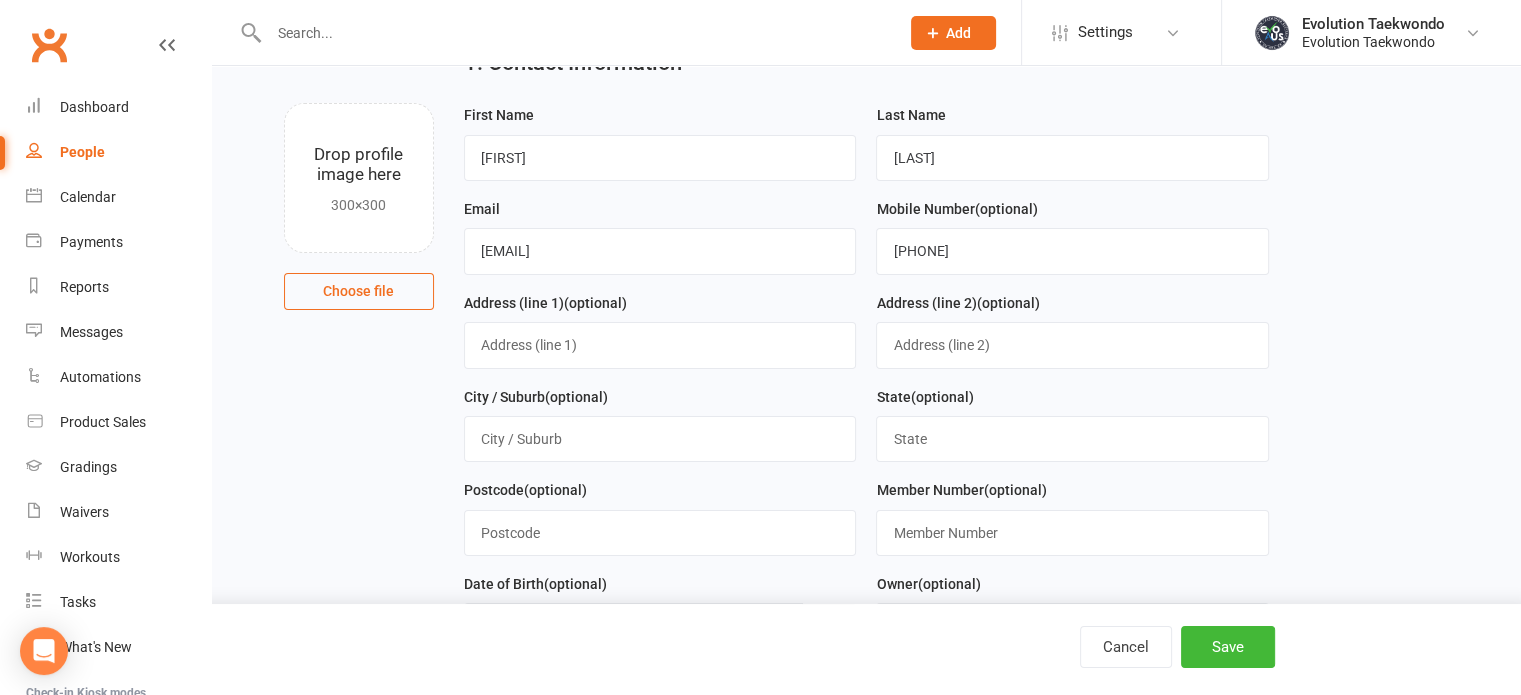 scroll, scrollTop: 94, scrollLeft: 0, axis: vertical 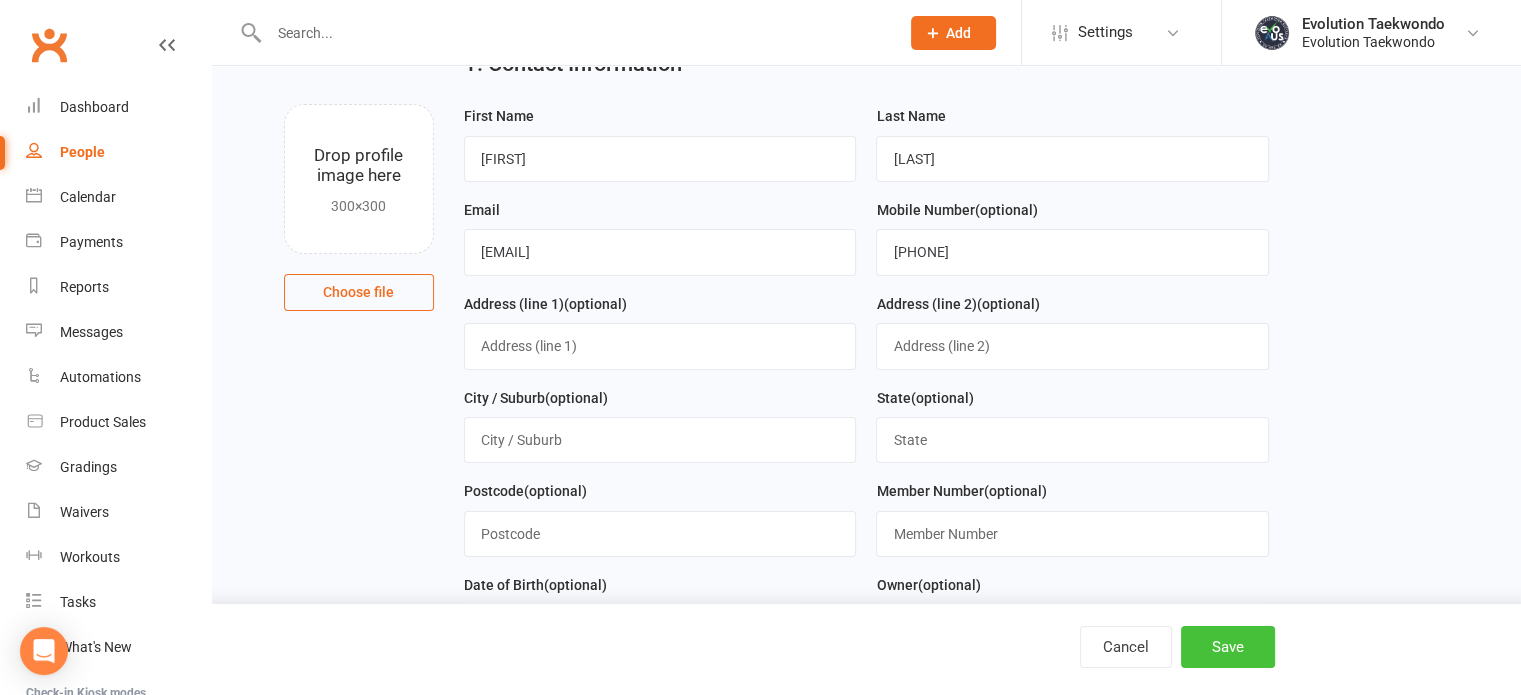 click on "Save" at bounding box center (1228, 647) 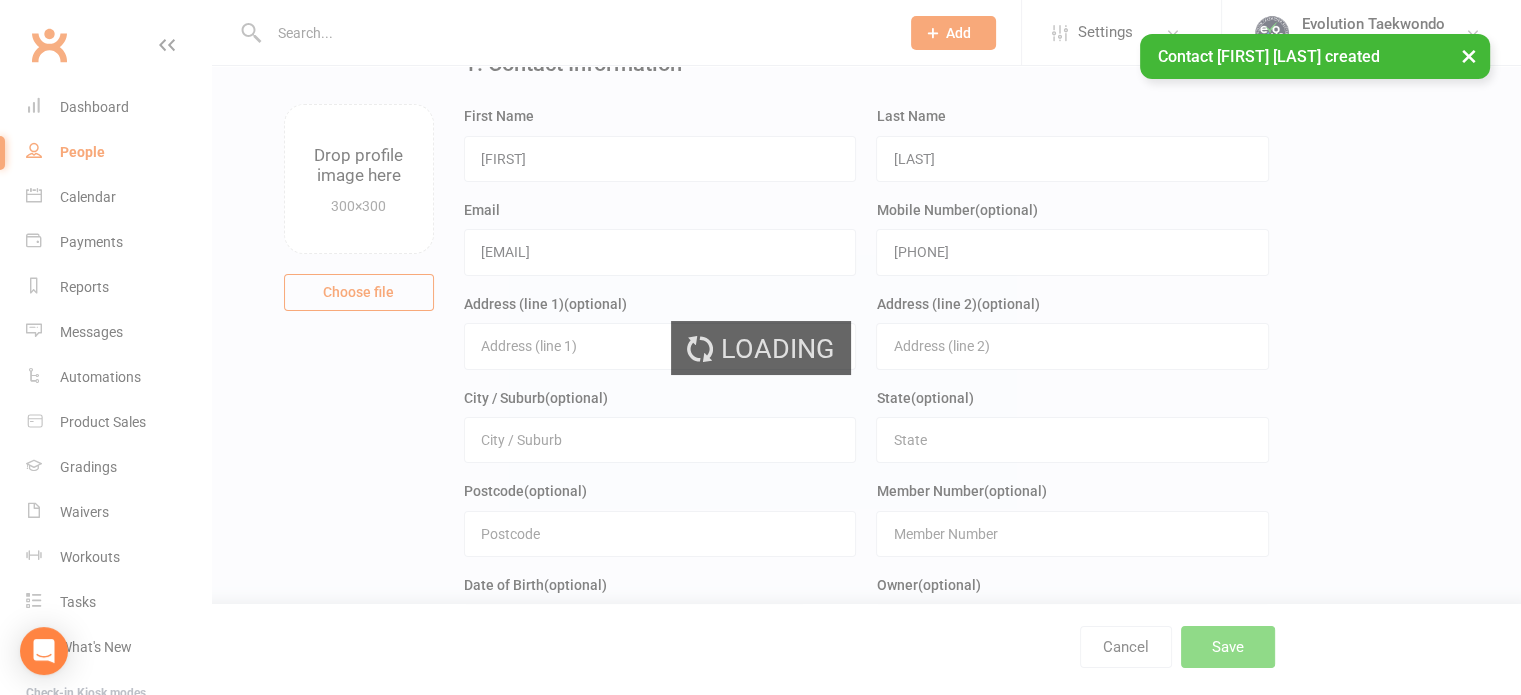 scroll, scrollTop: 0, scrollLeft: 0, axis: both 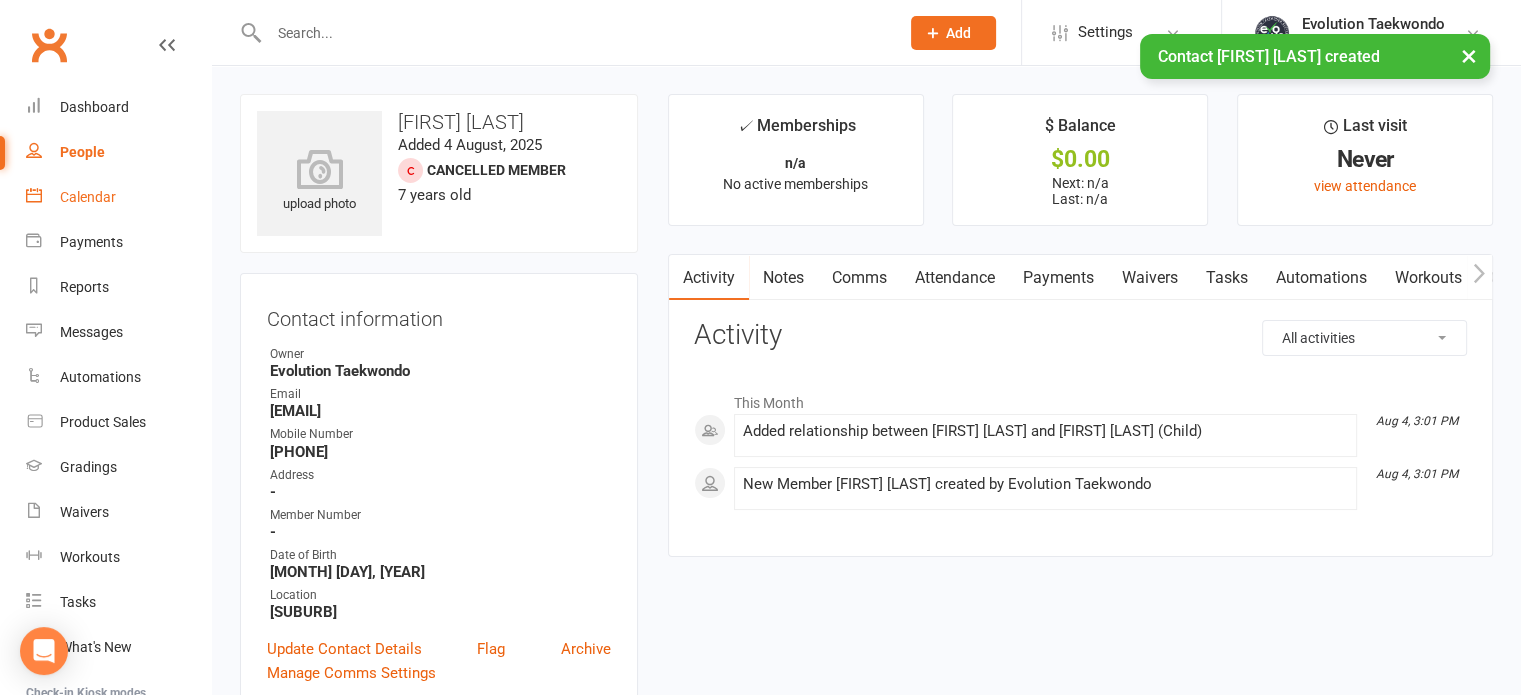 click on "Calendar" at bounding box center (88, 197) 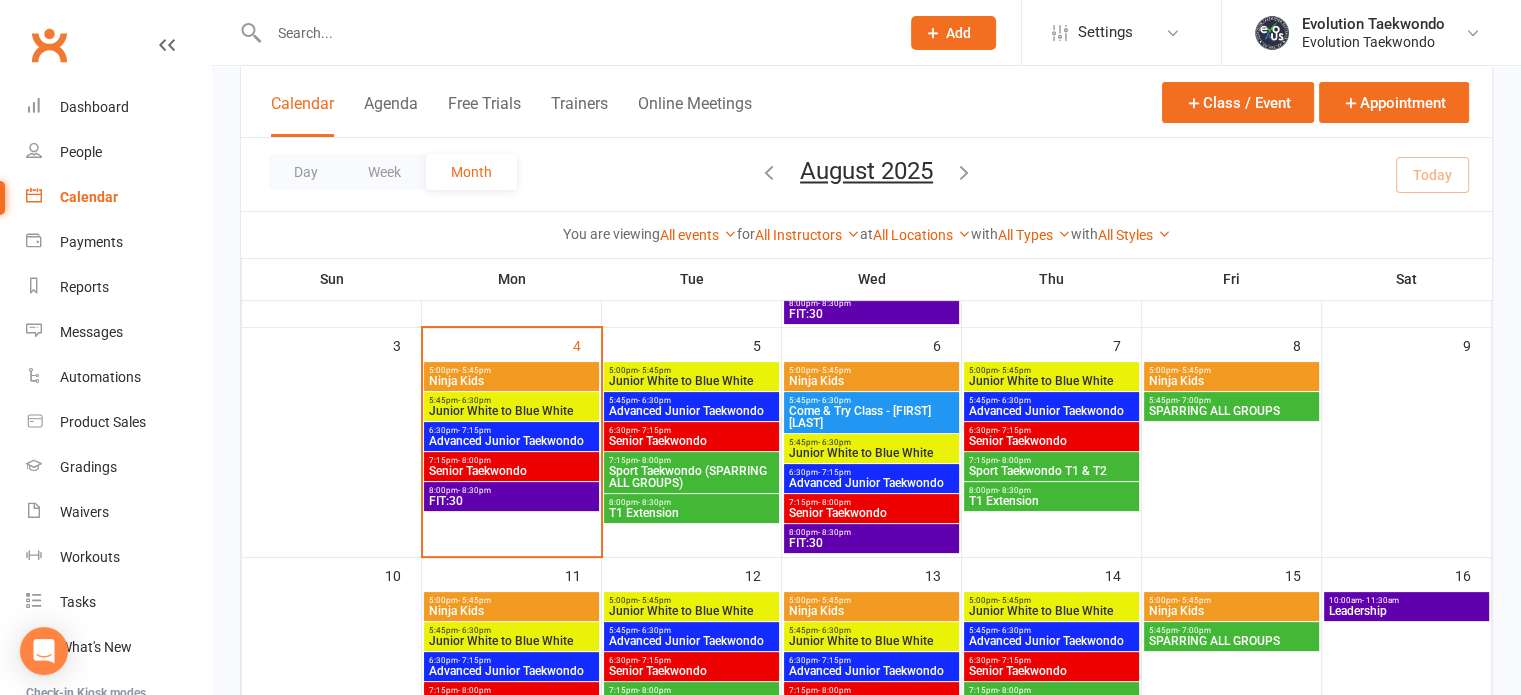 scroll, scrollTop: 407, scrollLeft: 0, axis: vertical 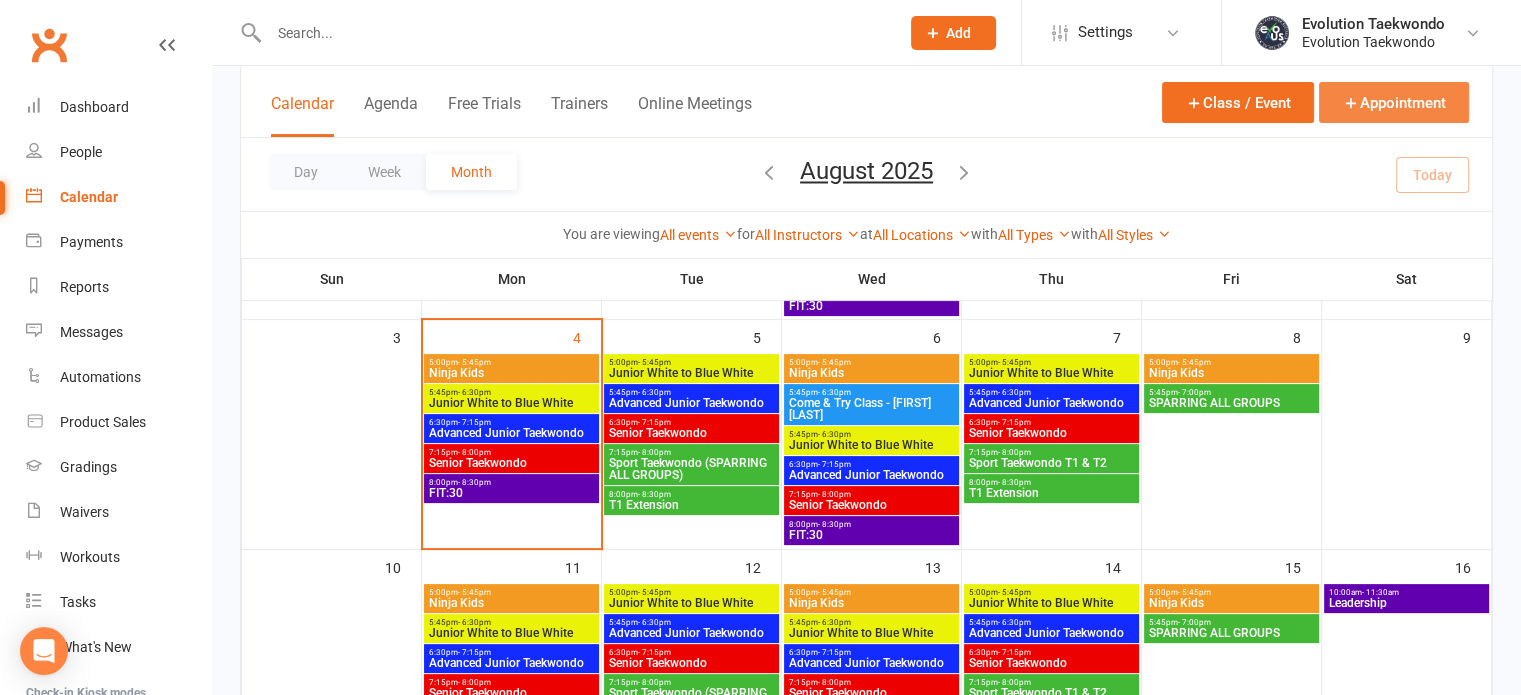 click at bounding box center (1351, 103) 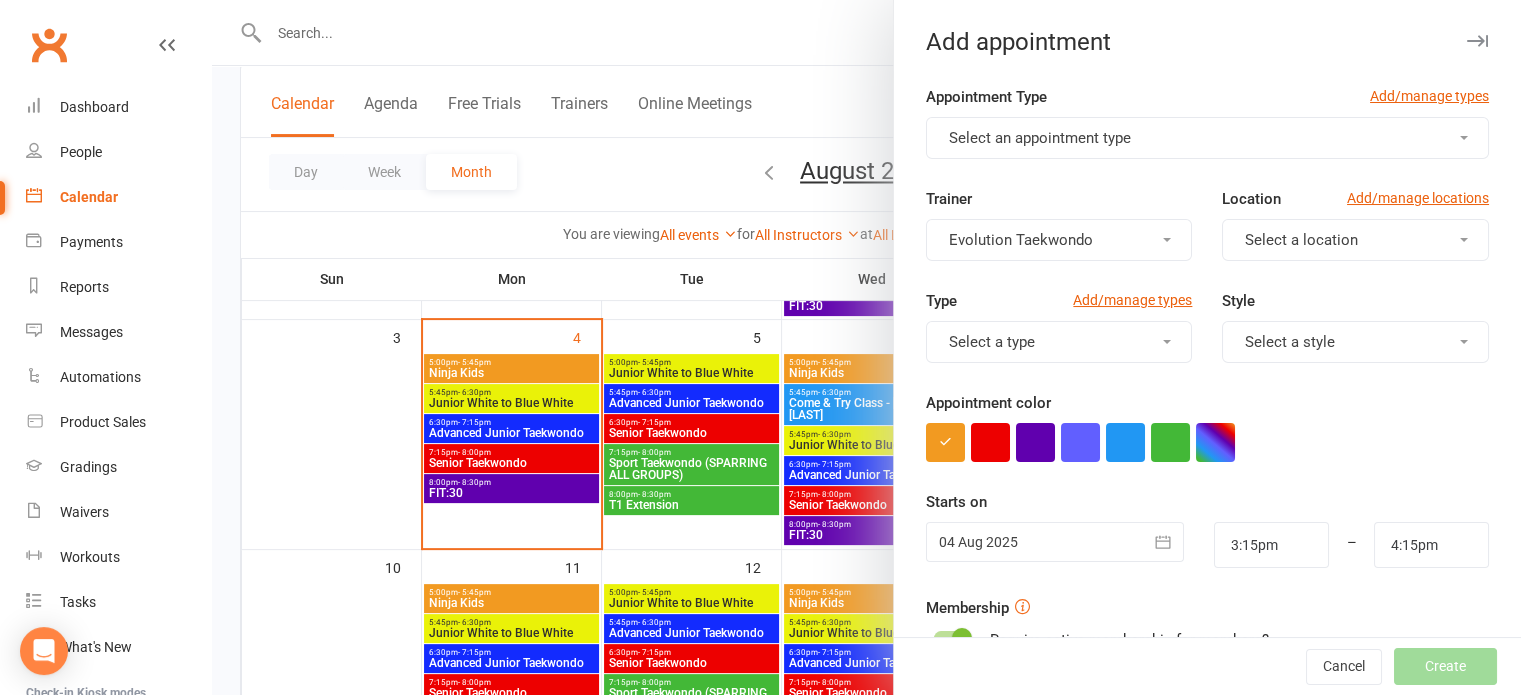 click on "Select an appointment type" at bounding box center (1207, 138) 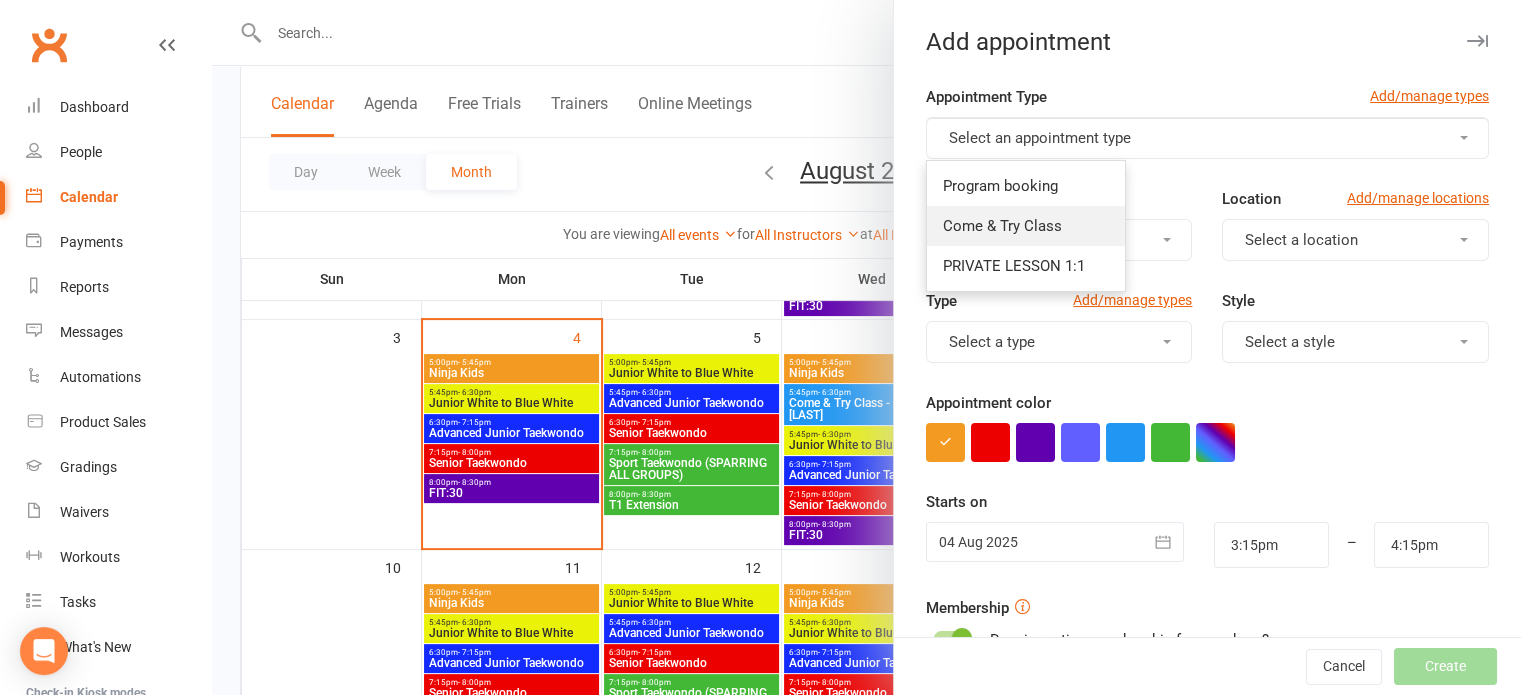 click on "Come & Try Class" at bounding box center [1026, 226] 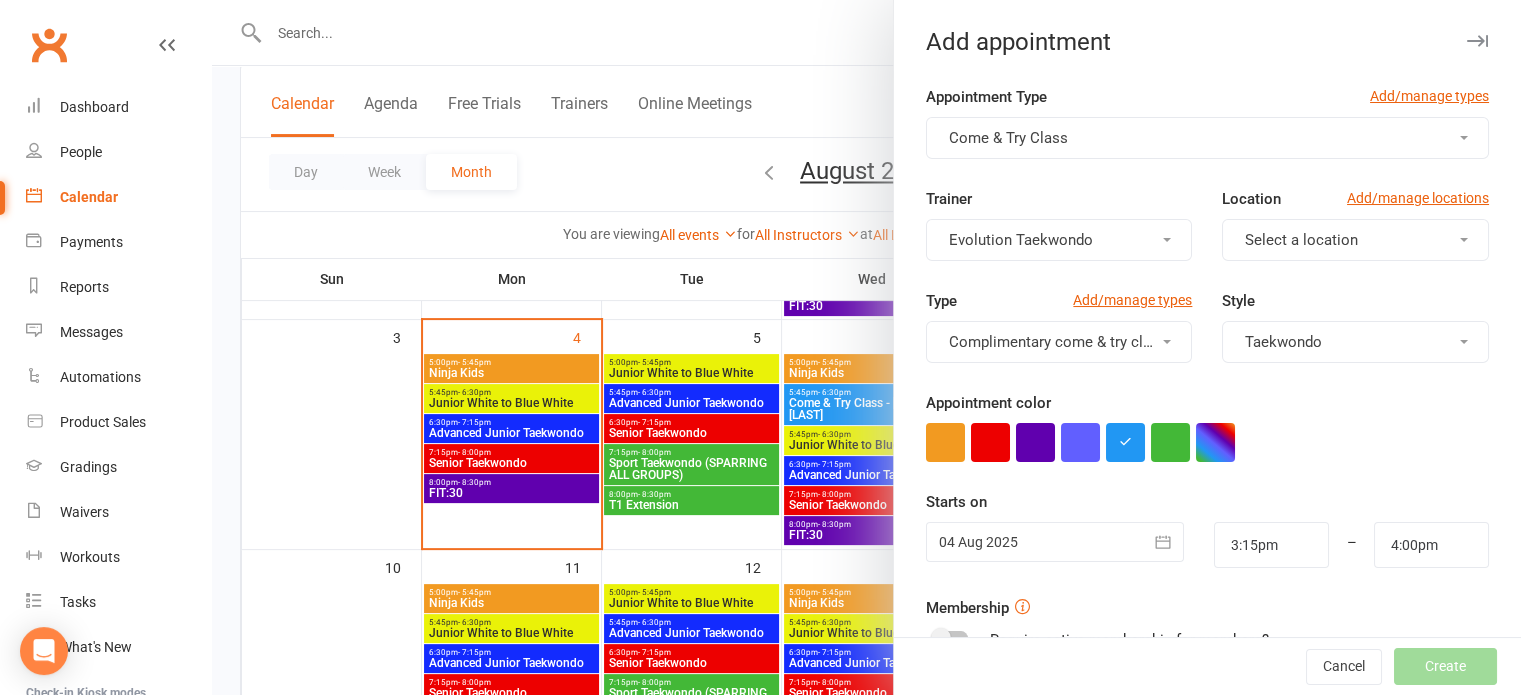 click on "Select a location" at bounding box center (1355, 240) 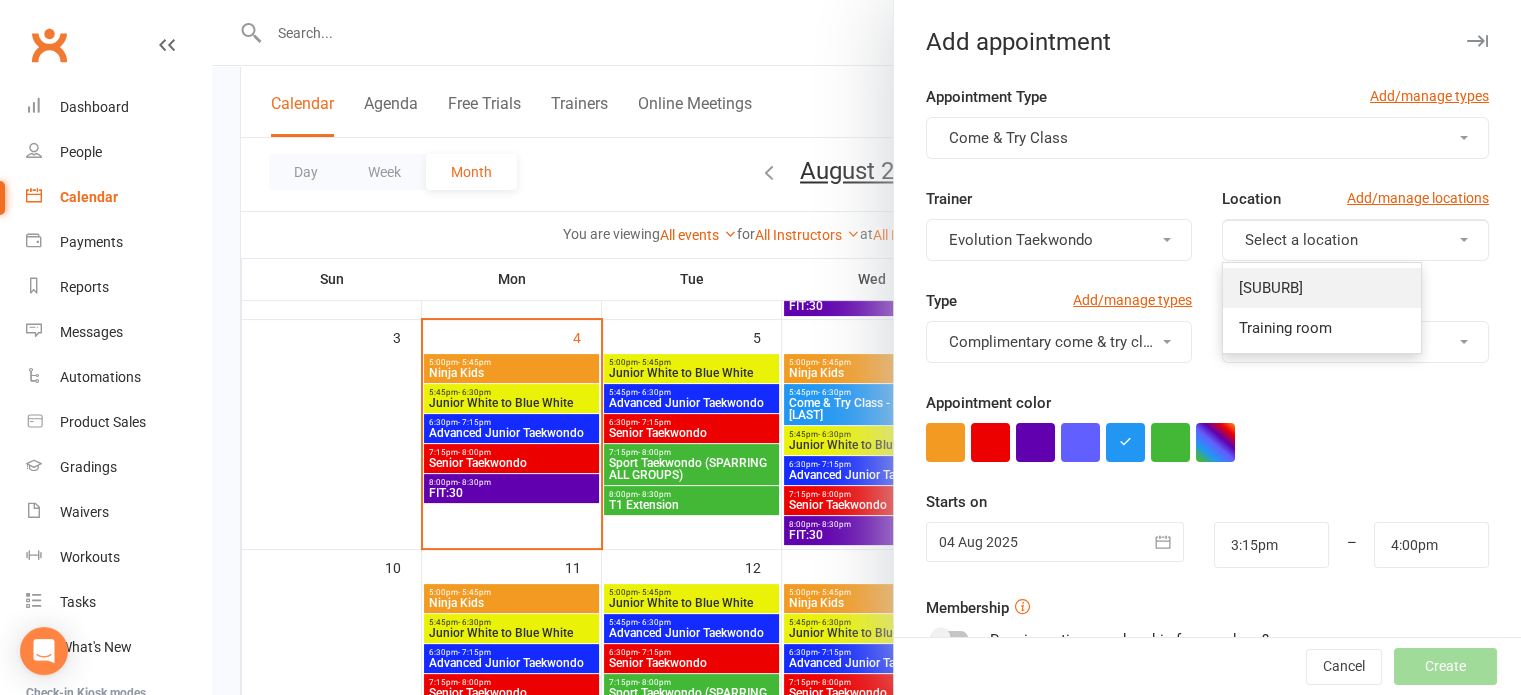 click on "[SUBURB]" at bounding box center (1322, 288) 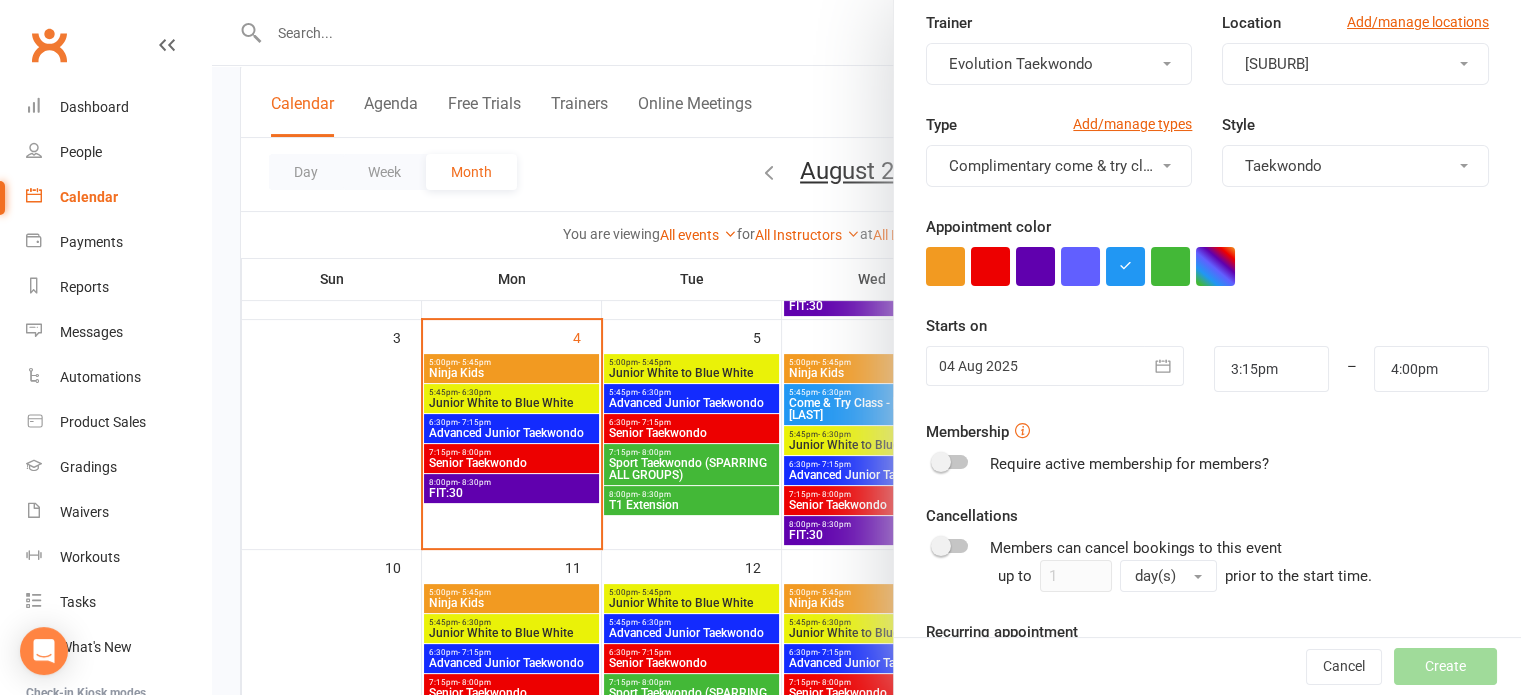 scroll, scrollTop: 180, scrollLeft: 0, axis: vertical 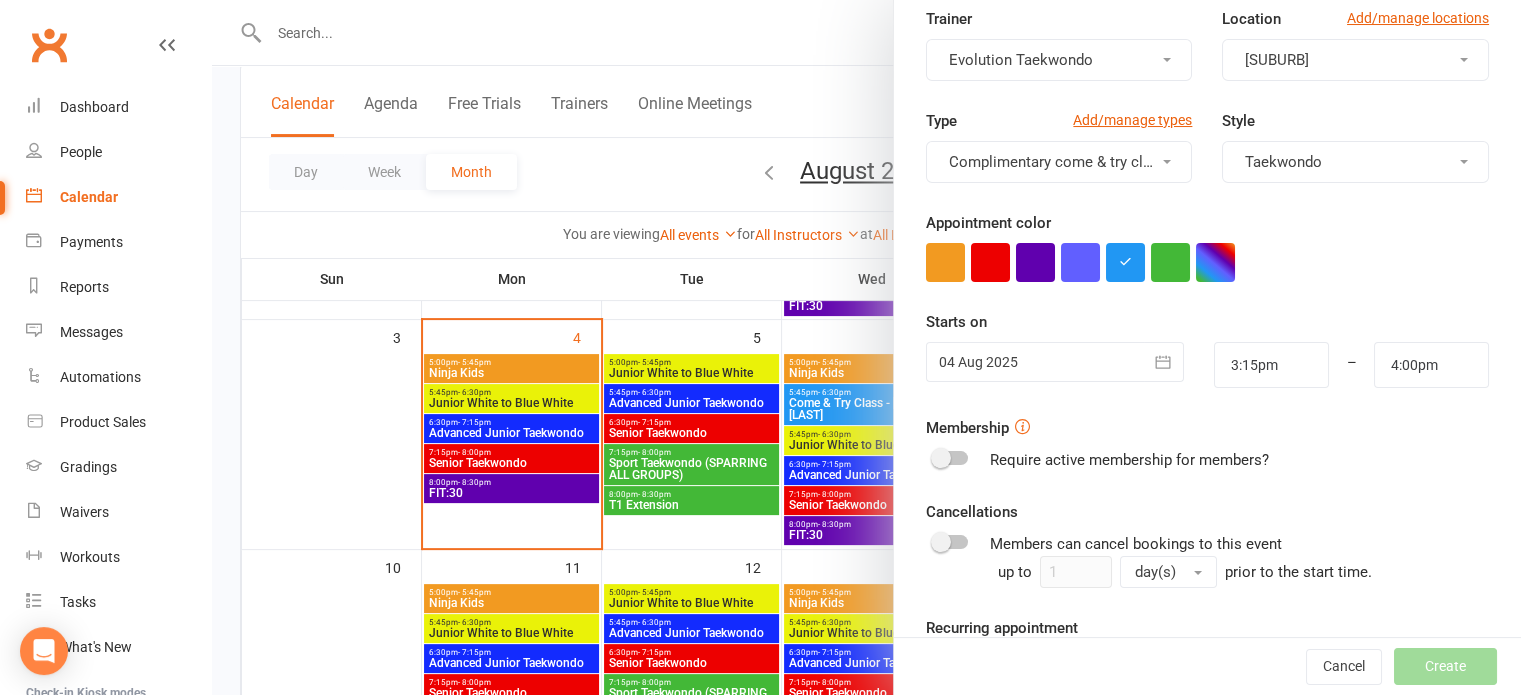 click 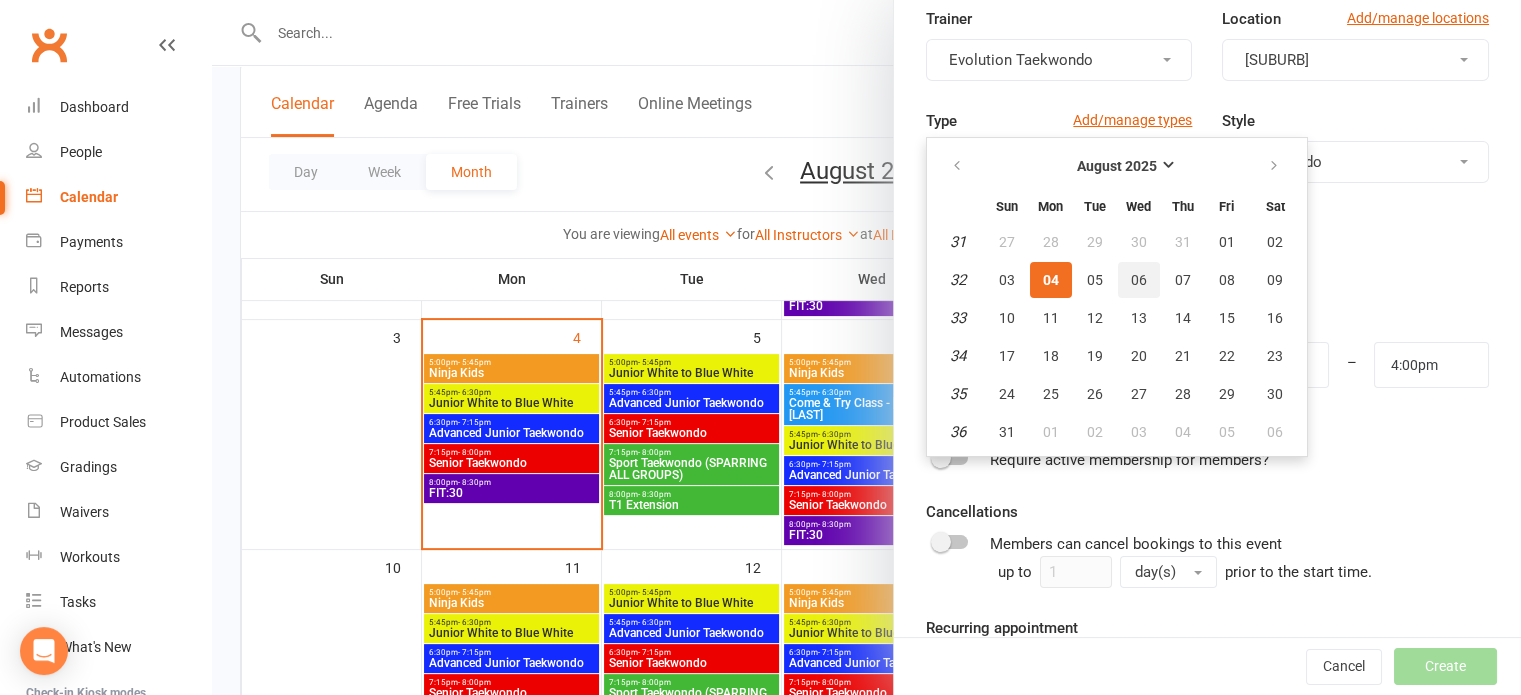 click on "06" at bounding box center (1139, 280) 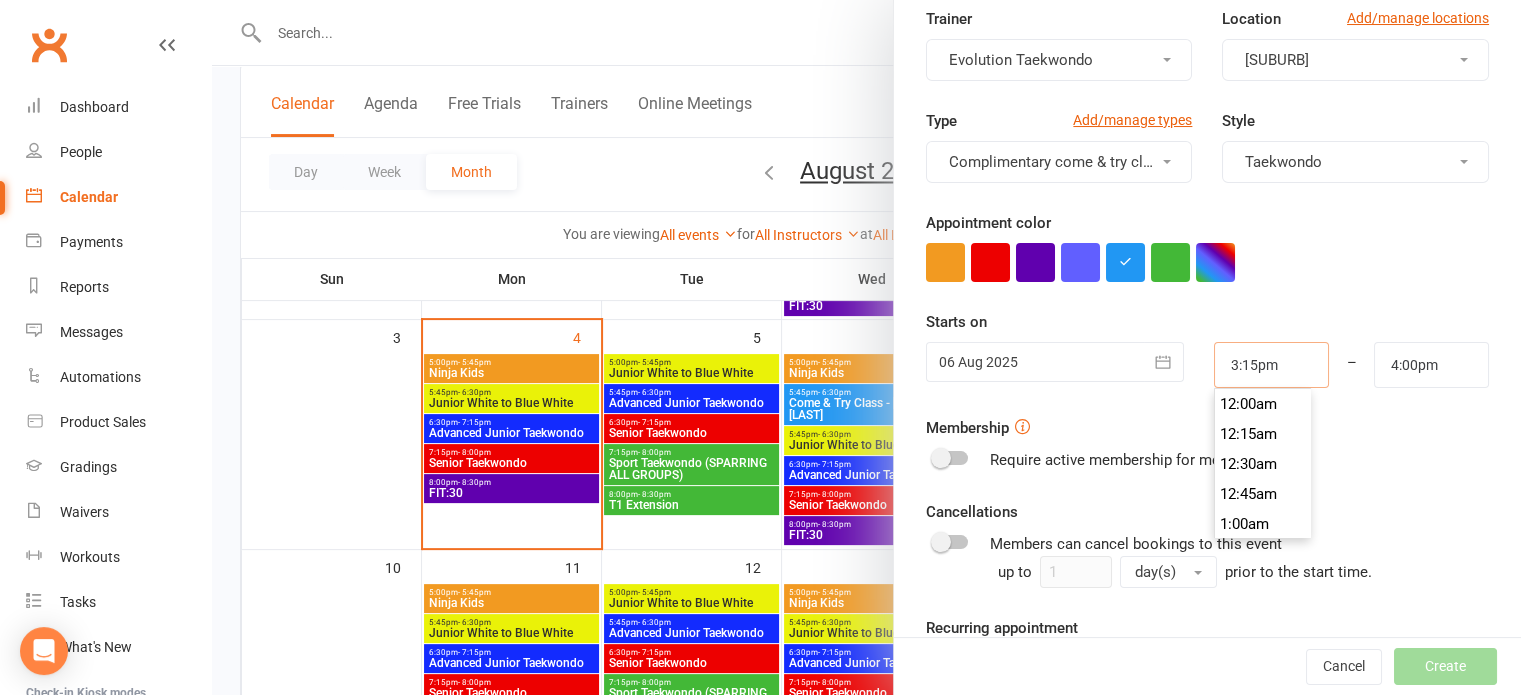 click on "3:15pm" at bounding box center (1271, 365) 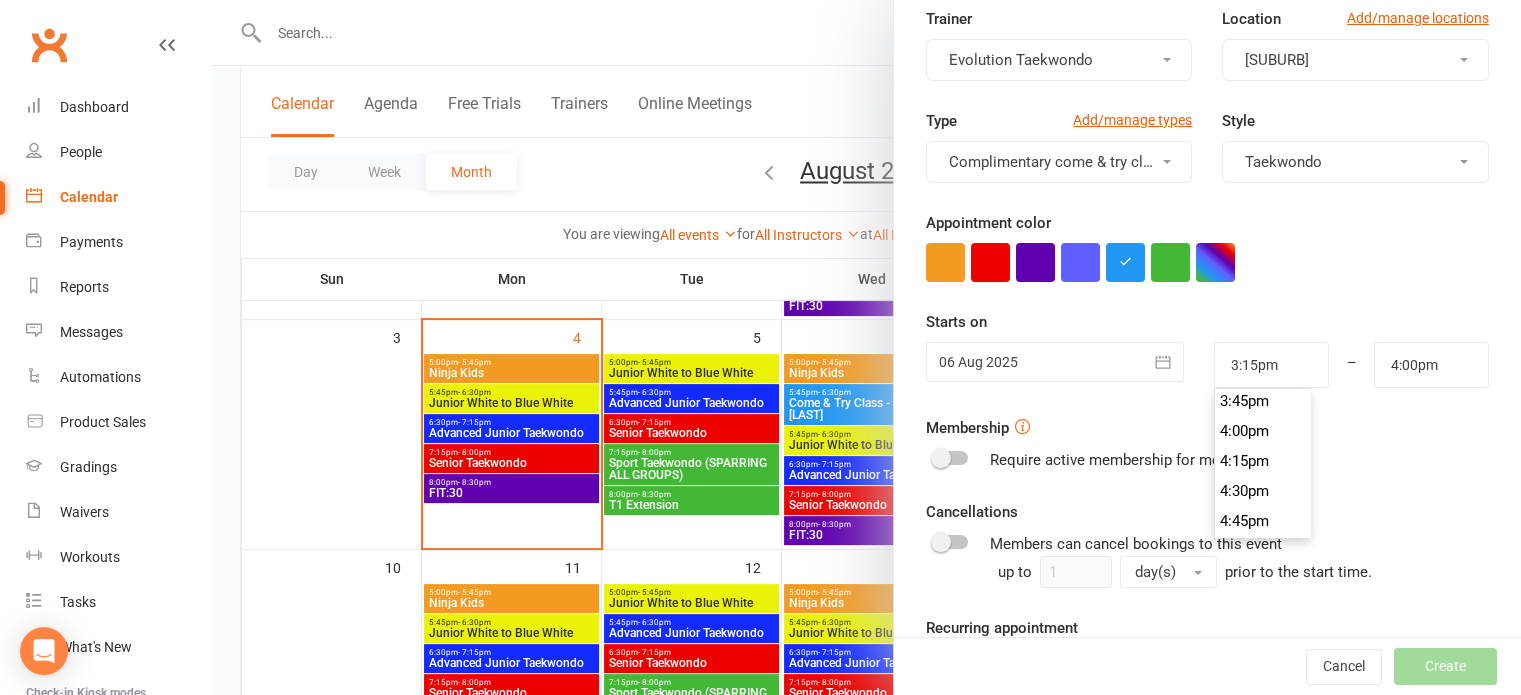 scroll, scrollTop: 1933, scrollLeft: 0, axis: vertical 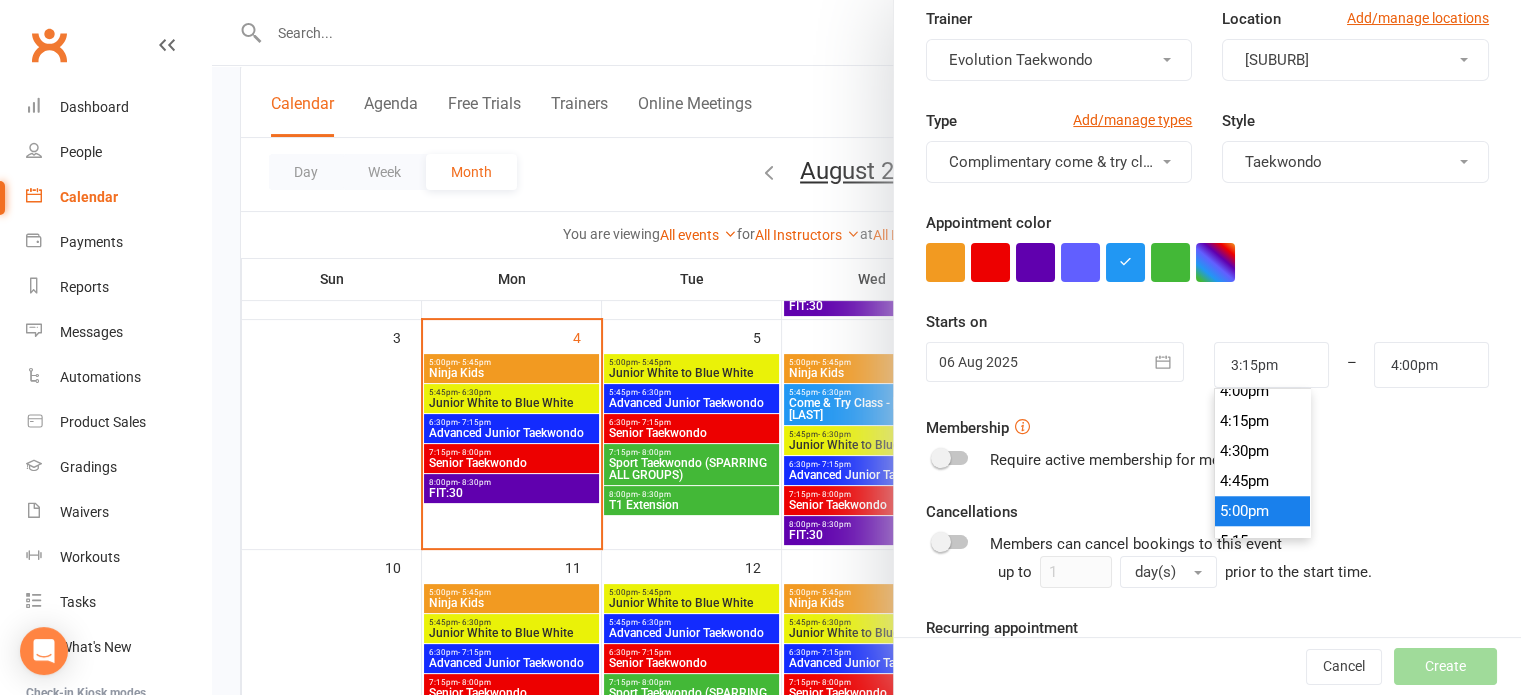 type on "5:00pm" 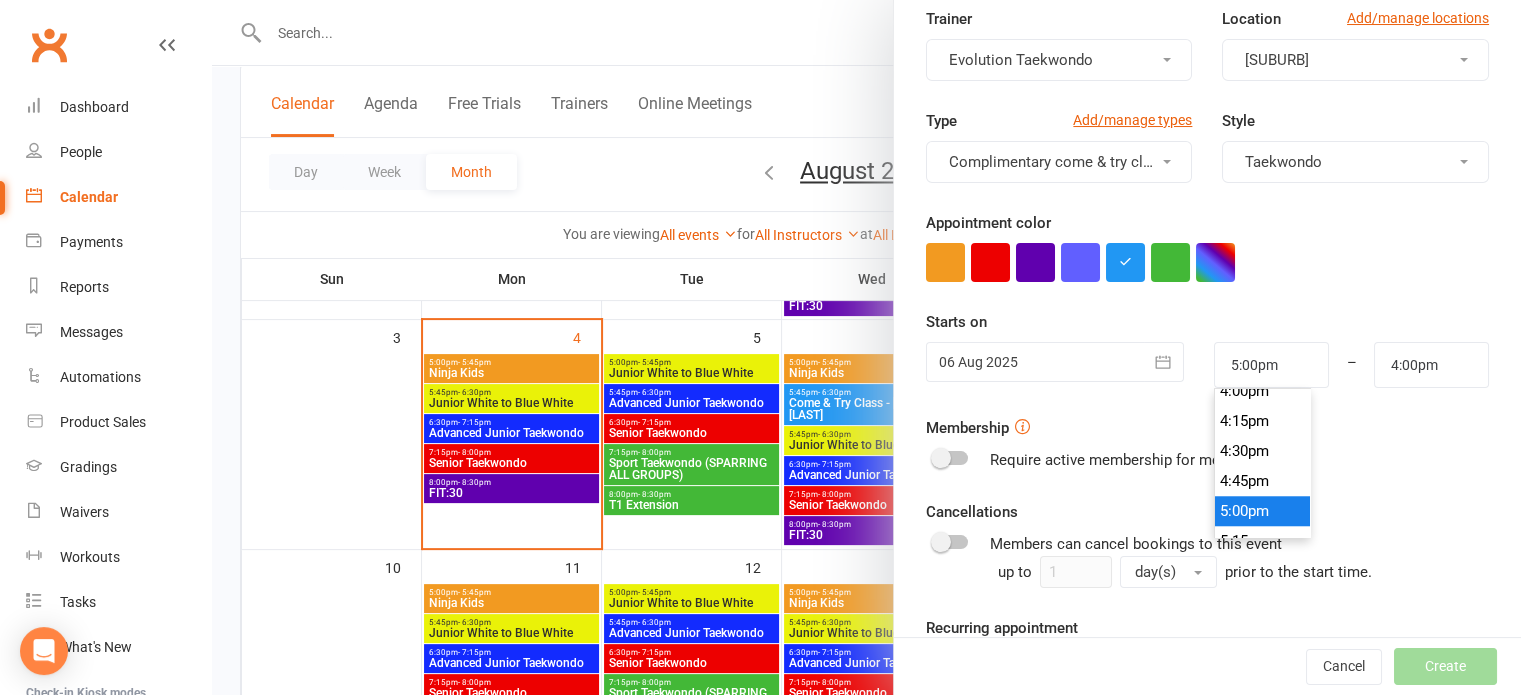 click on "5:00pm" at bounding box center [1263, 511] 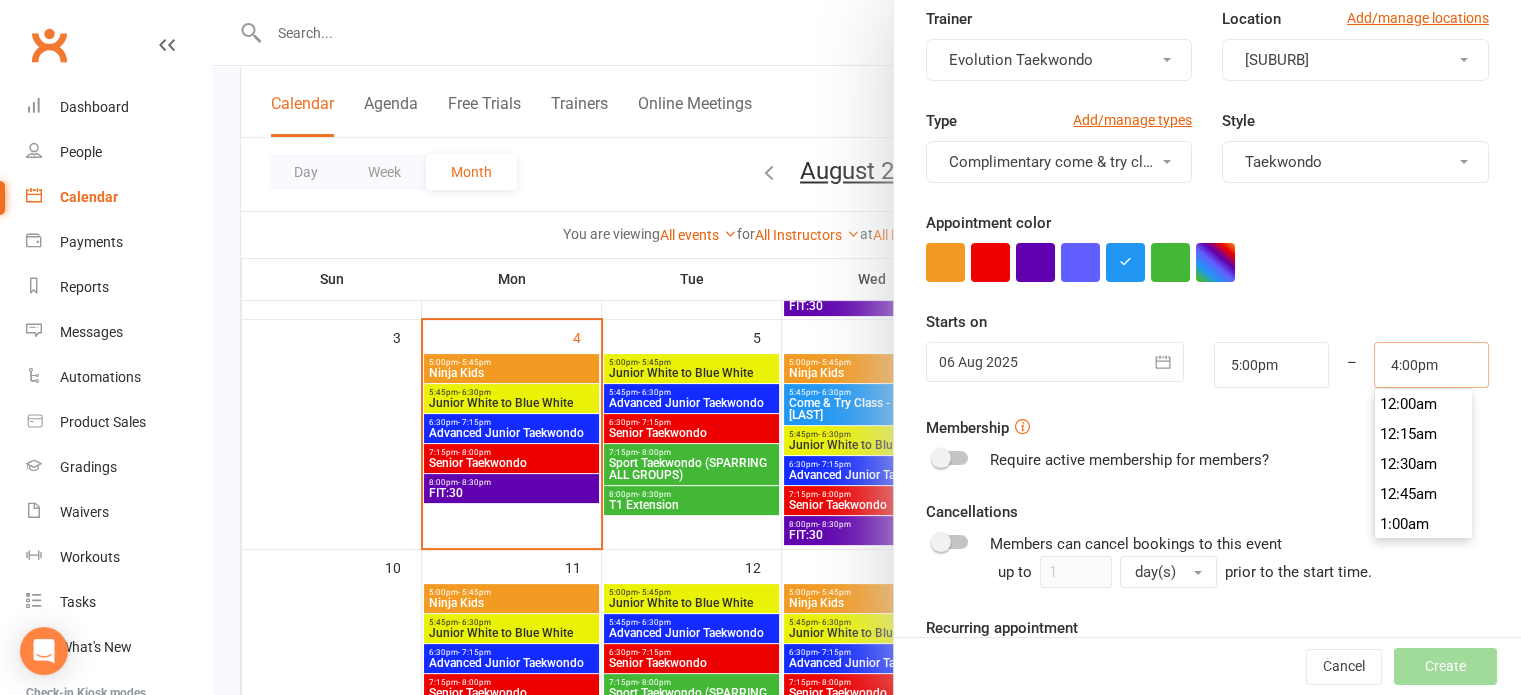click on "4:00pm" at bounding box center [1431, 365] 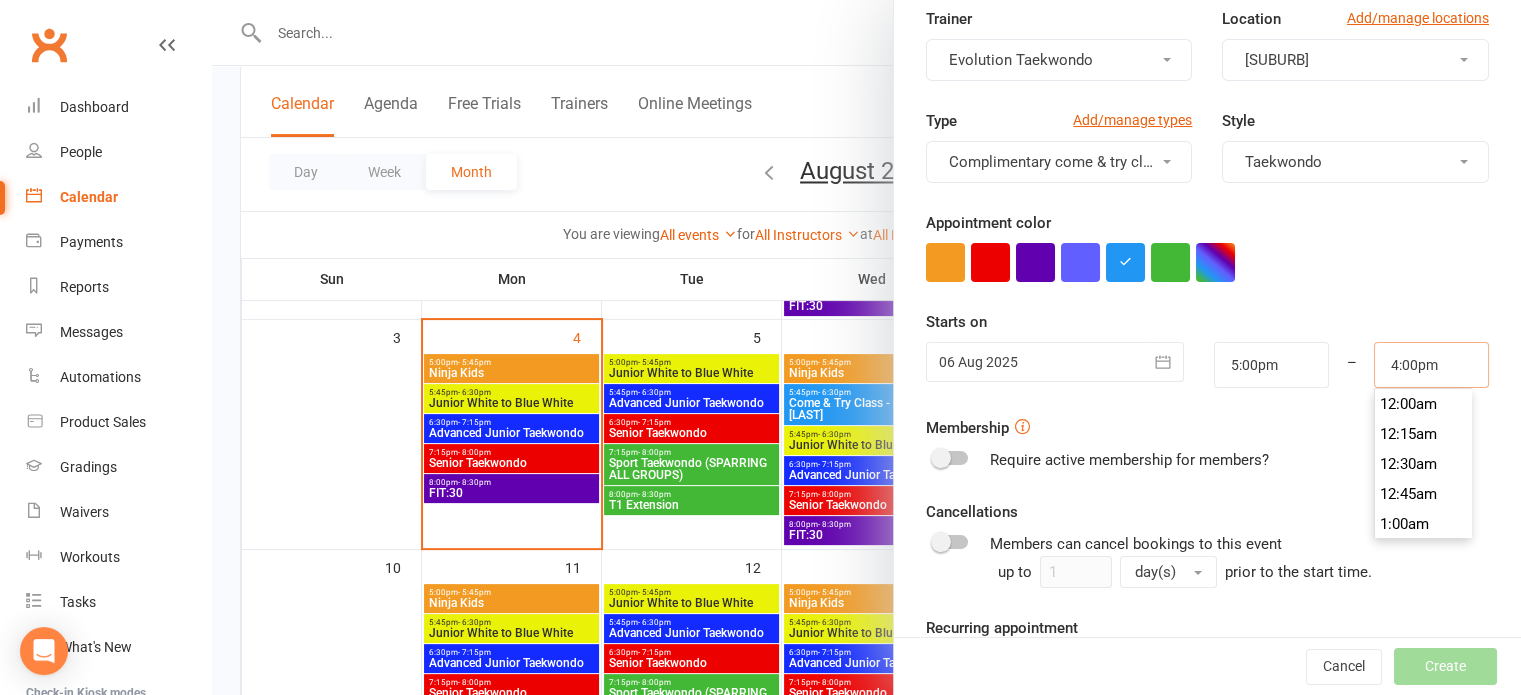 scroll, scrollTop: 1890, scrollLeft: 0, axis: vertical 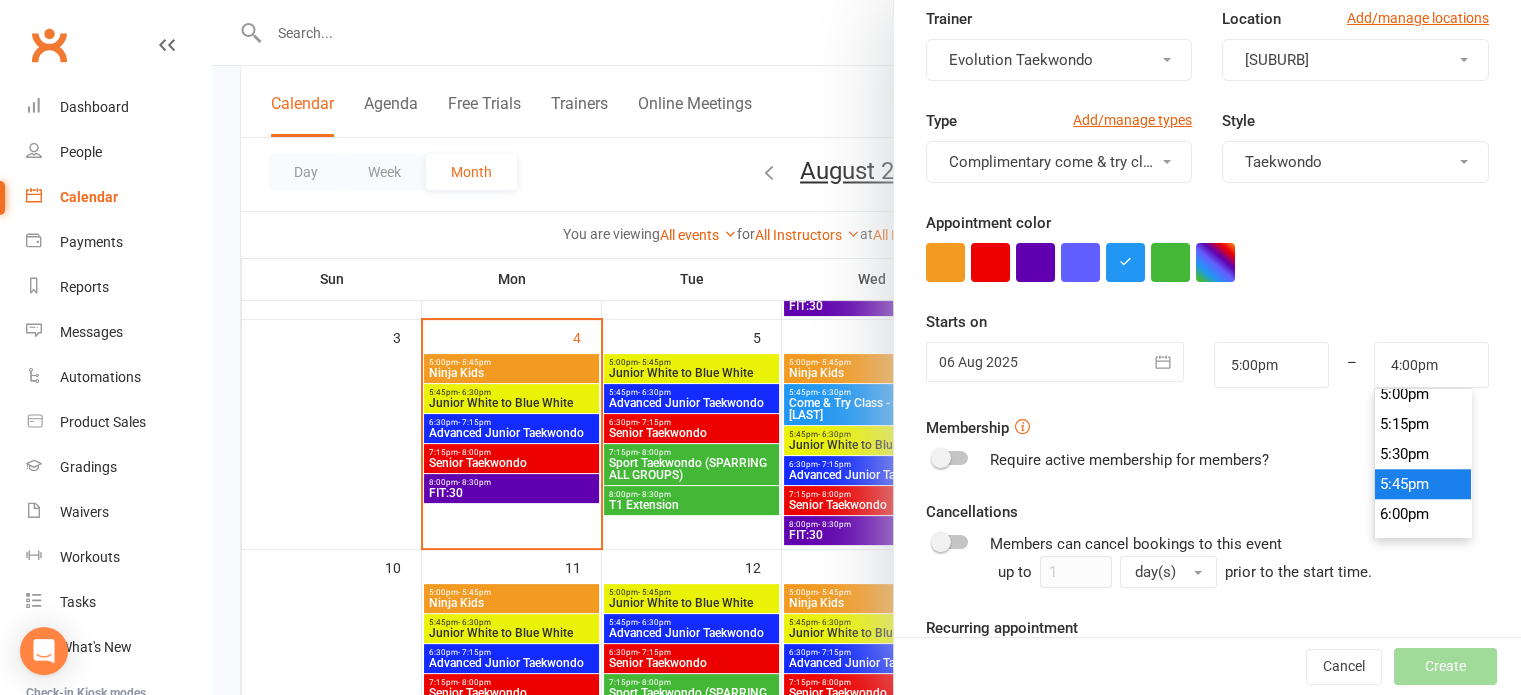 type on "5:45pm" 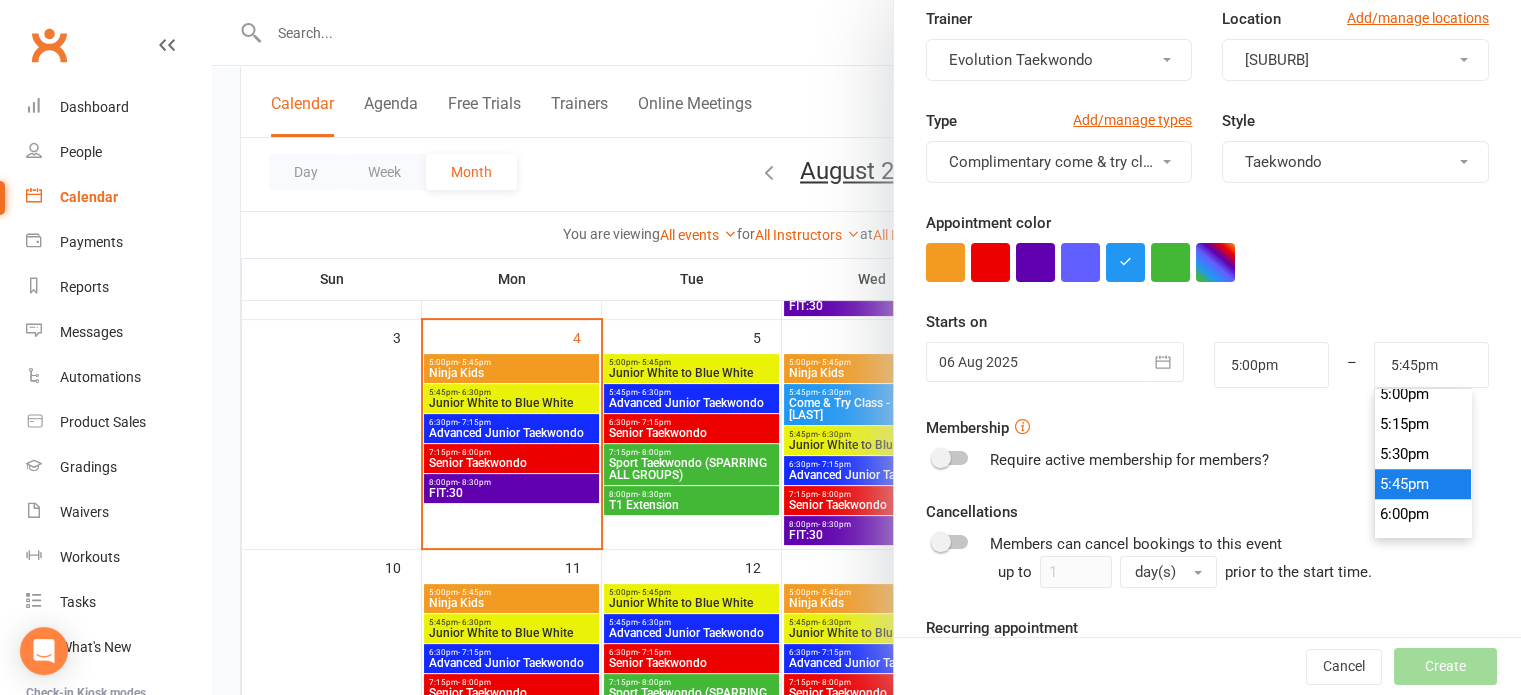 click on "5:45pm" at bounding box center (1423, 484) 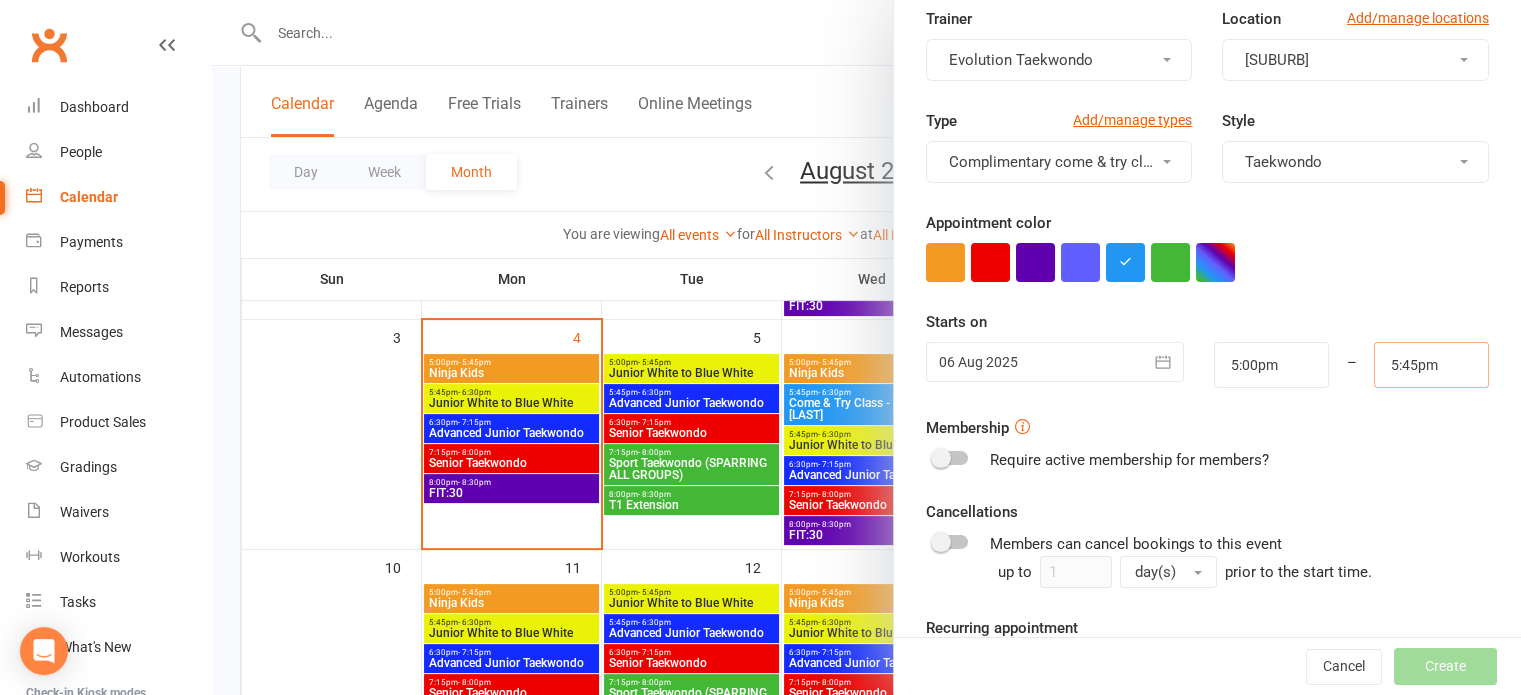 scroll, scrollTop: 342, scrollLeft: 0, axis: vertical 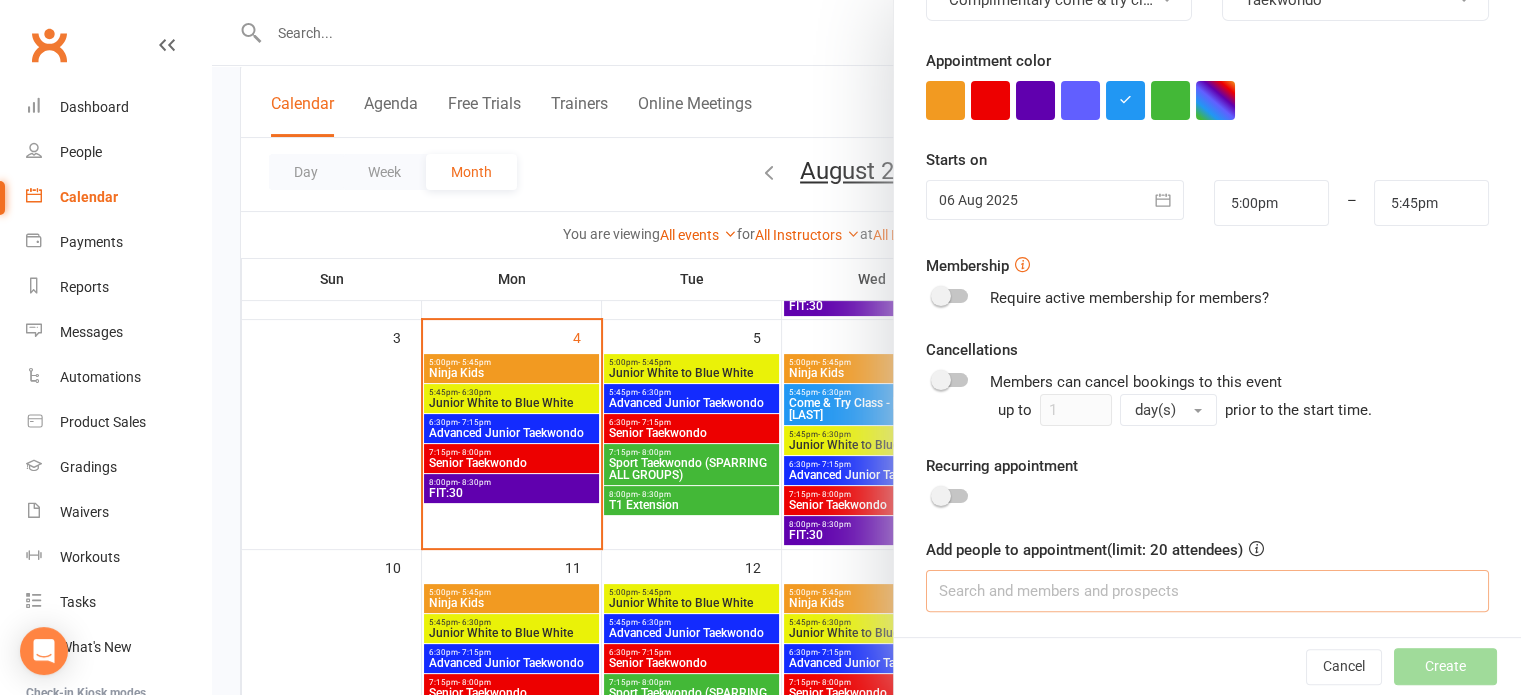 click at bounding box center [1207, 591] 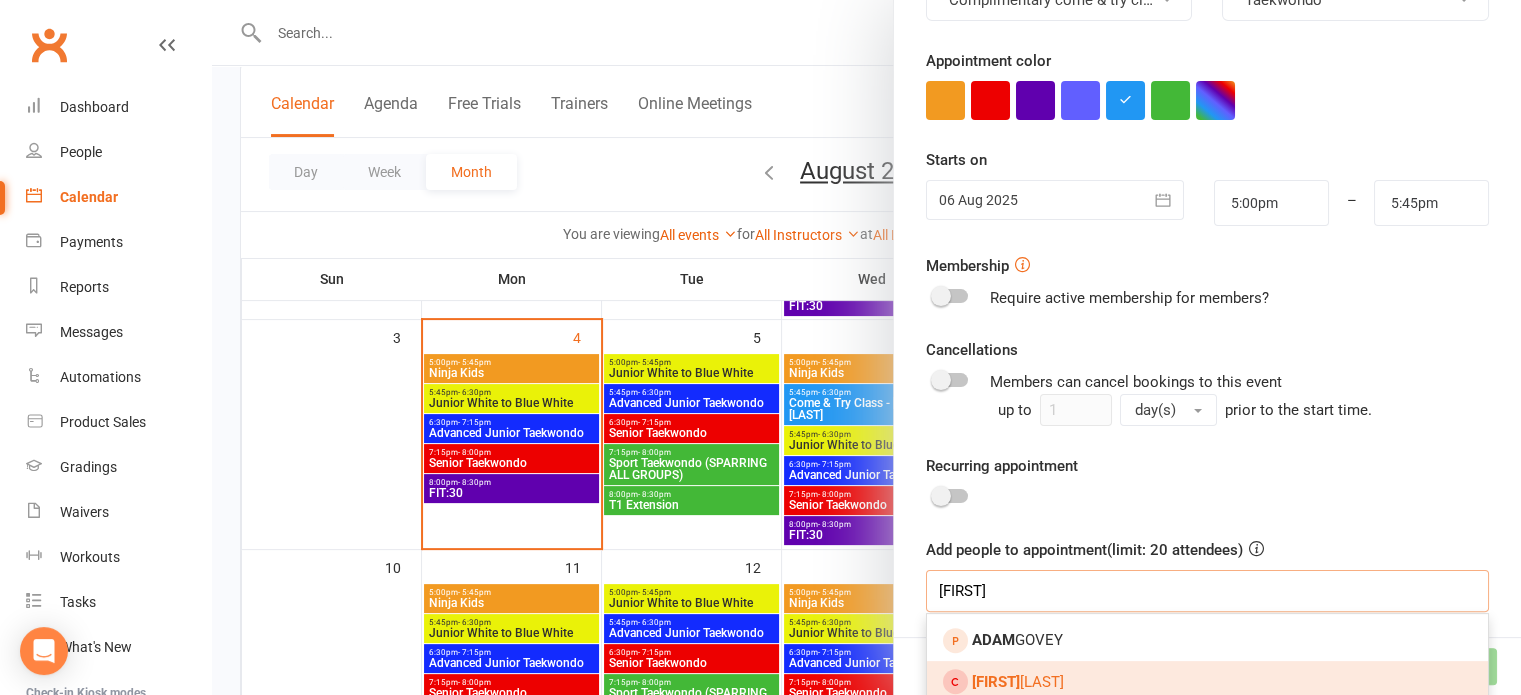 type on "[FIRST]" 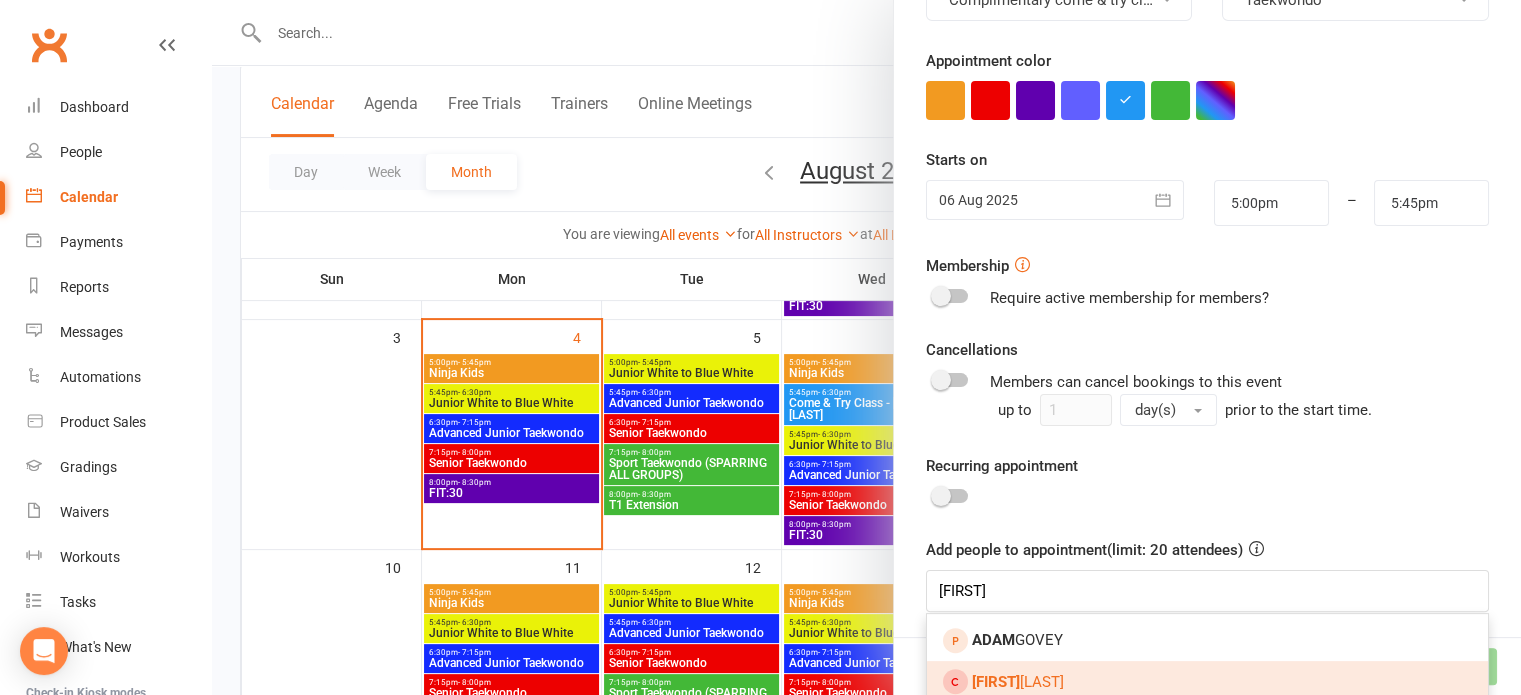 click on "[FIRST]  [LAST]" at bounding box center (1207, 682) 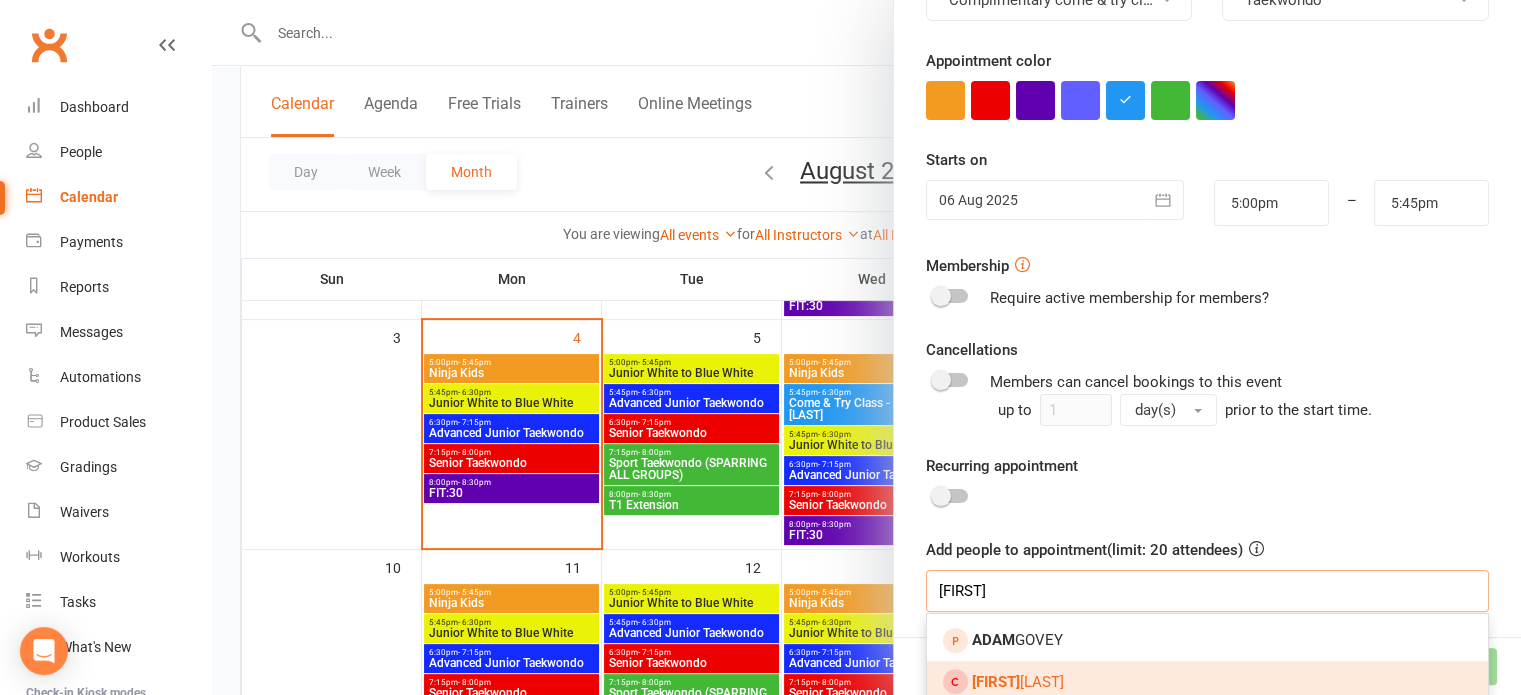 type 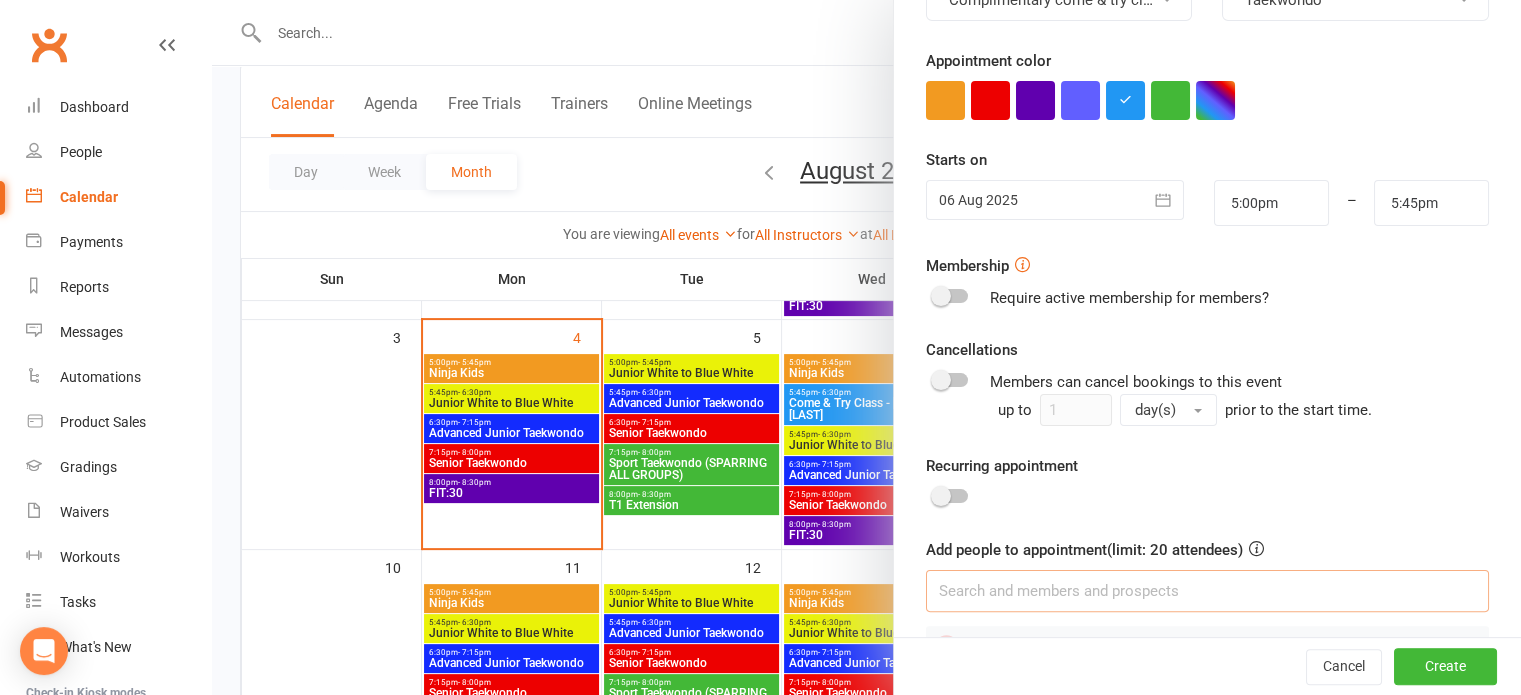scroll, scrollTop: 398, scrollLeft: 0, axis: vertical 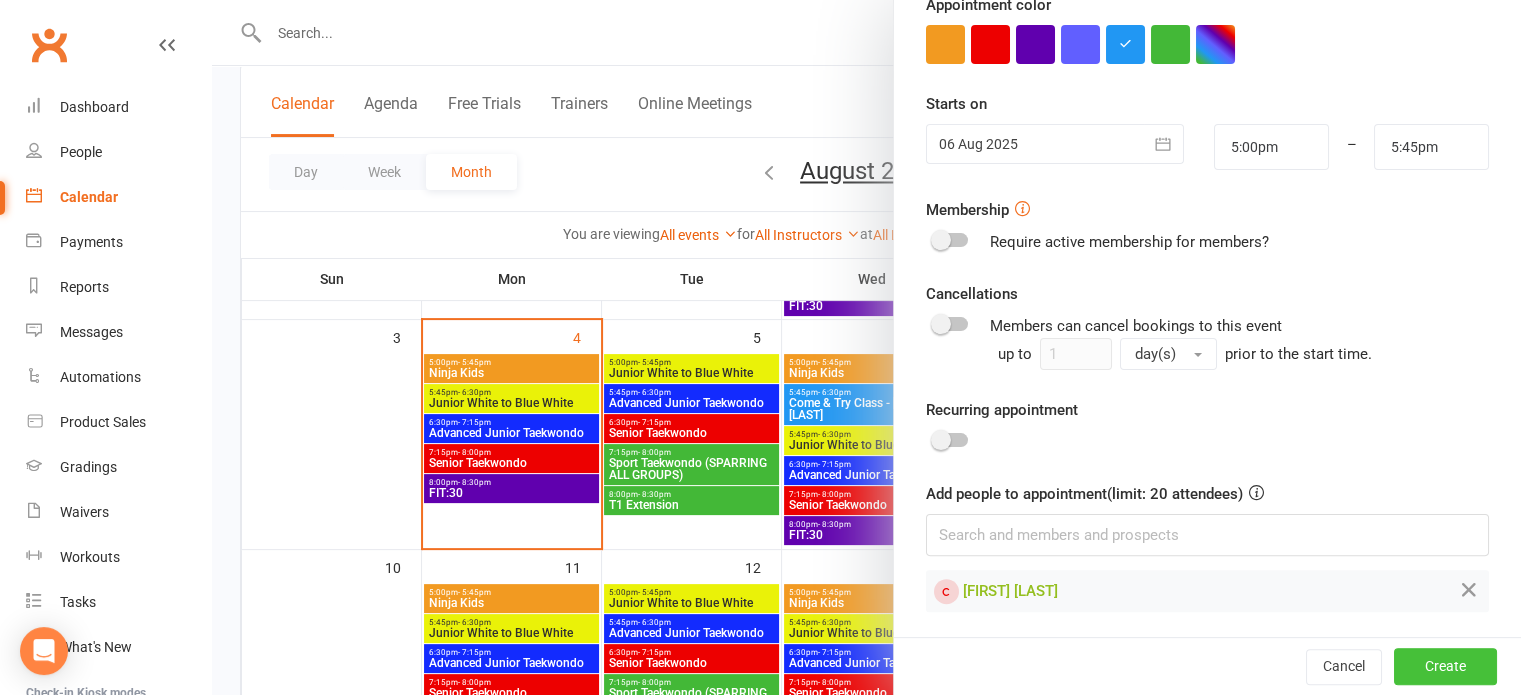 click on "Create" at bounding box center (1445, 667) 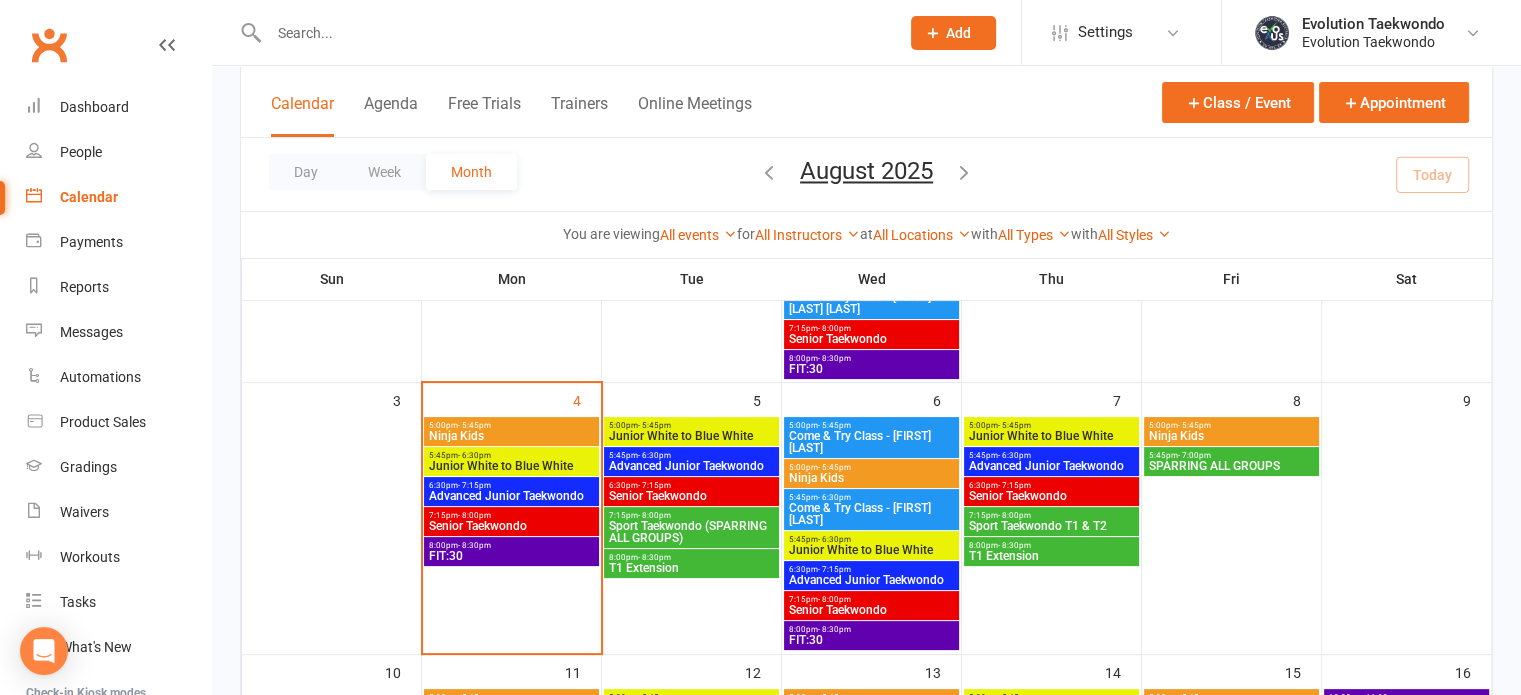 scroll, scrollTop: 344, scrollLeft: 0, axis: vertical 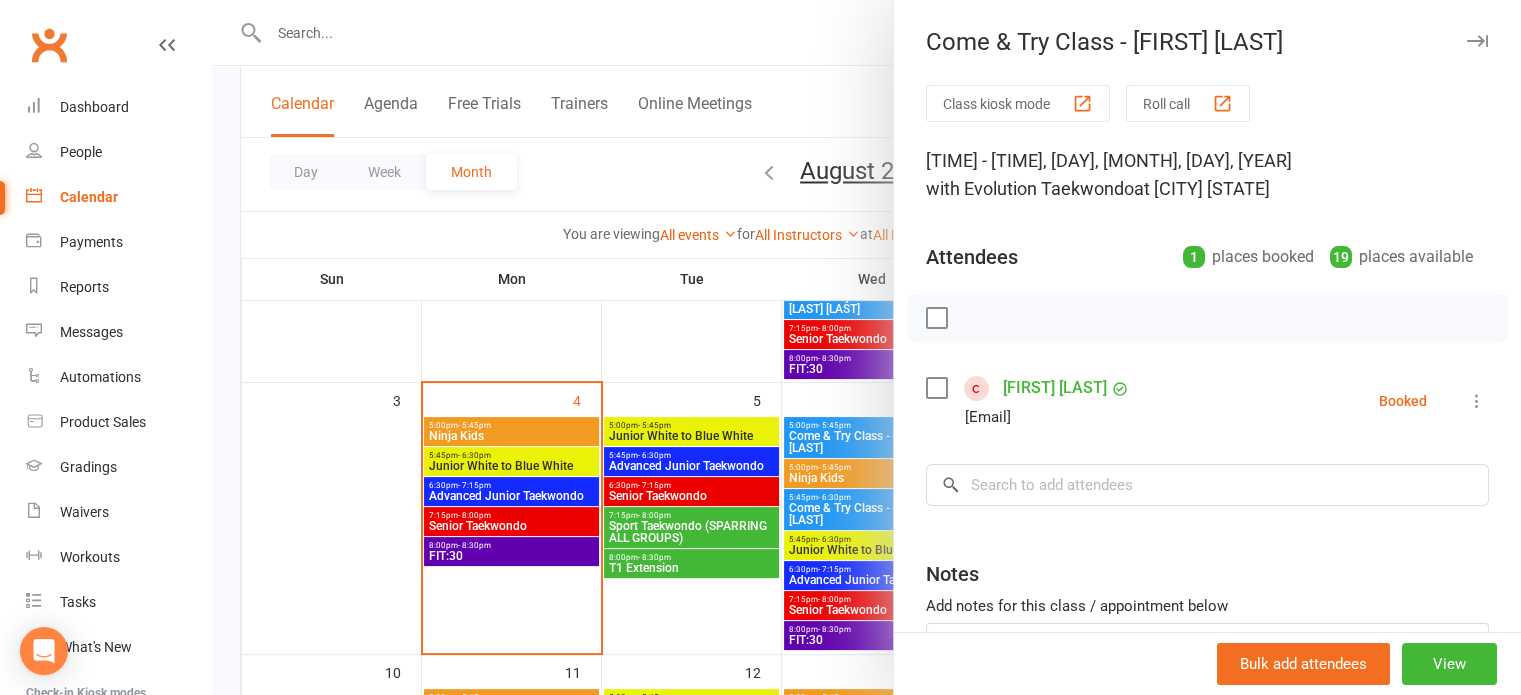 click on "[FIRST] [LAST]" at bounding box center (1055, 388) 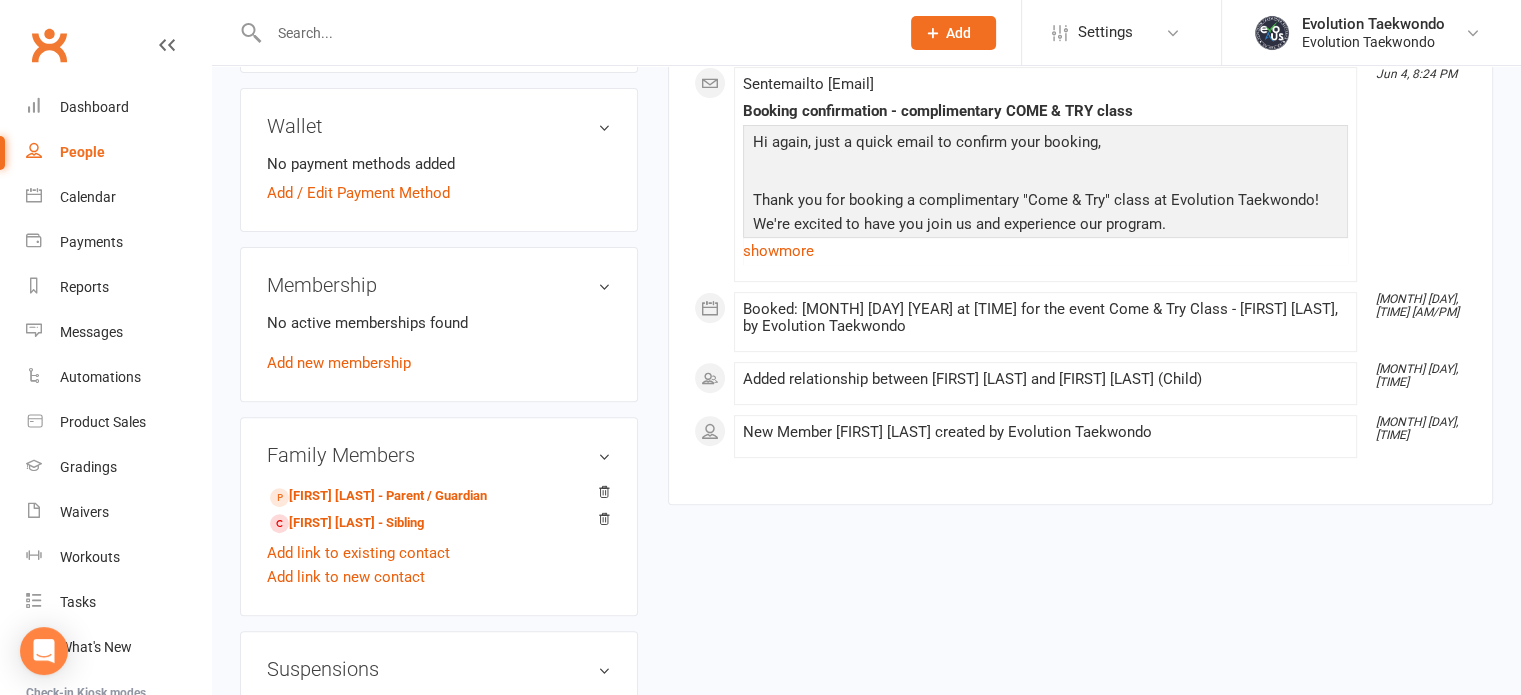 scroll, scrollTop: 640, scrollLeft: 0, axis: vertical 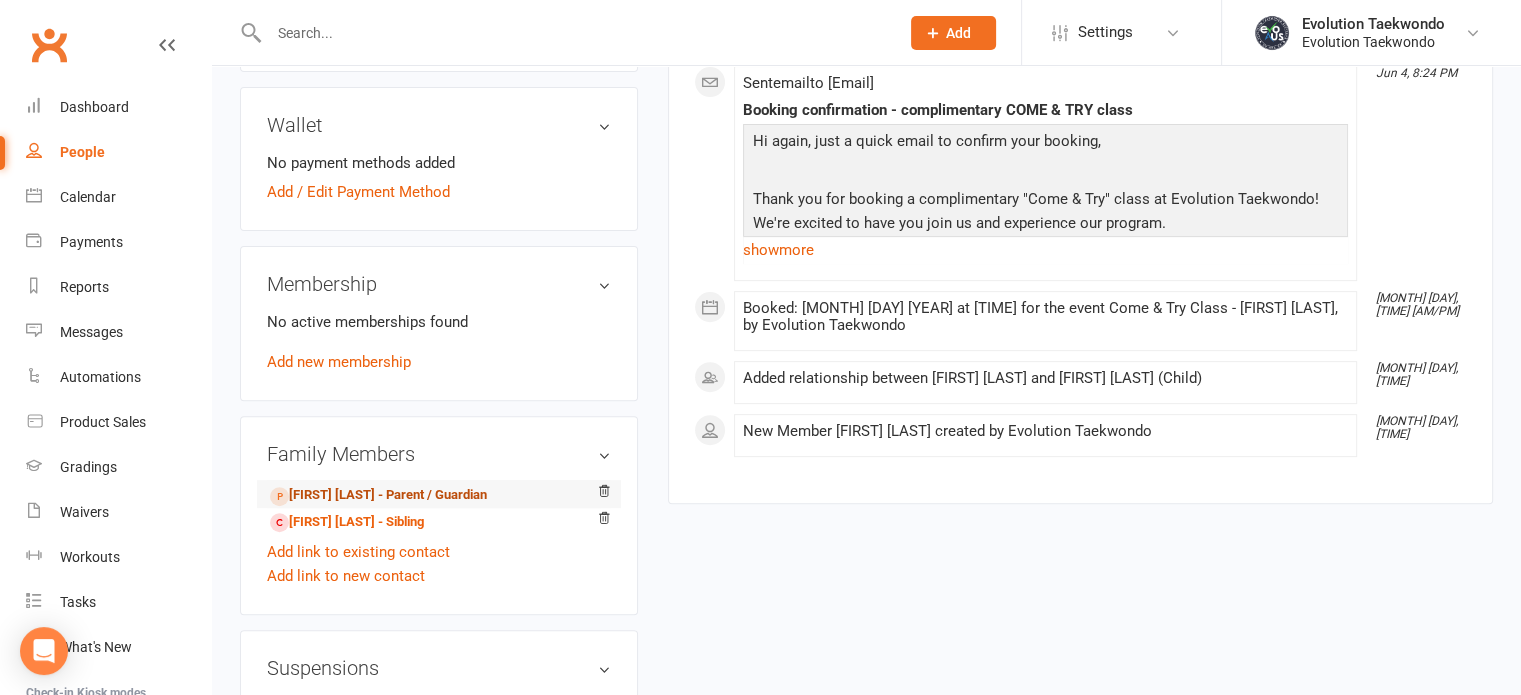 click on "[FIRST] [LAST] - Parent / Guardian" at bounding box center [378, 495] 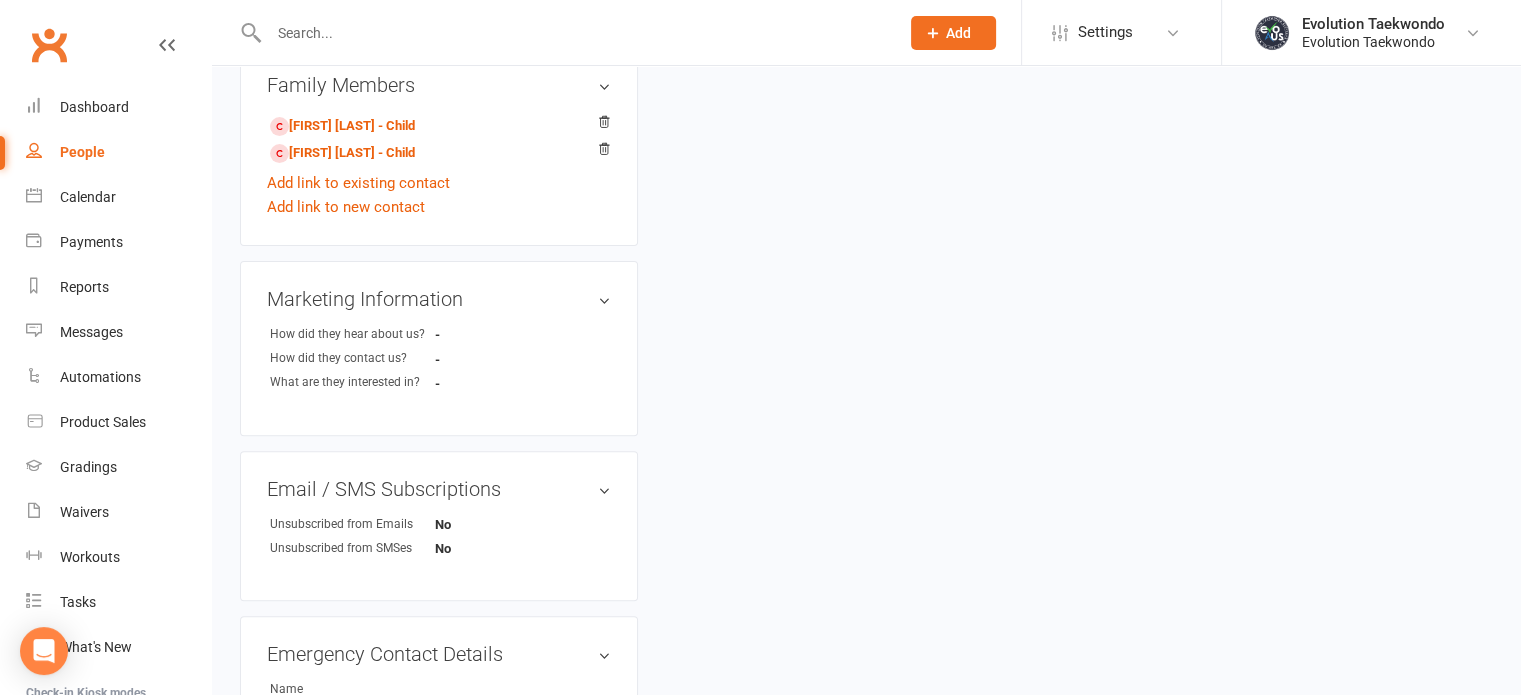 scroll, scrollTop: 0, scrollLeft: 0, axis: both 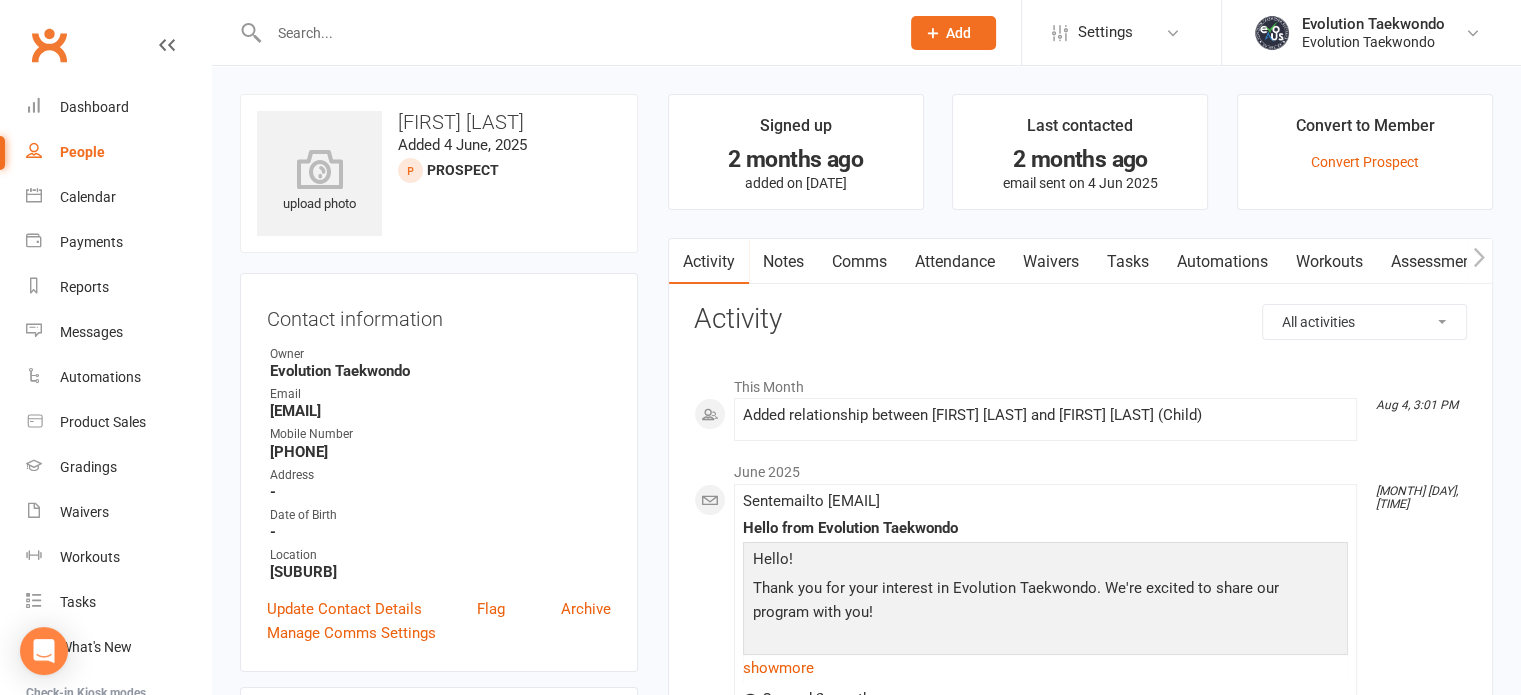 click on "Comms" at bounding box center [859, 262] 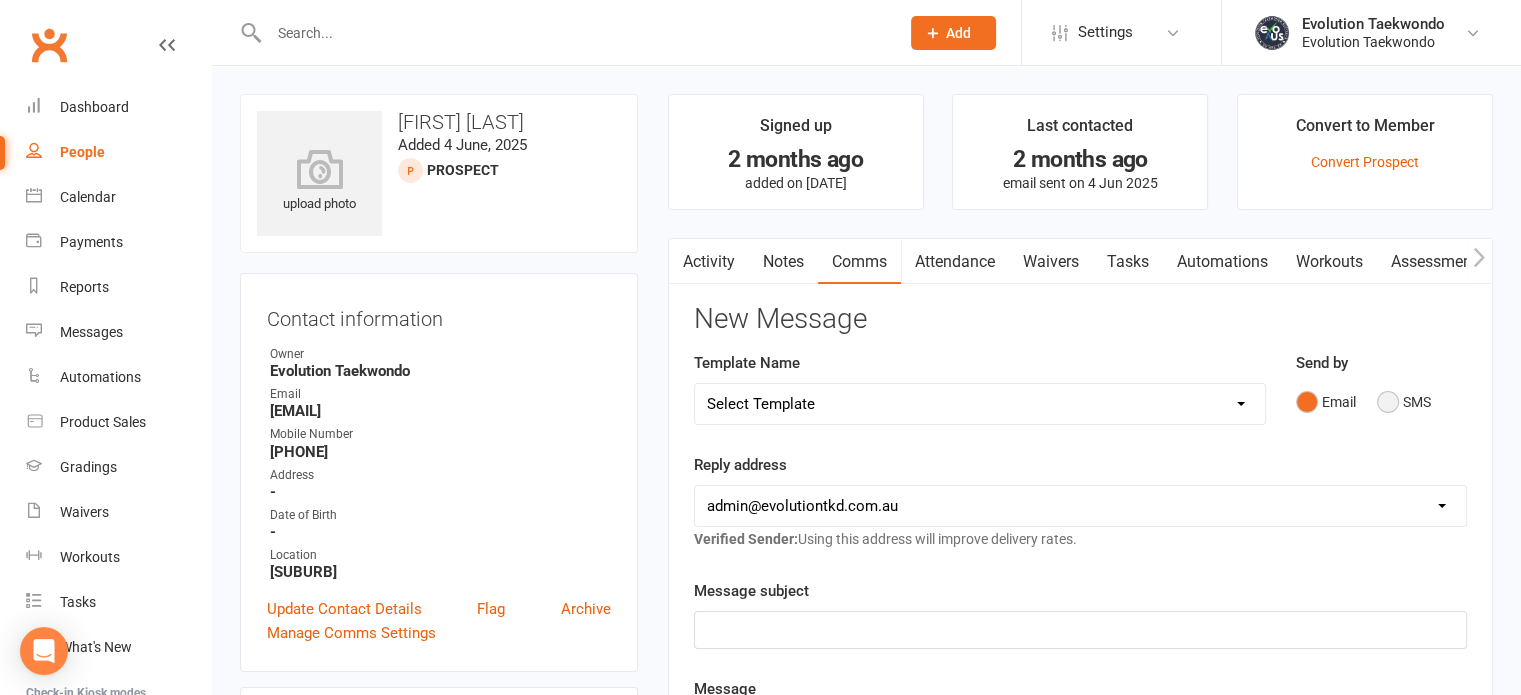 click on "SMS" at bounding box center [1404, 402] 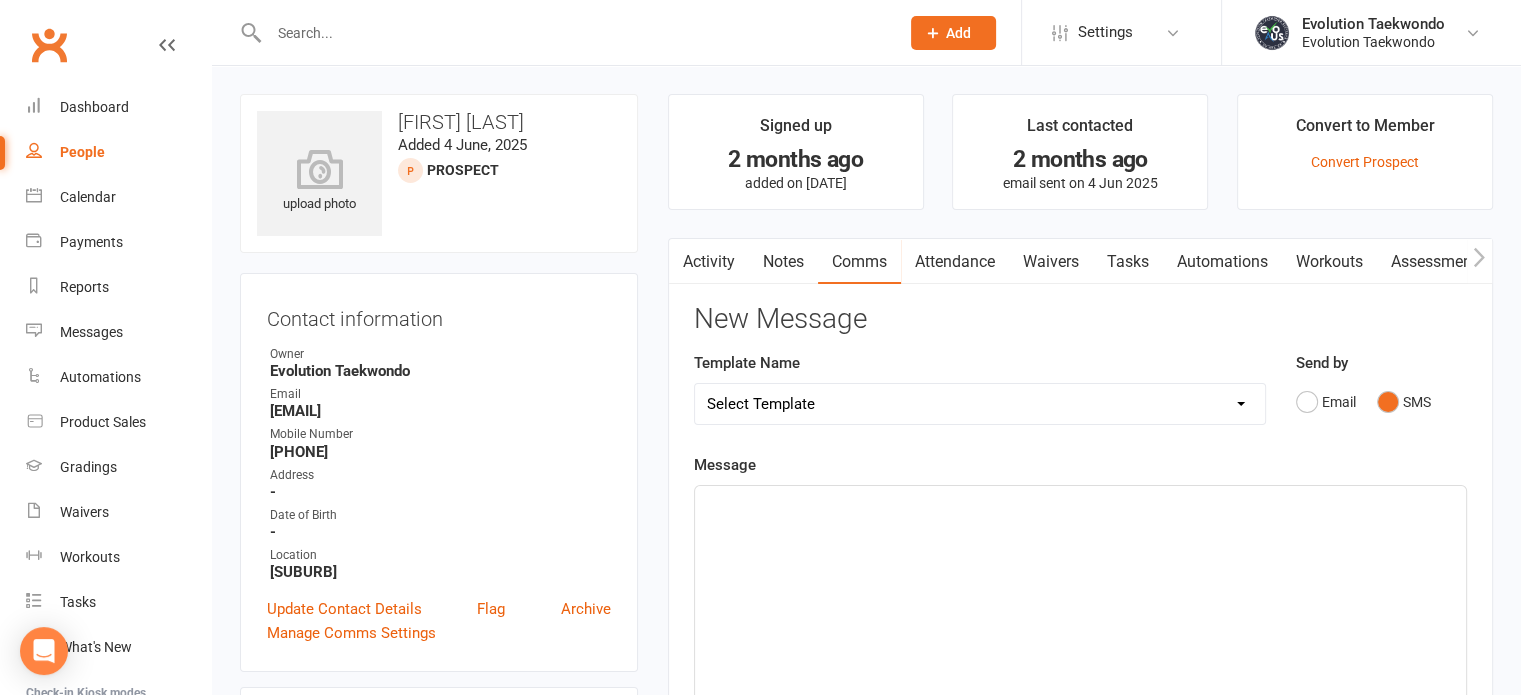 click on "﻿" 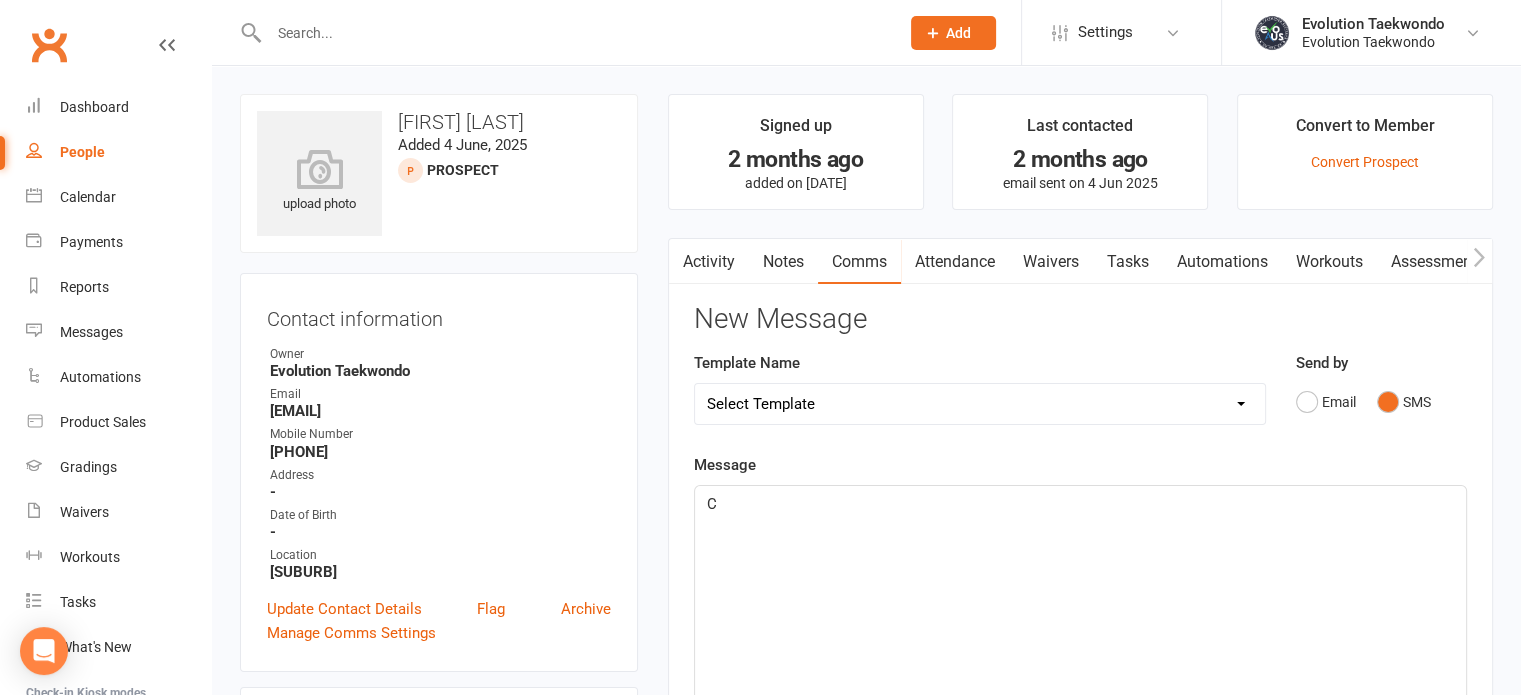 type 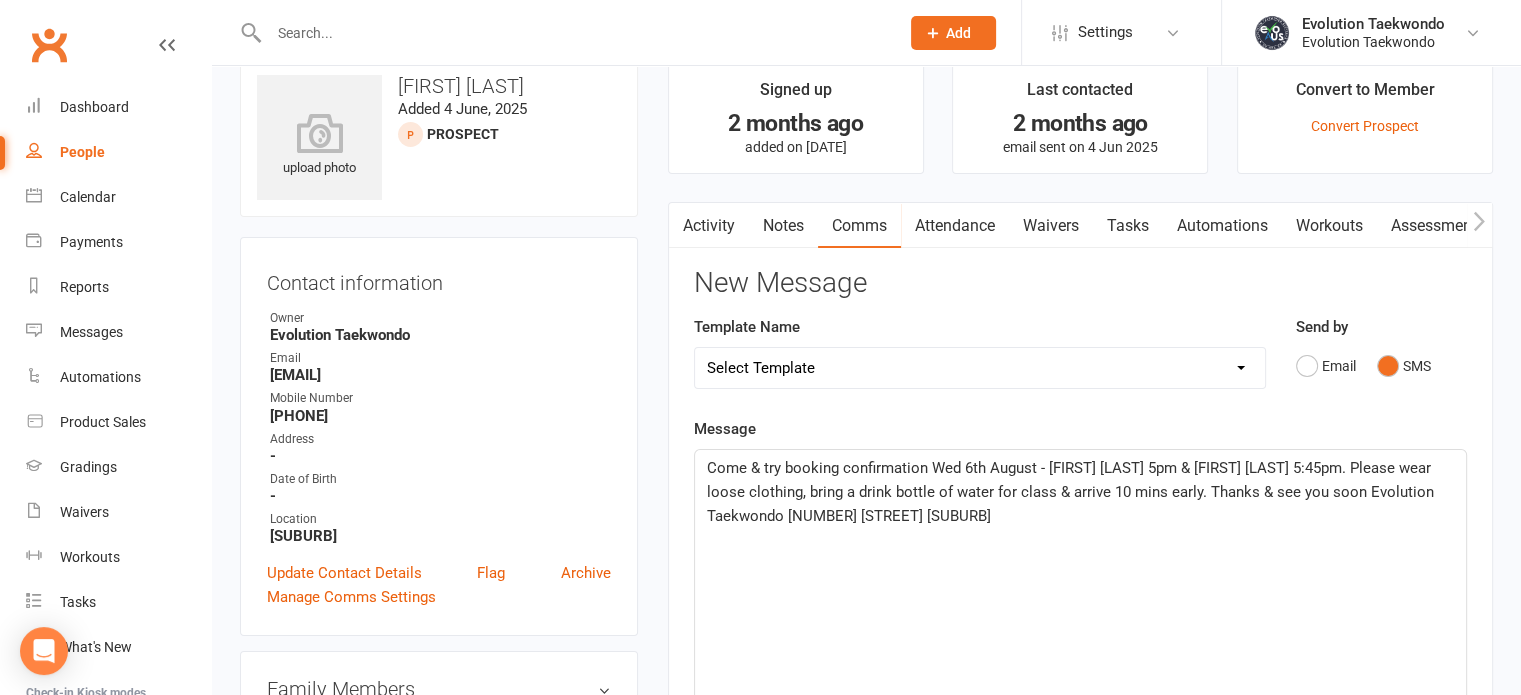 scroll, scrollTop: 36, scrollLeft: 0, axis: vertical 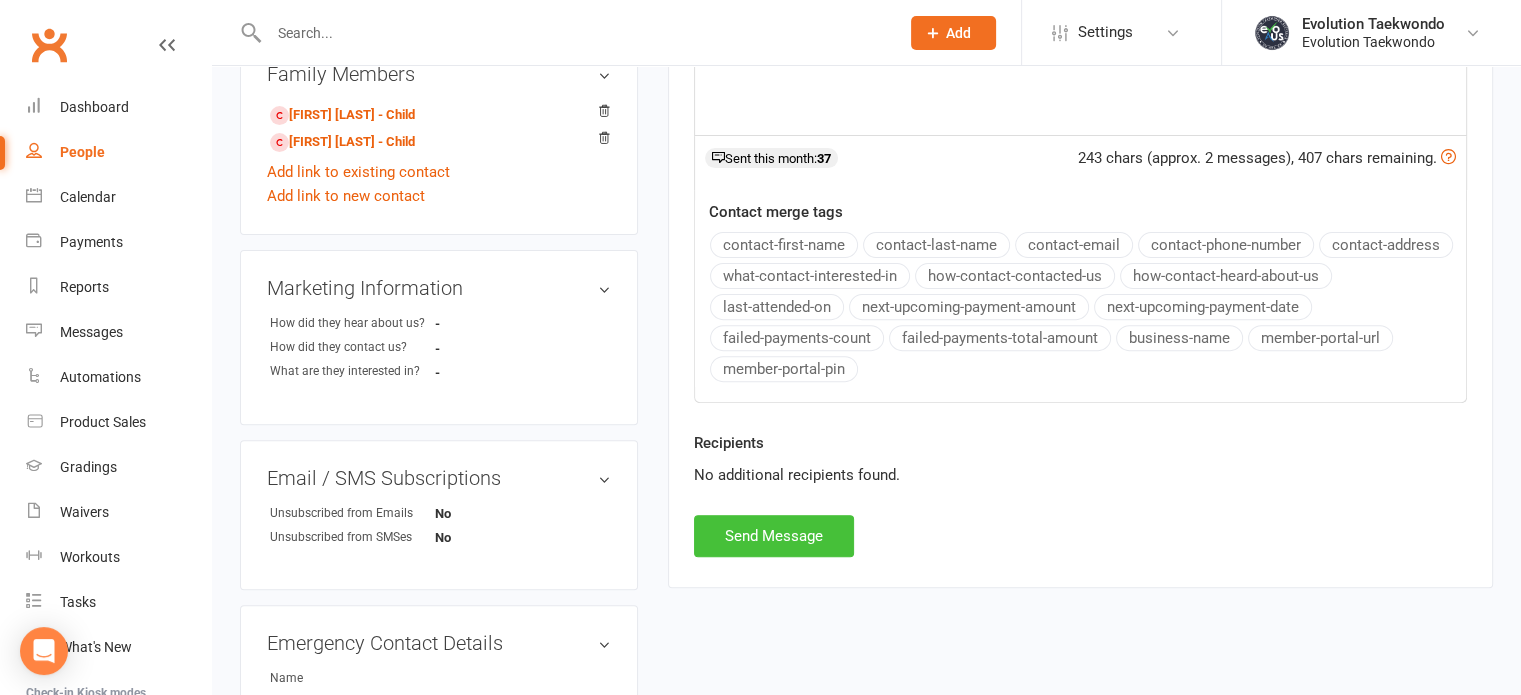 click on "Send Message" at bounding box center (774, 536) 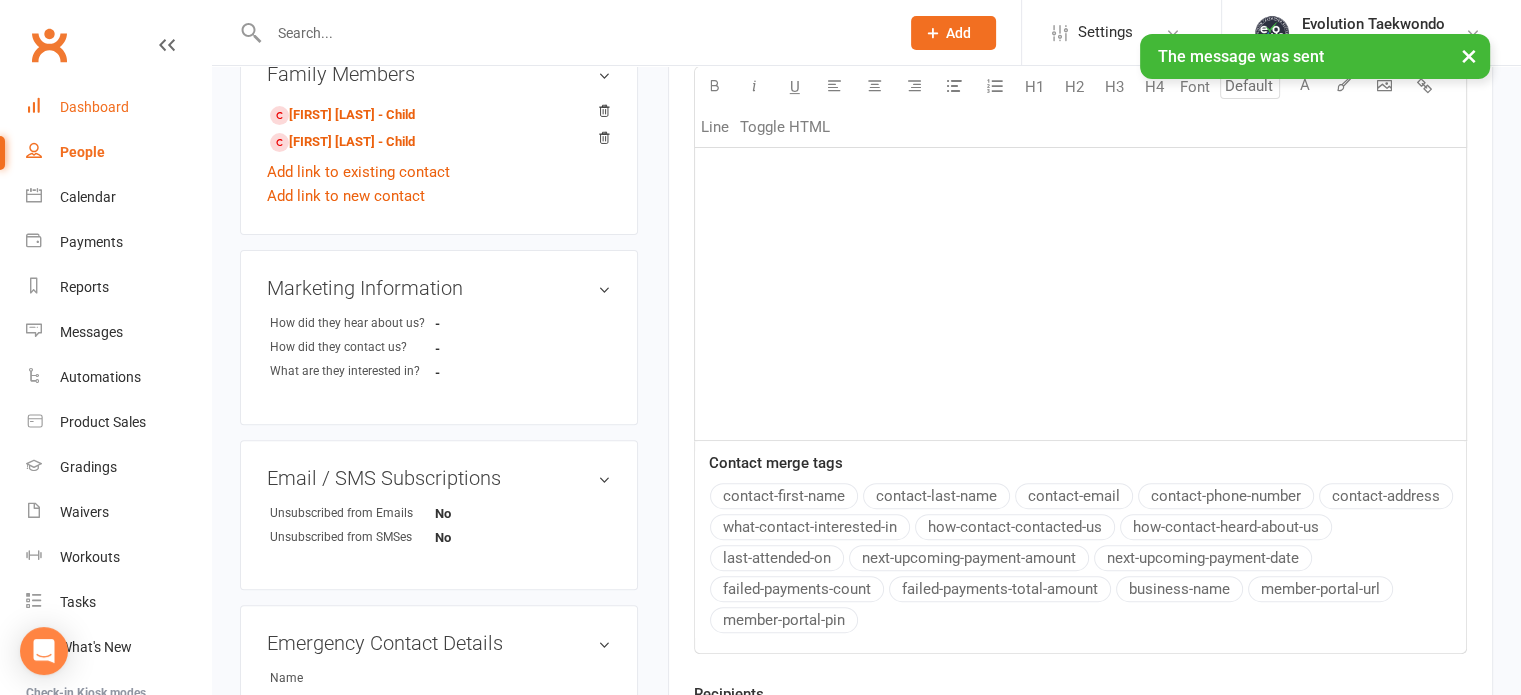 click on "Dashboard" at bounding box center [94, 107] 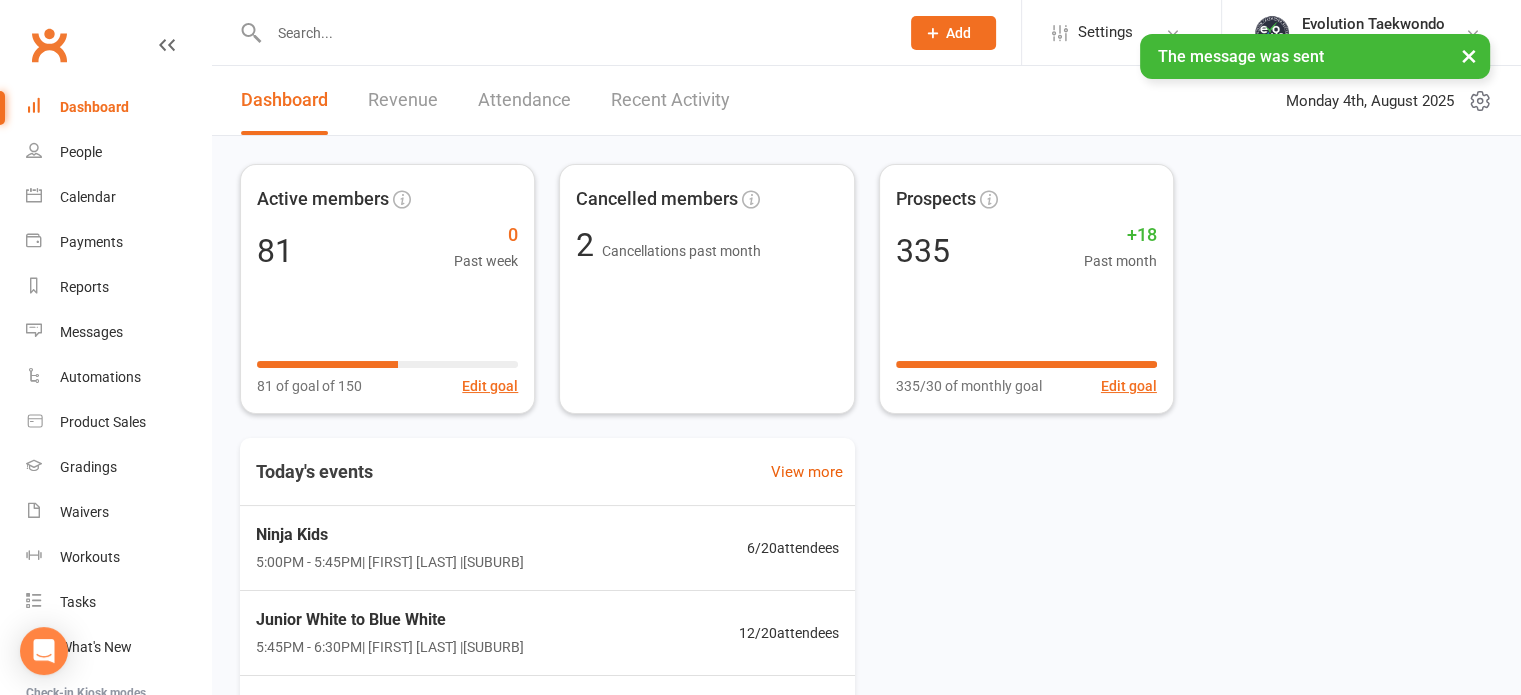 click on "Recent Activity" at bounding box center (670, 100) 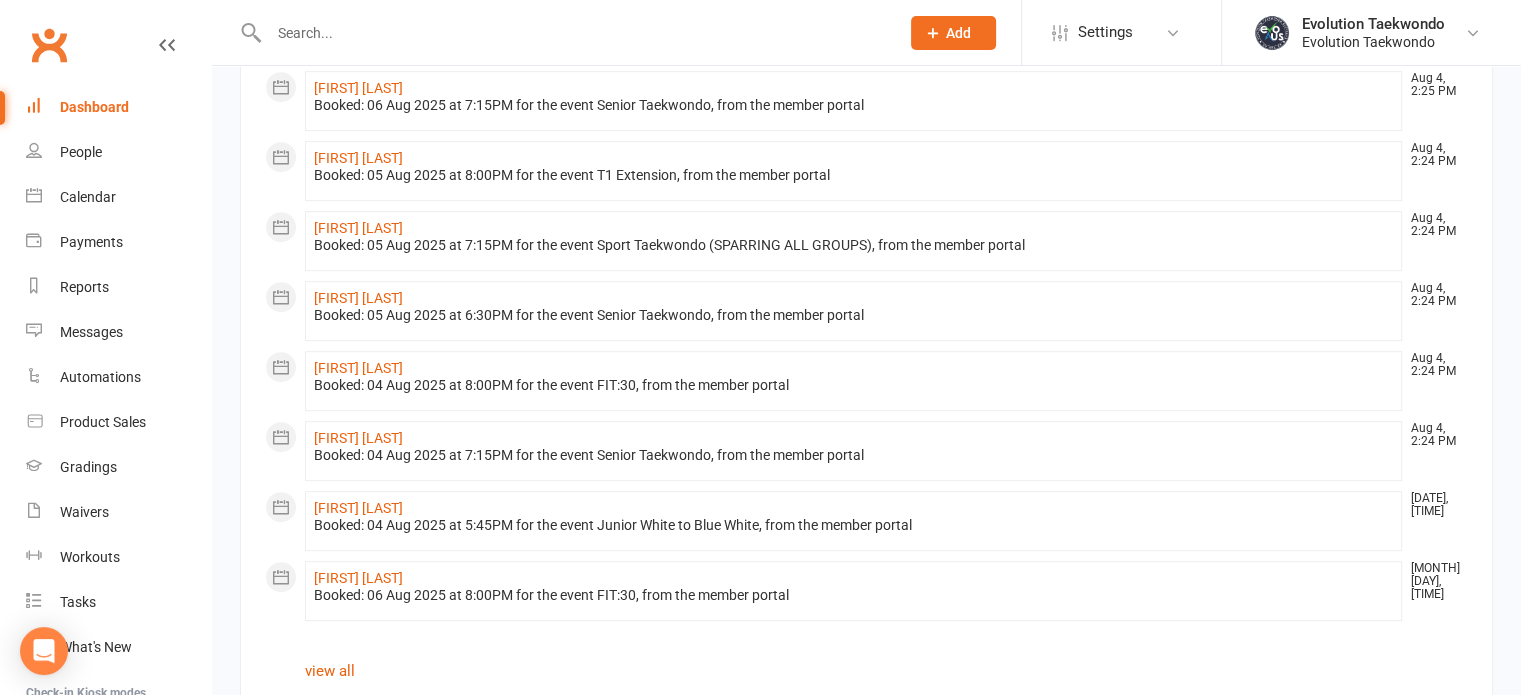 scroll, scrollTop: 1079, scrollLeft: 0, axis: vertical 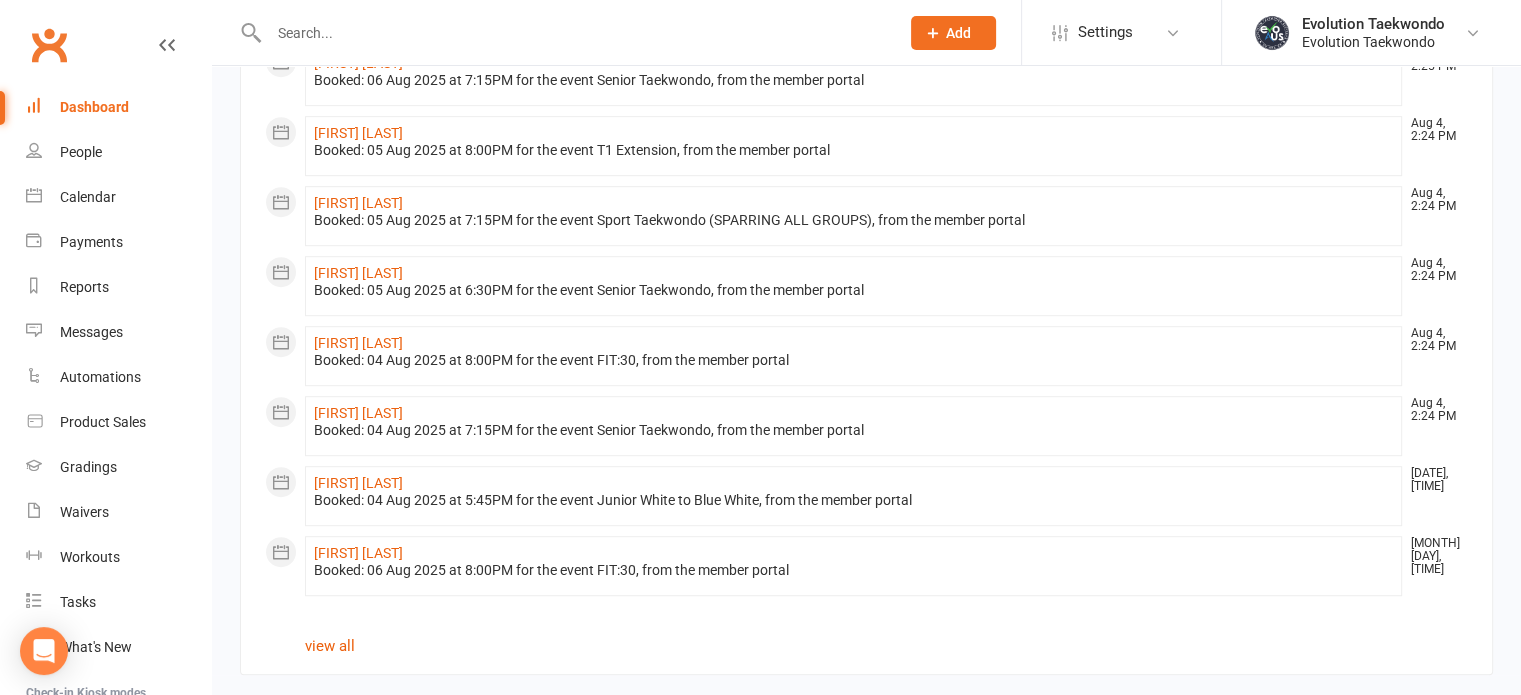 click on "Dashboard" at bounding box center [94, 107] 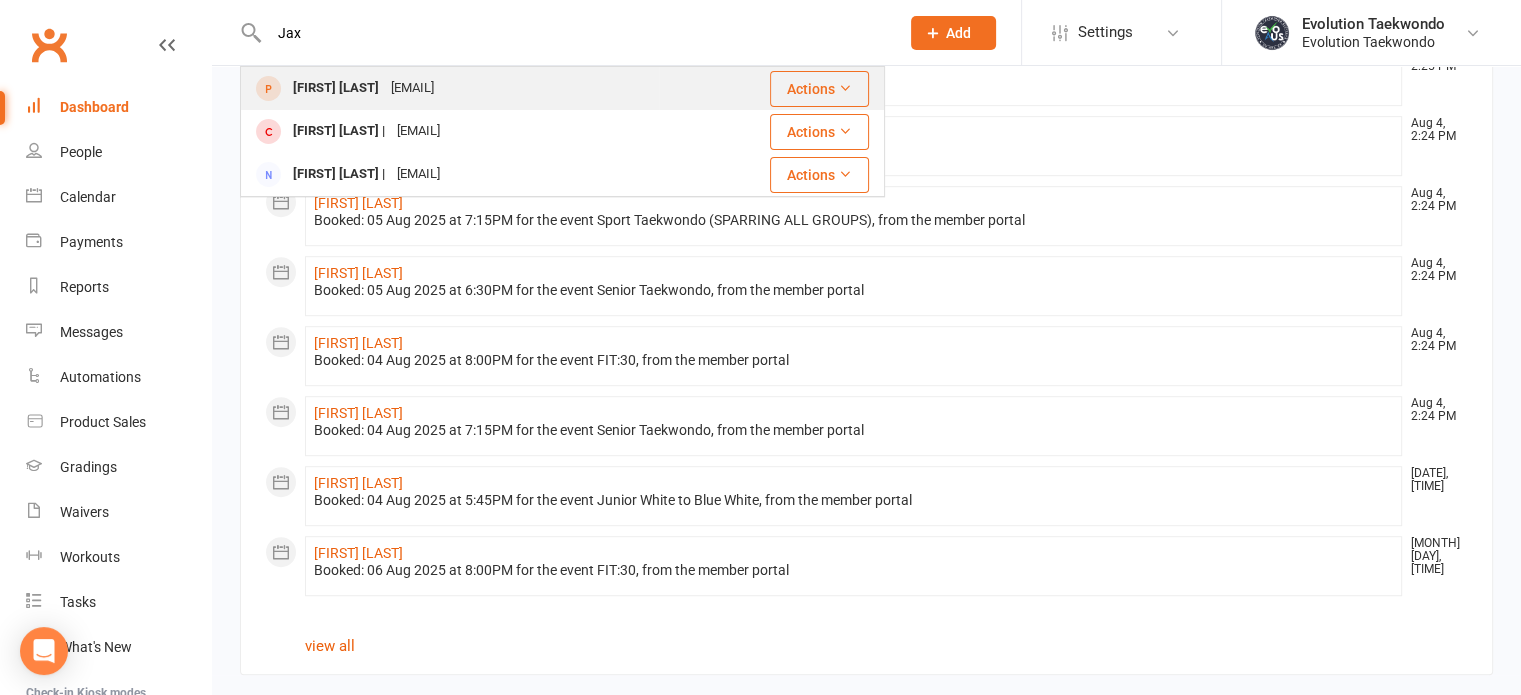 type on "Jax" 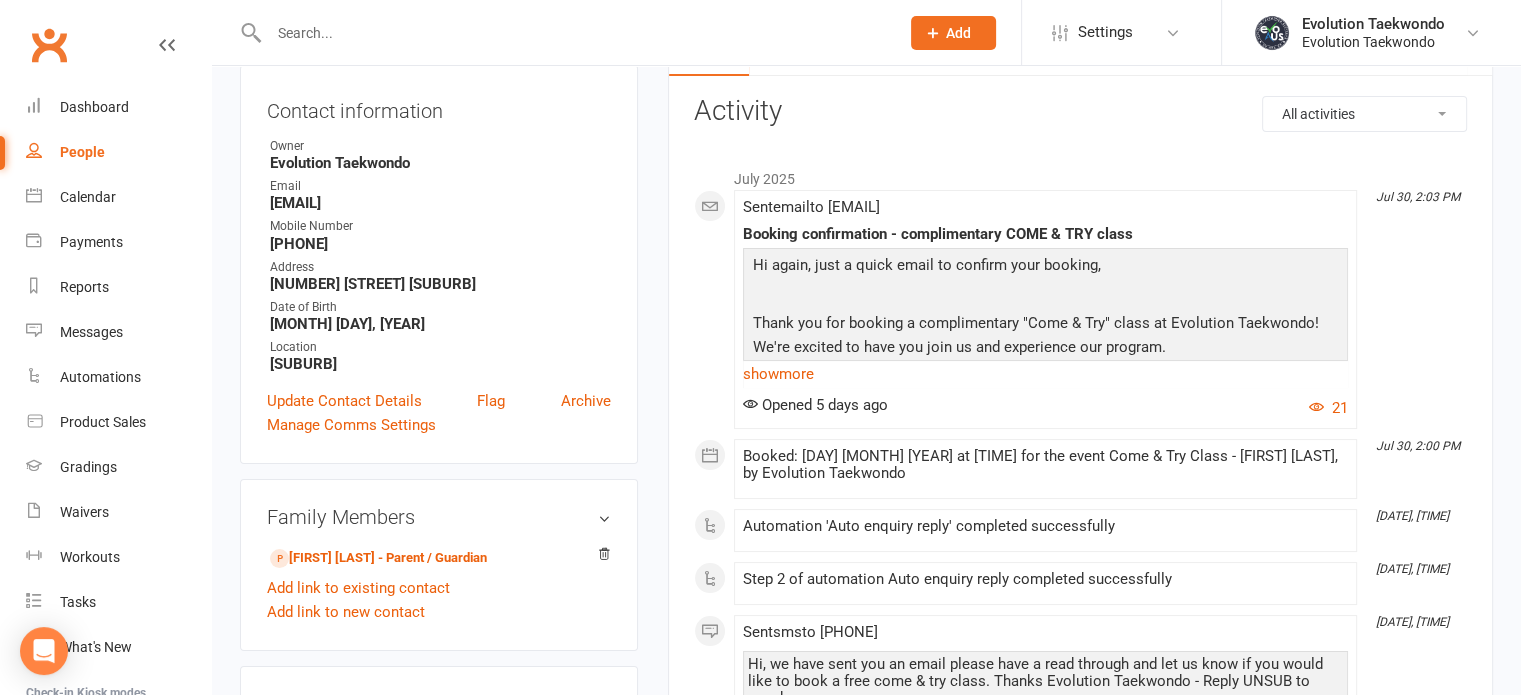 scroll, scrollTop: 210, scrollLeft: 0, axis: vertical 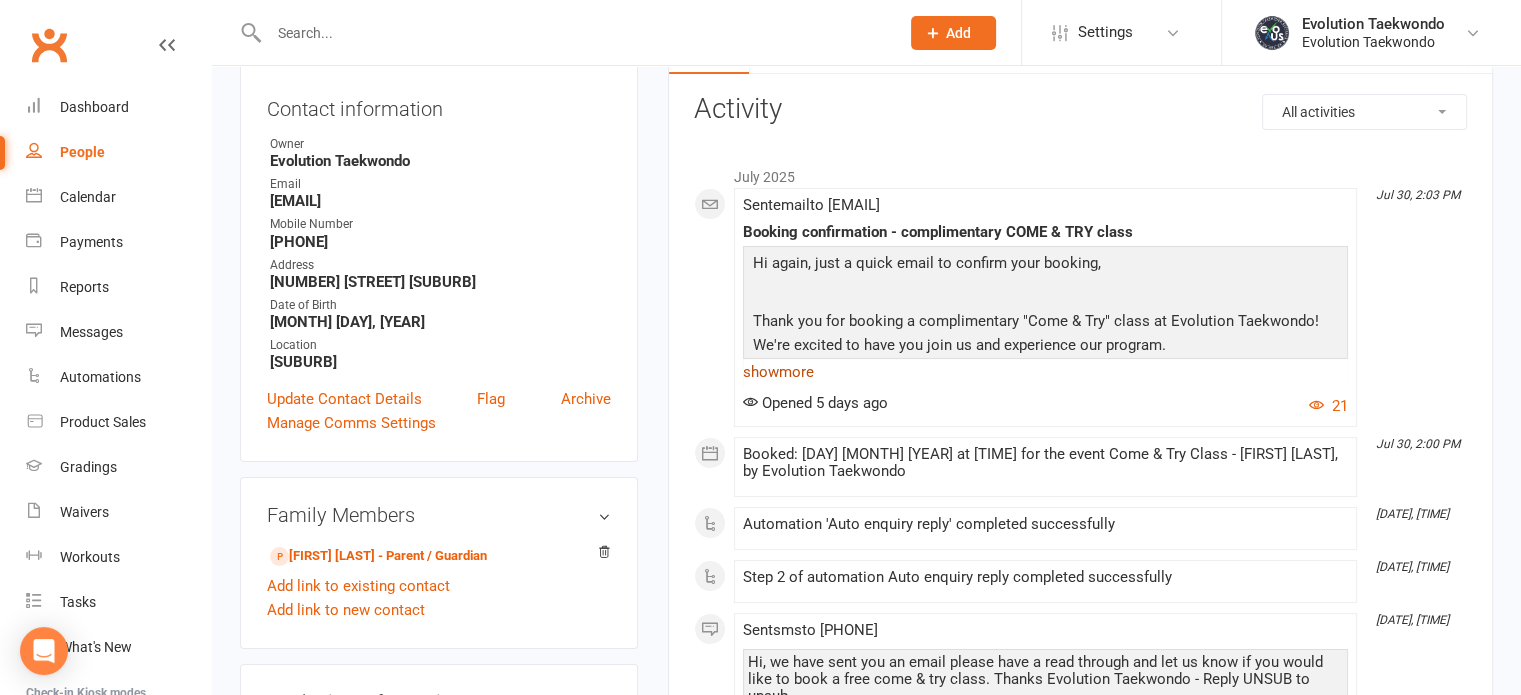click on "show  more" at bounding box center (1045, 372) 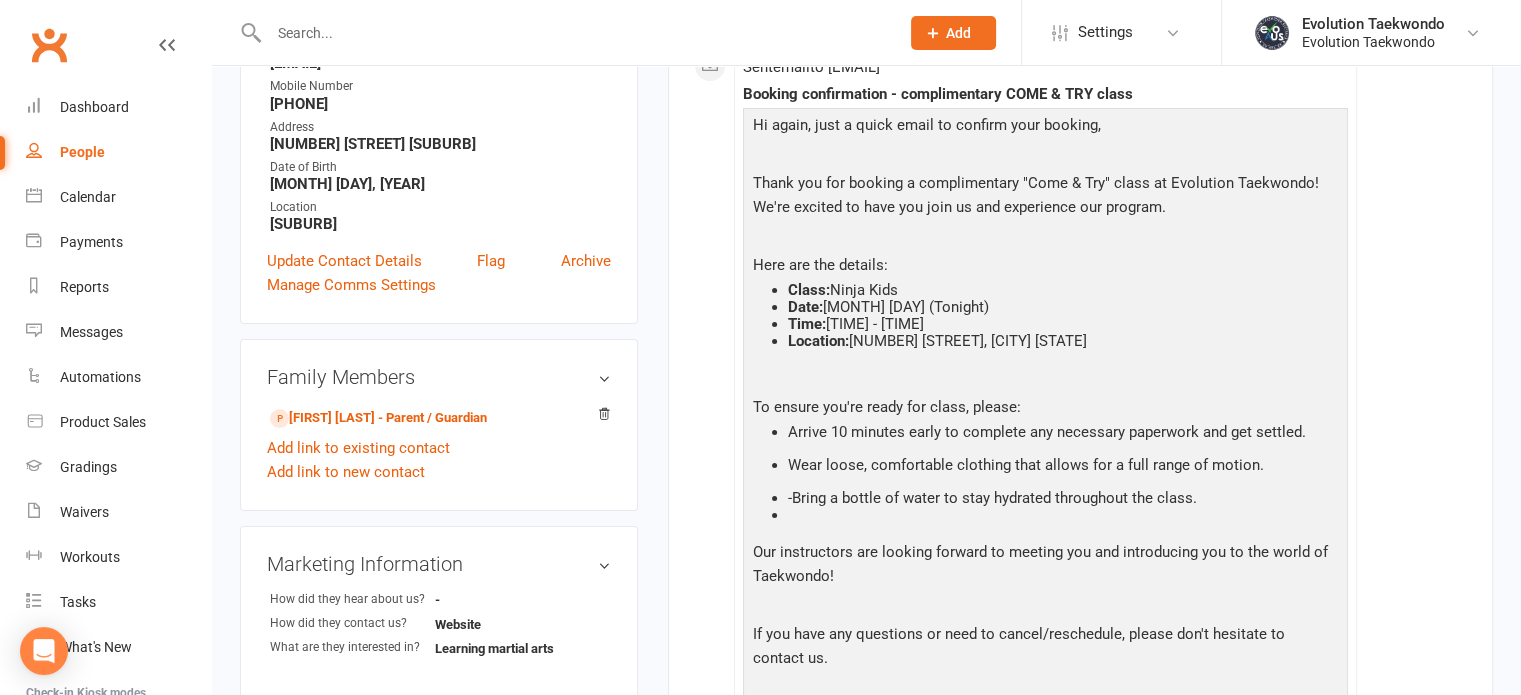scroll, scrollTop: 356, scrollLeft: 0, axis: vertical 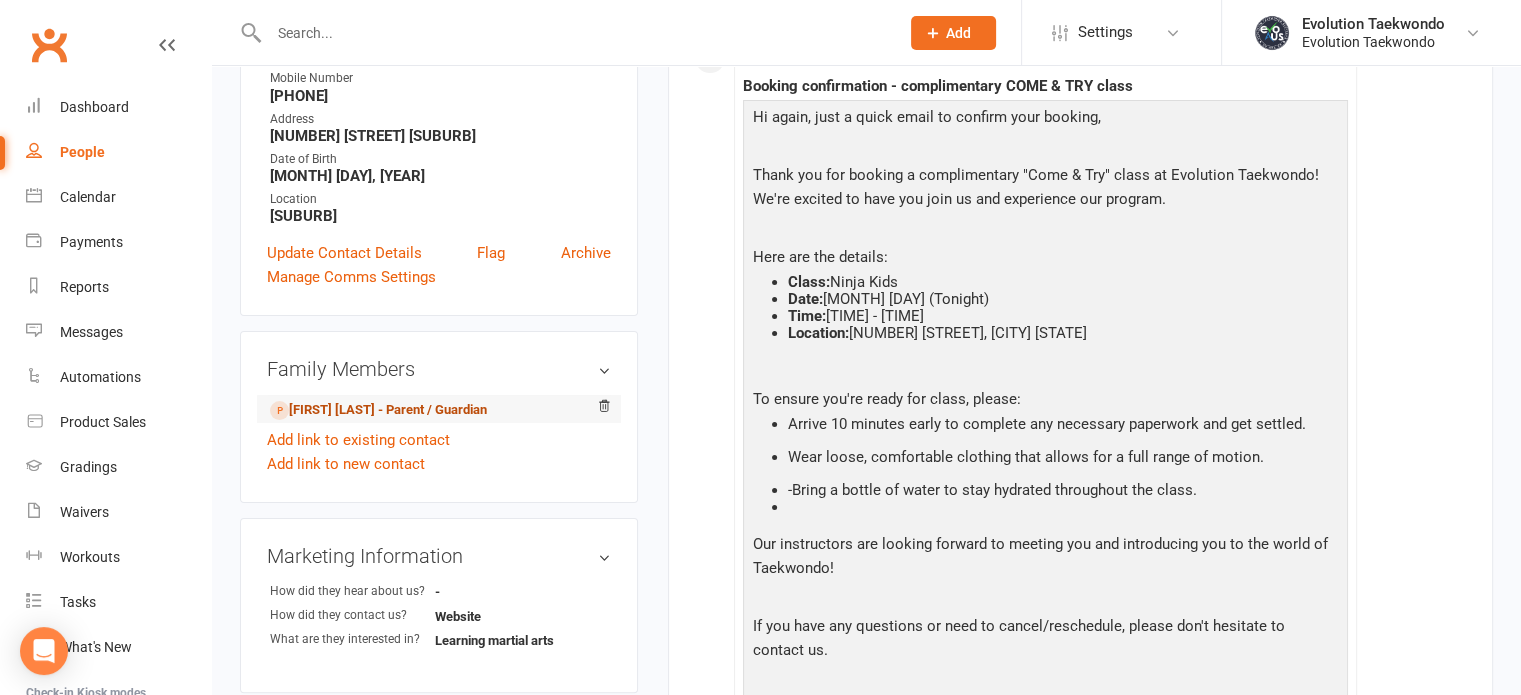click on "[FIRST] [LAST] - Parent / Guardian" at bounding box center (378, 410) 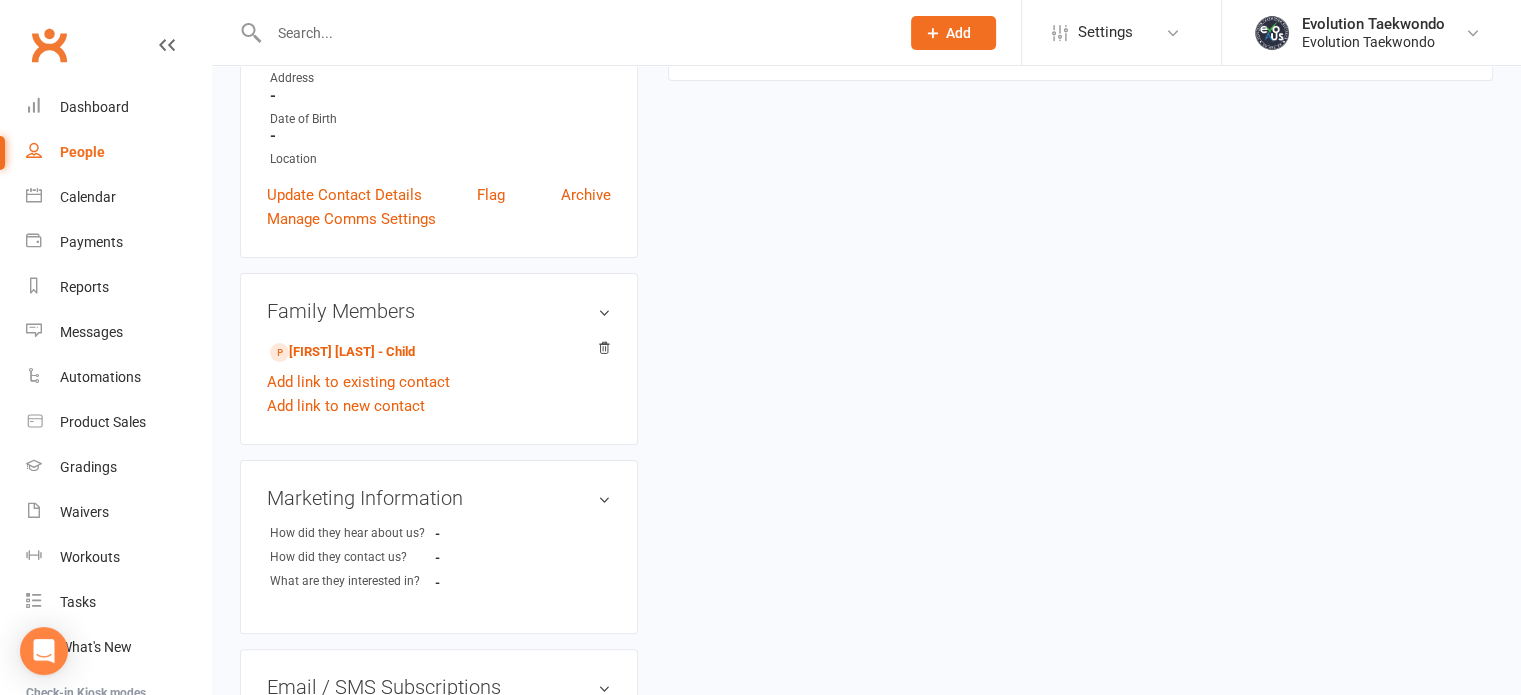 scroll, scrollTop: 0, scrollLeft: 0, axis: both 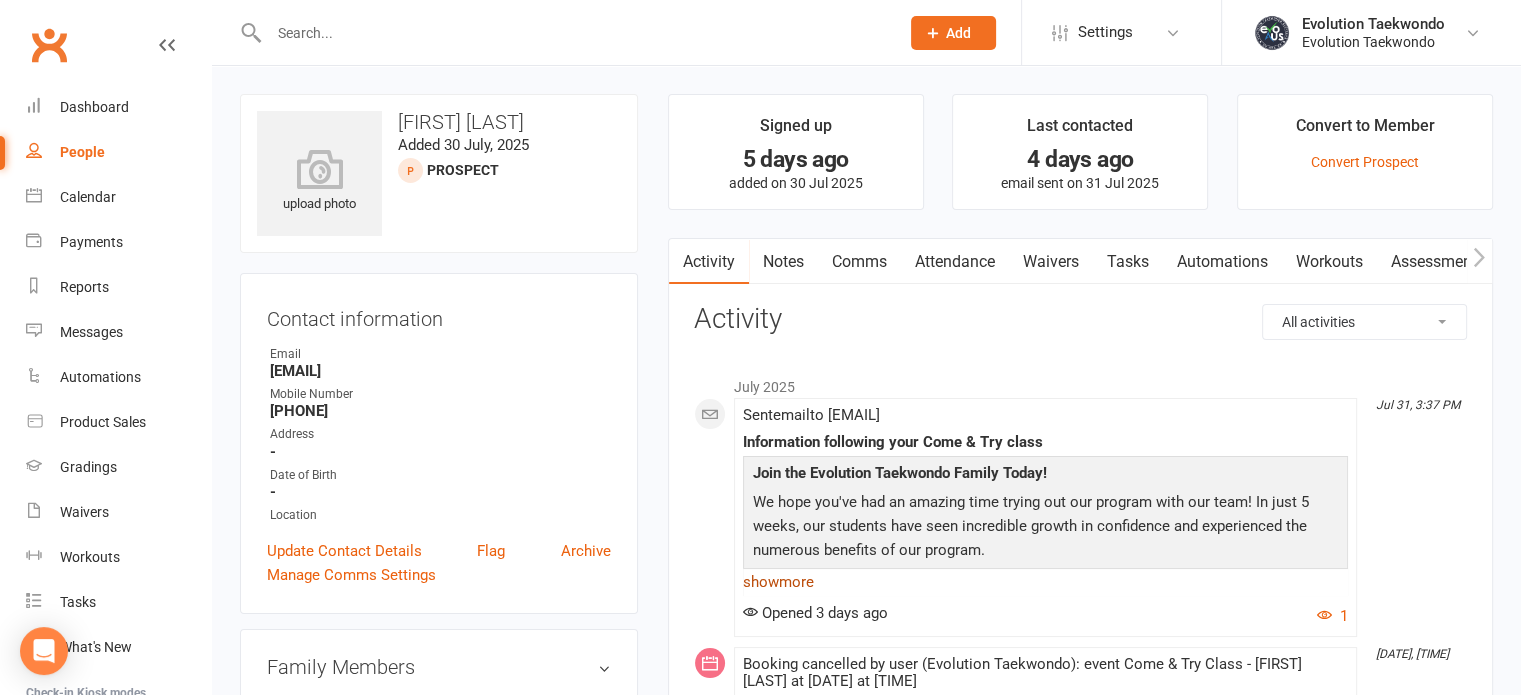 click on "show  more" at bounding box center (1045, 582) 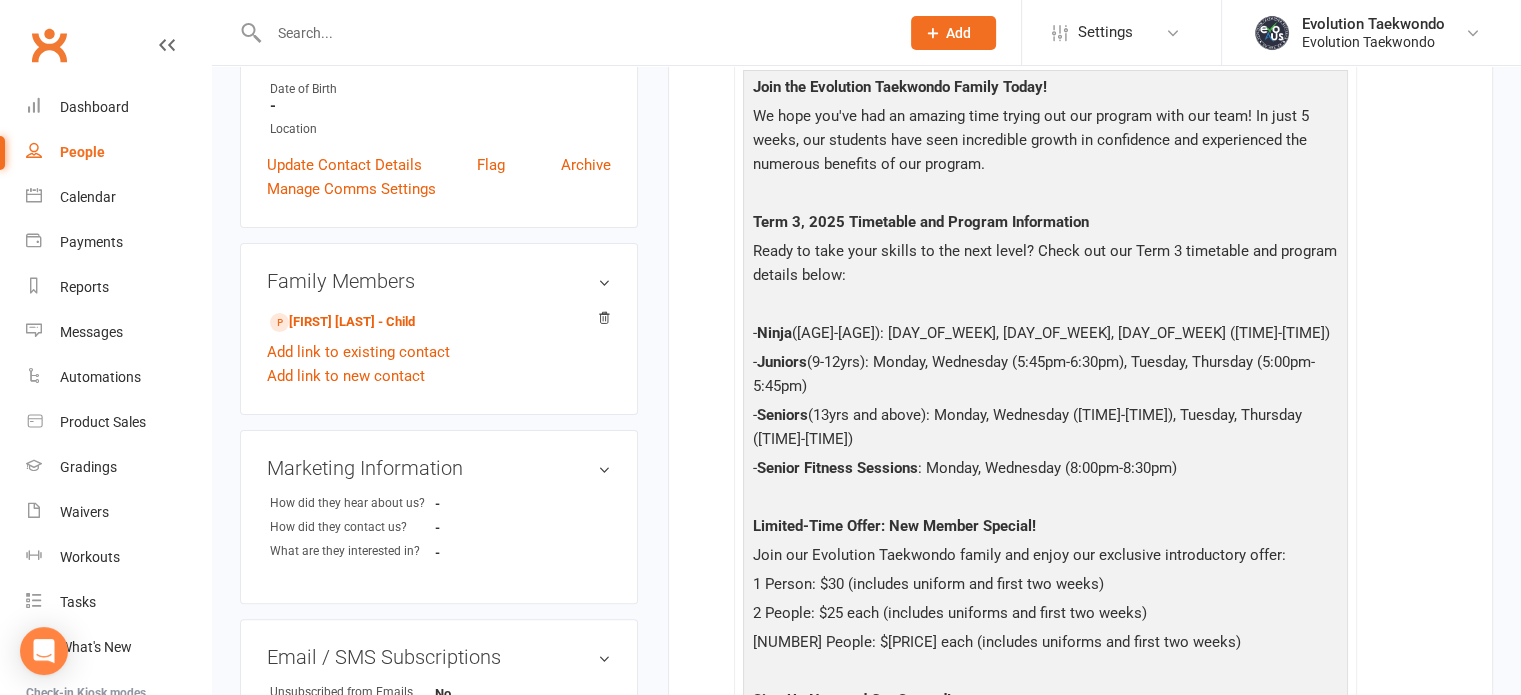 scroll, scrollTop: 0, scrollLeft: 0, axis: both 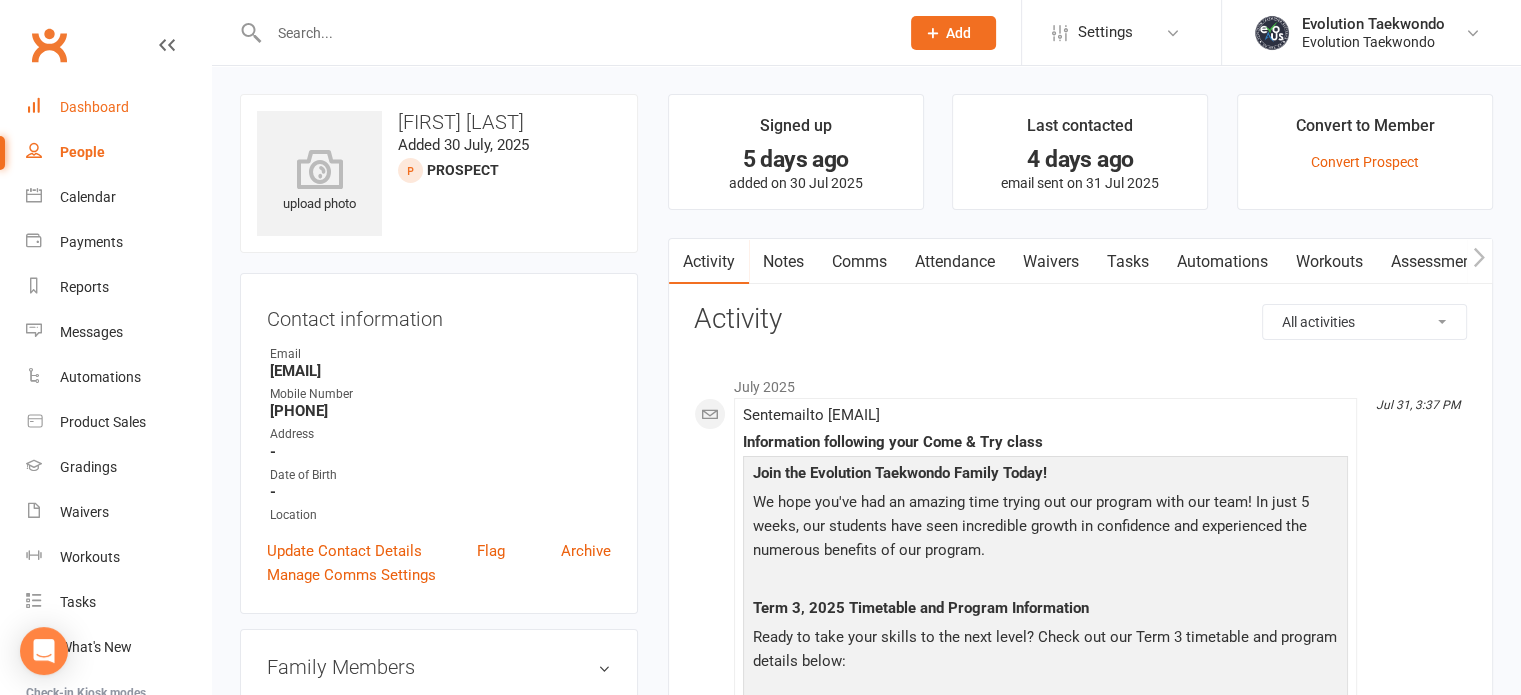 click on "Dashboard" at bounding box center (94, 107) 